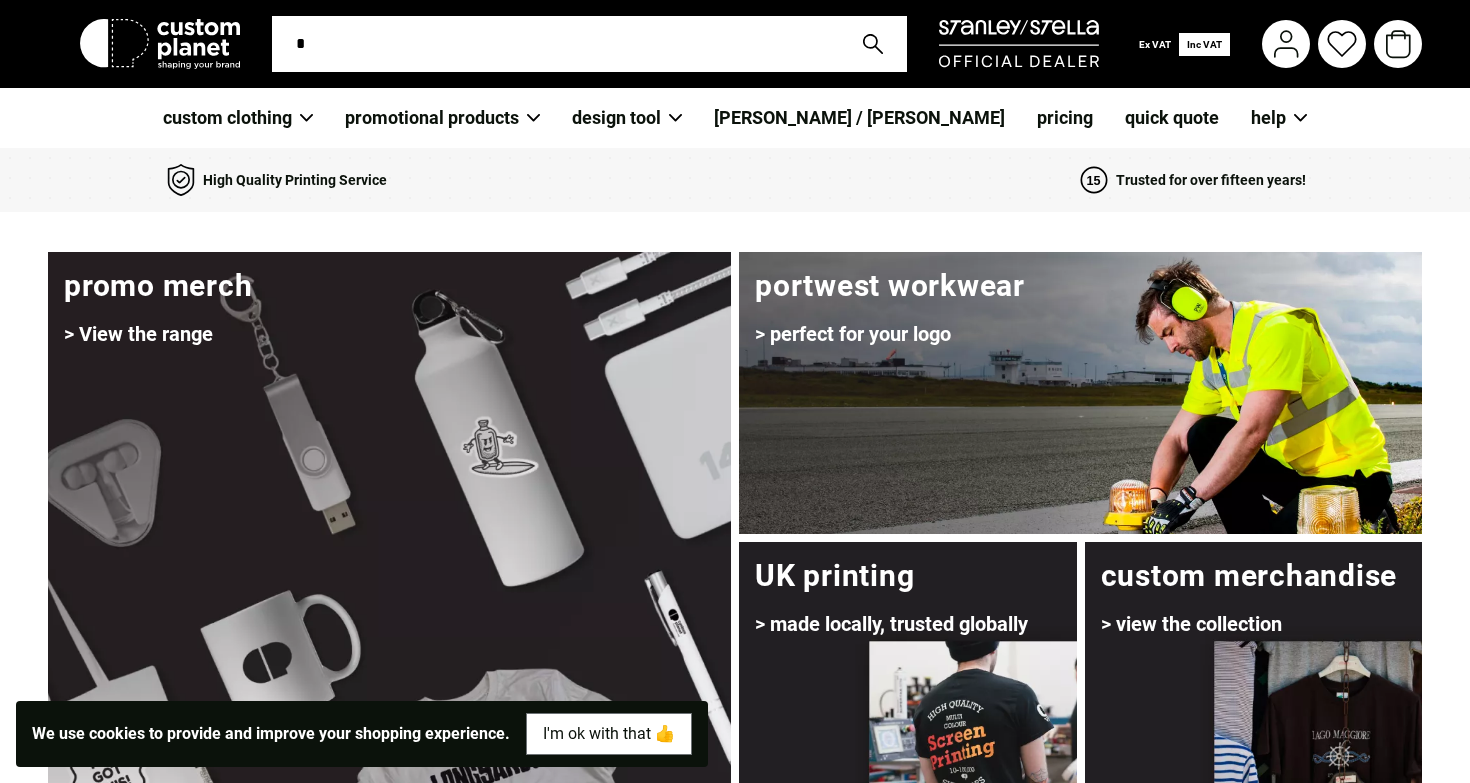 scroll, scrollTop: 0, scrollLeft: 0, axis: both 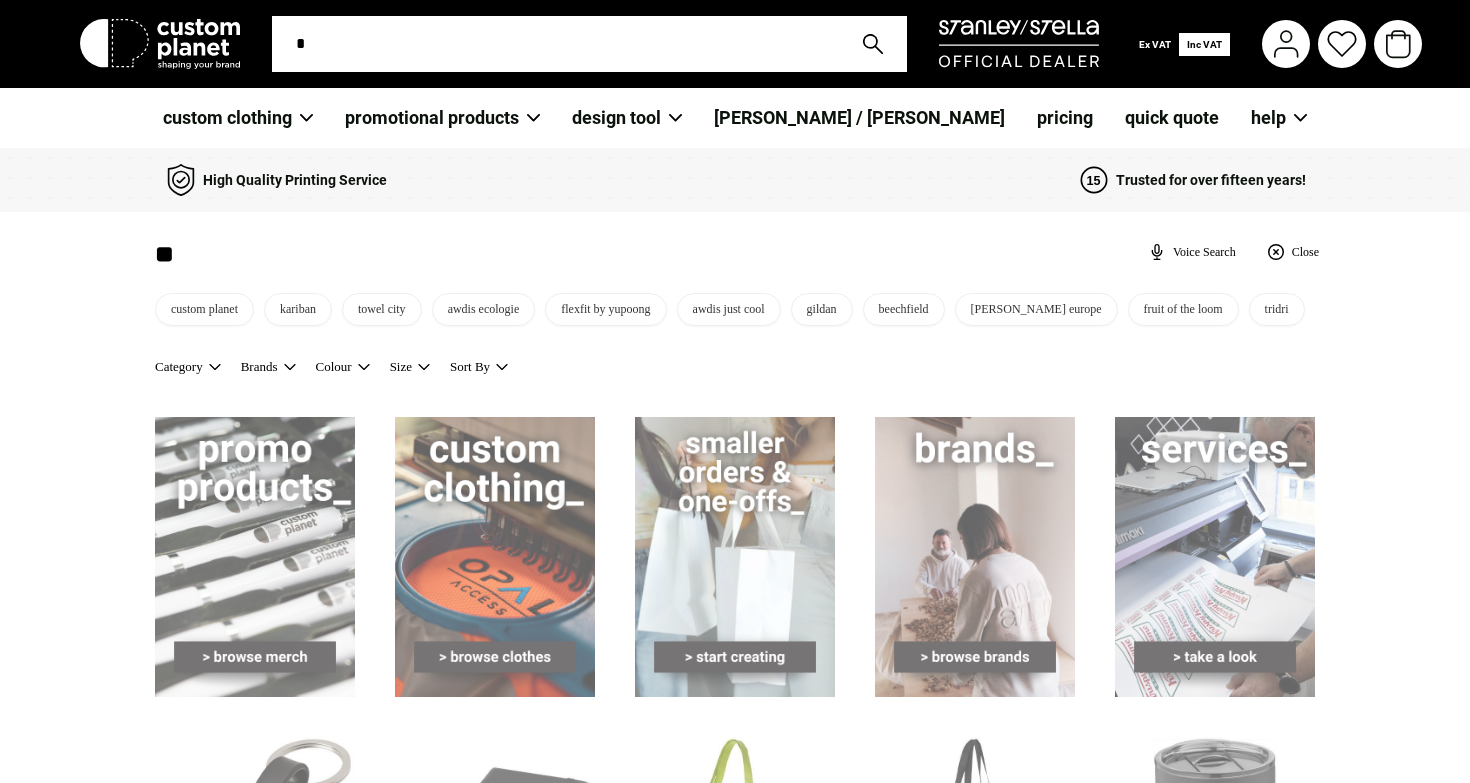 type on "**" 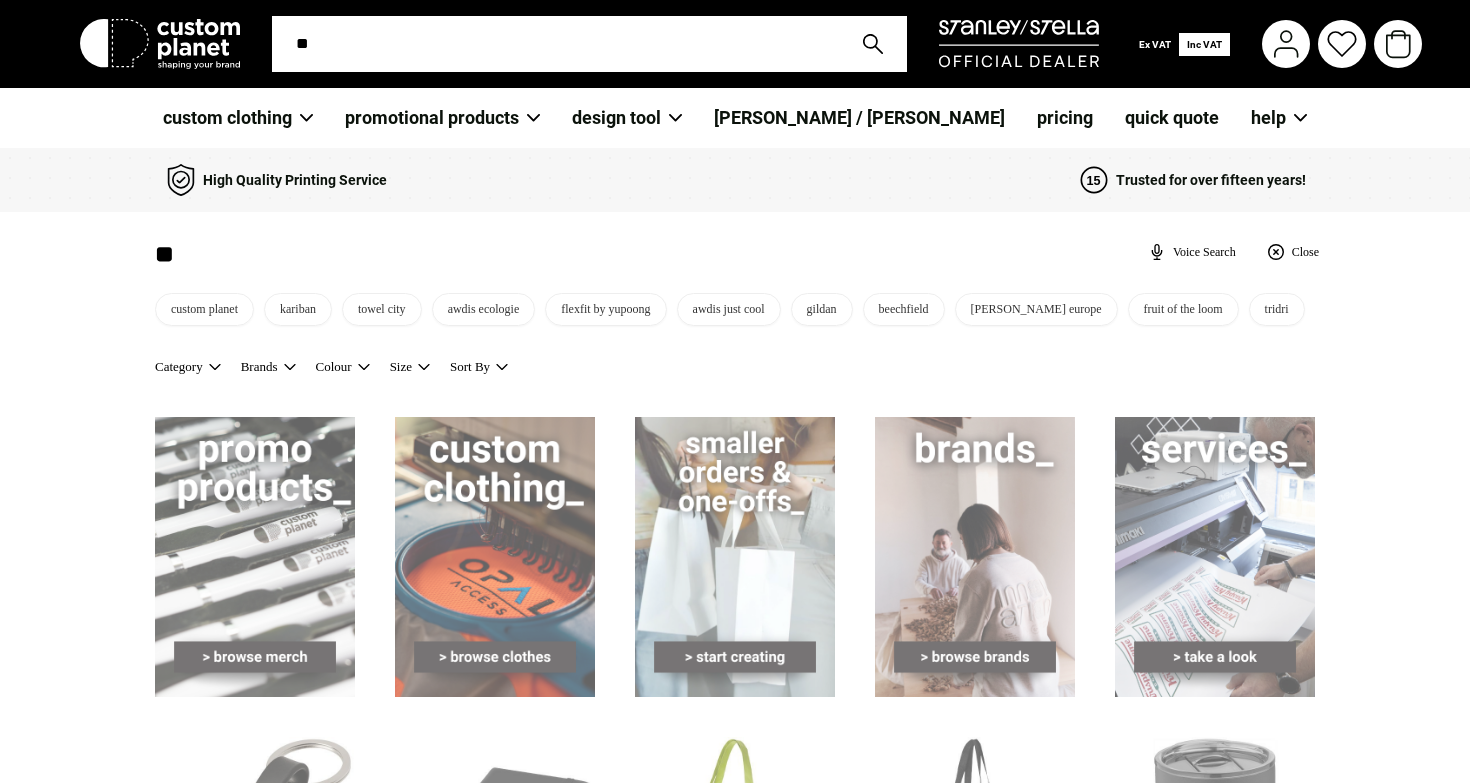 type on "***" 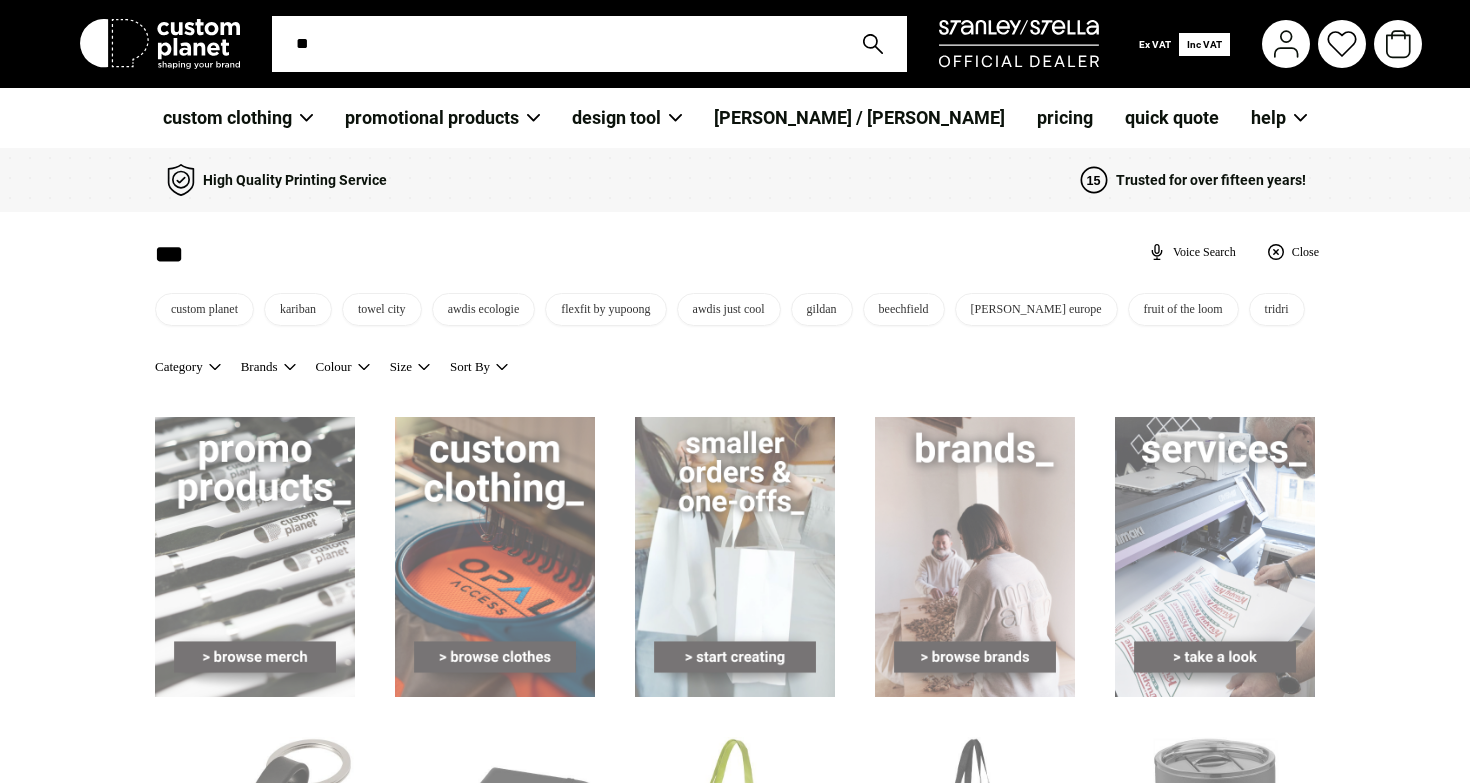 type on "***" 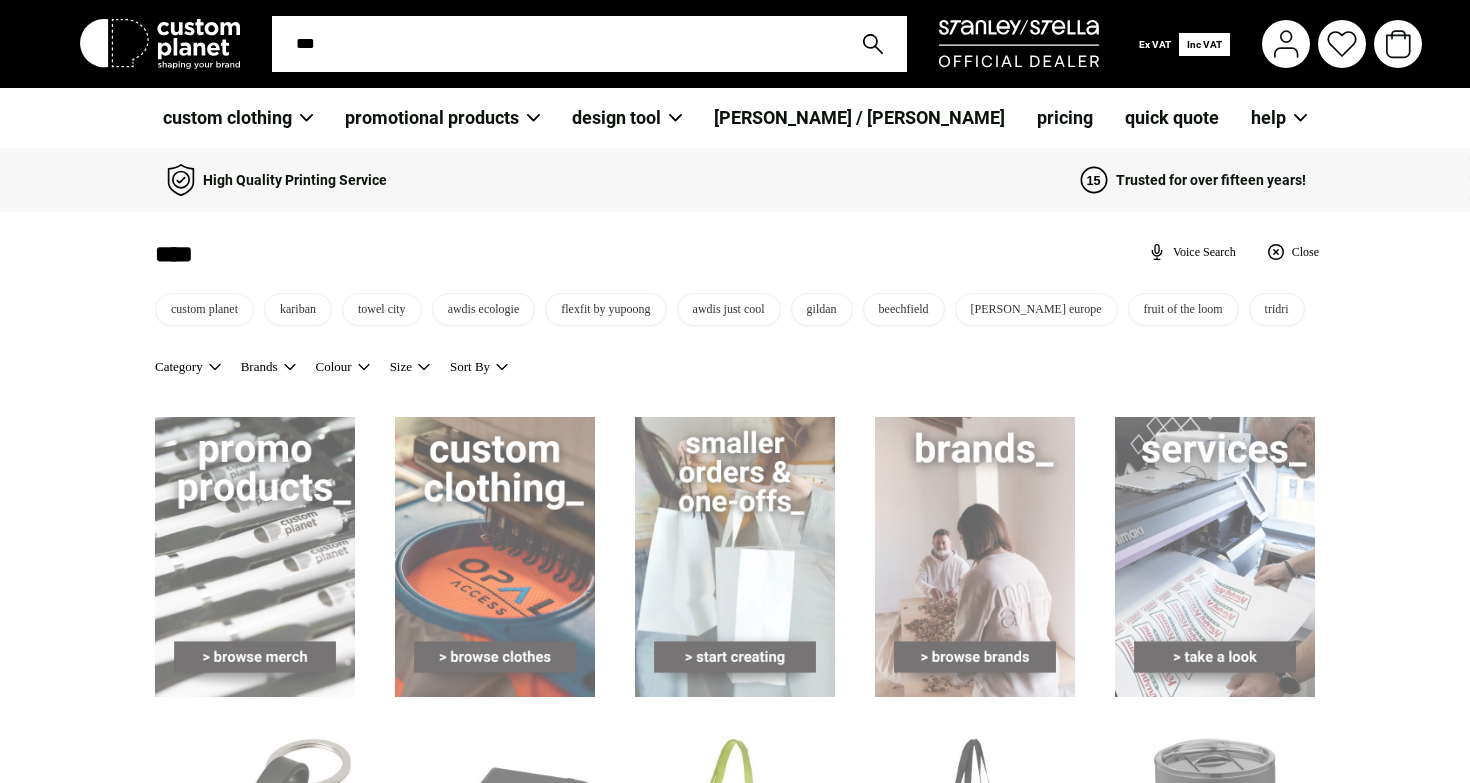 type on "*****" 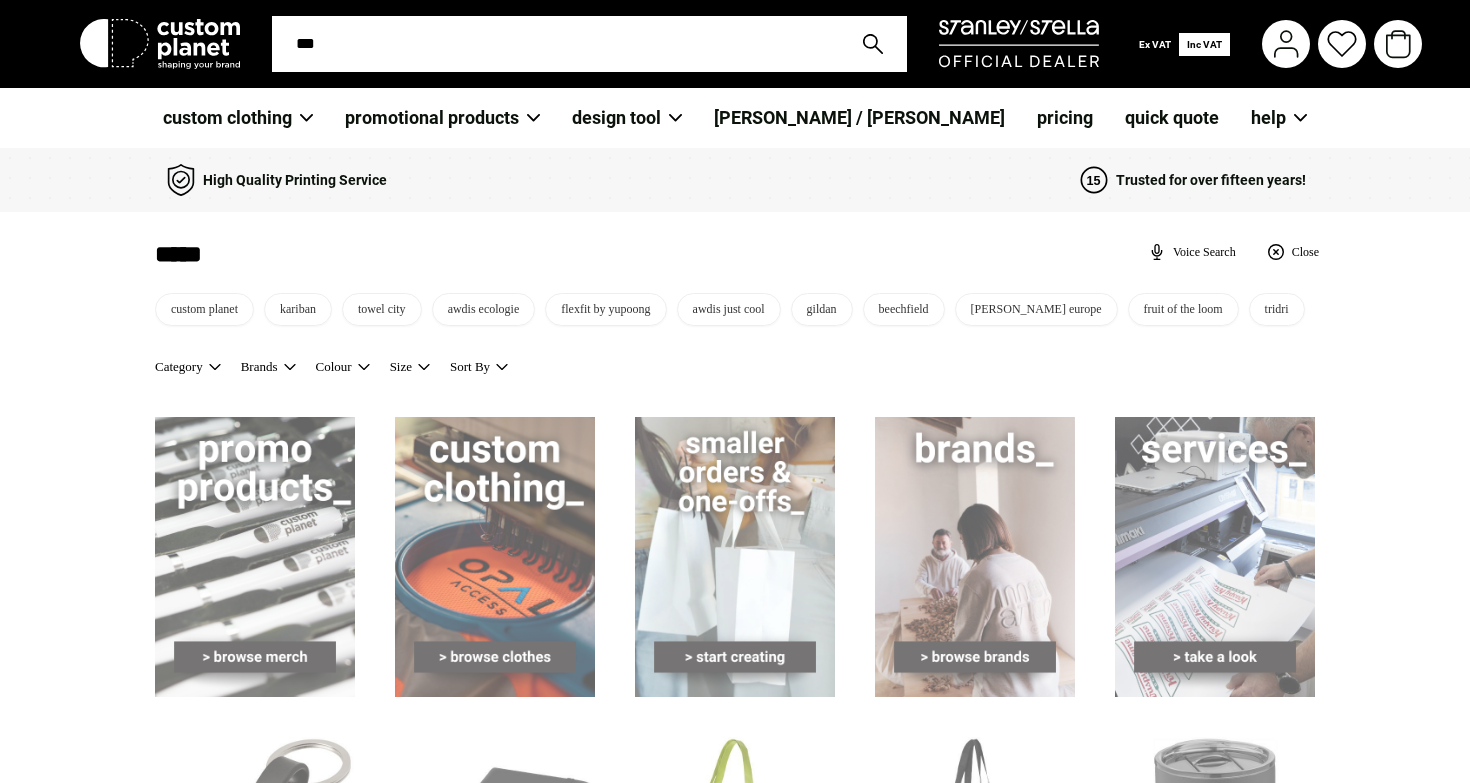 type on "*****" 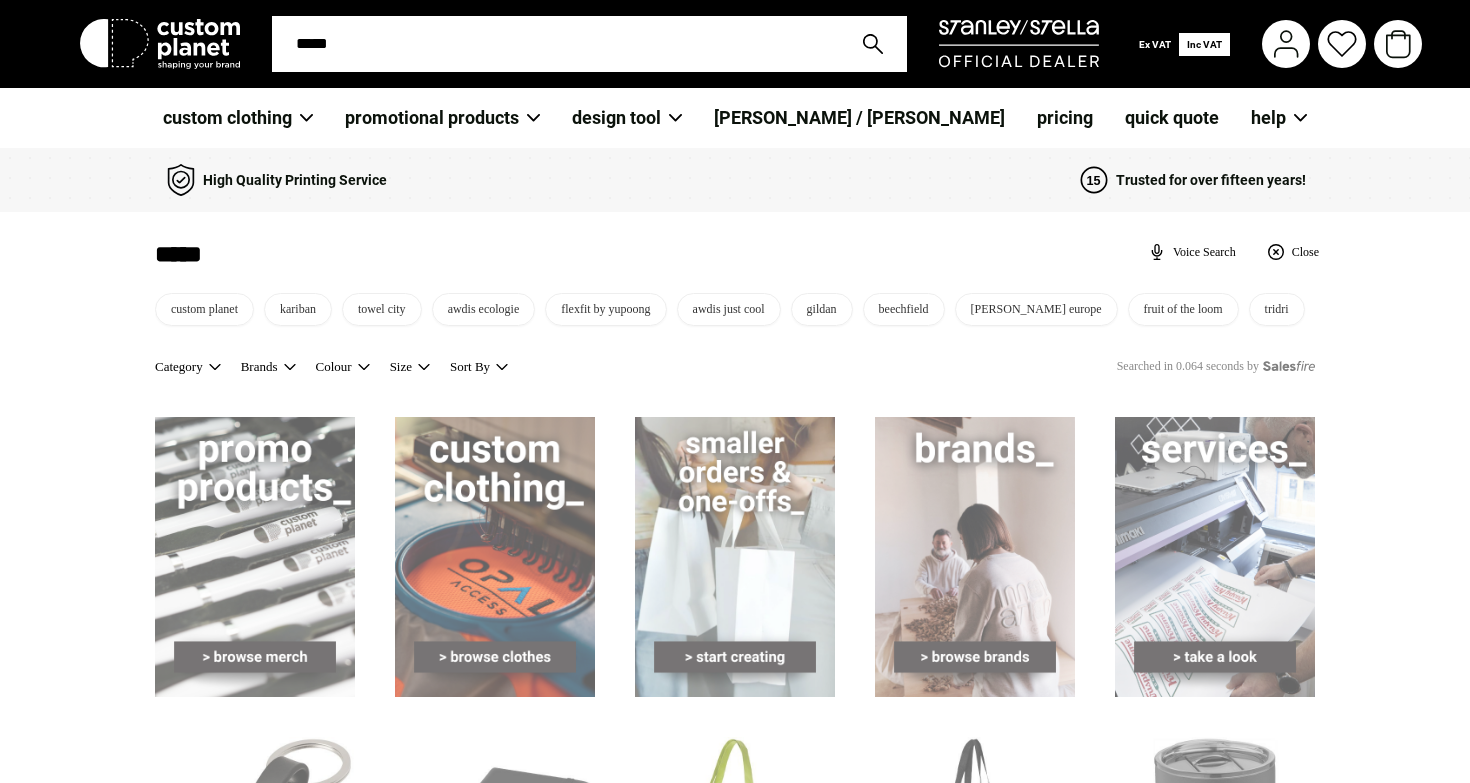 type on "****" 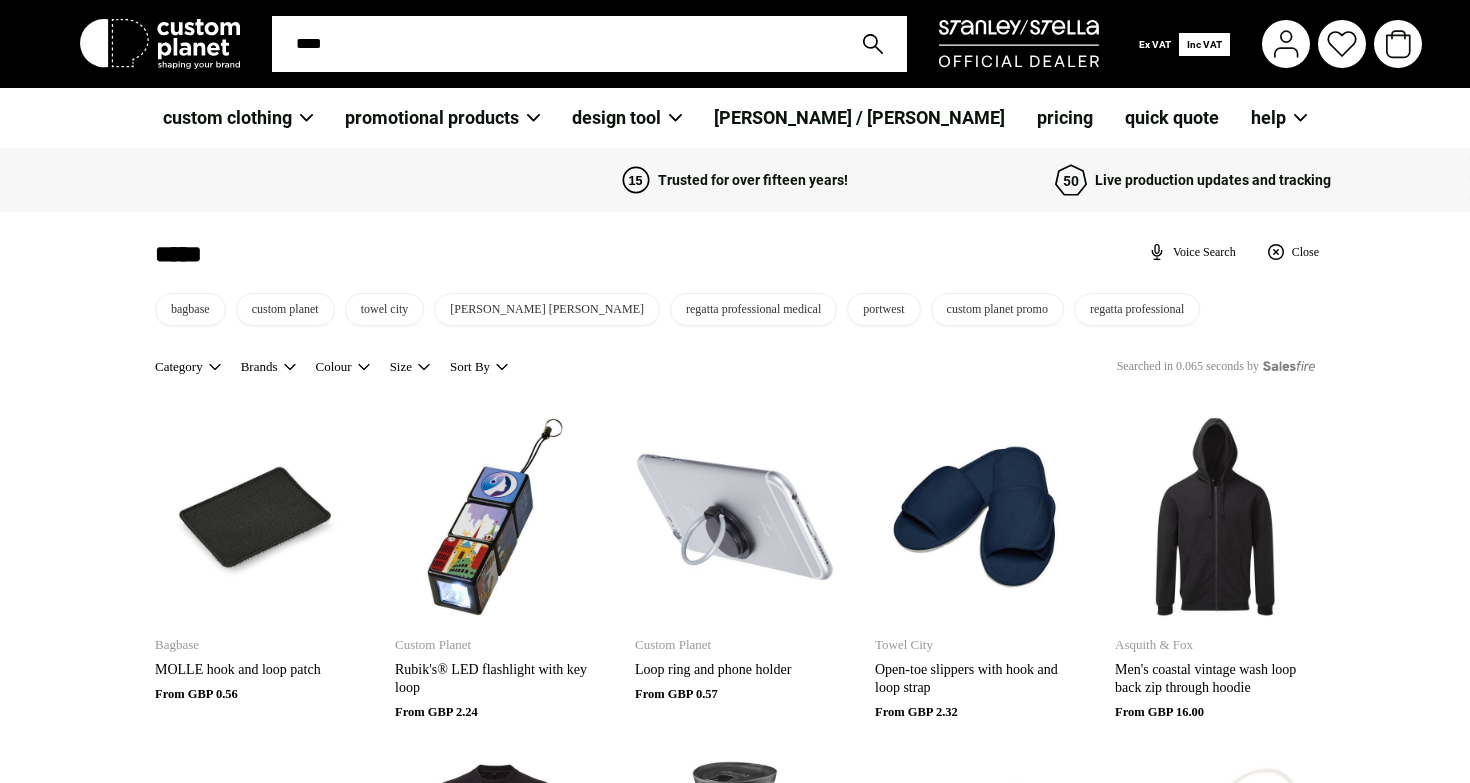 type on "****" 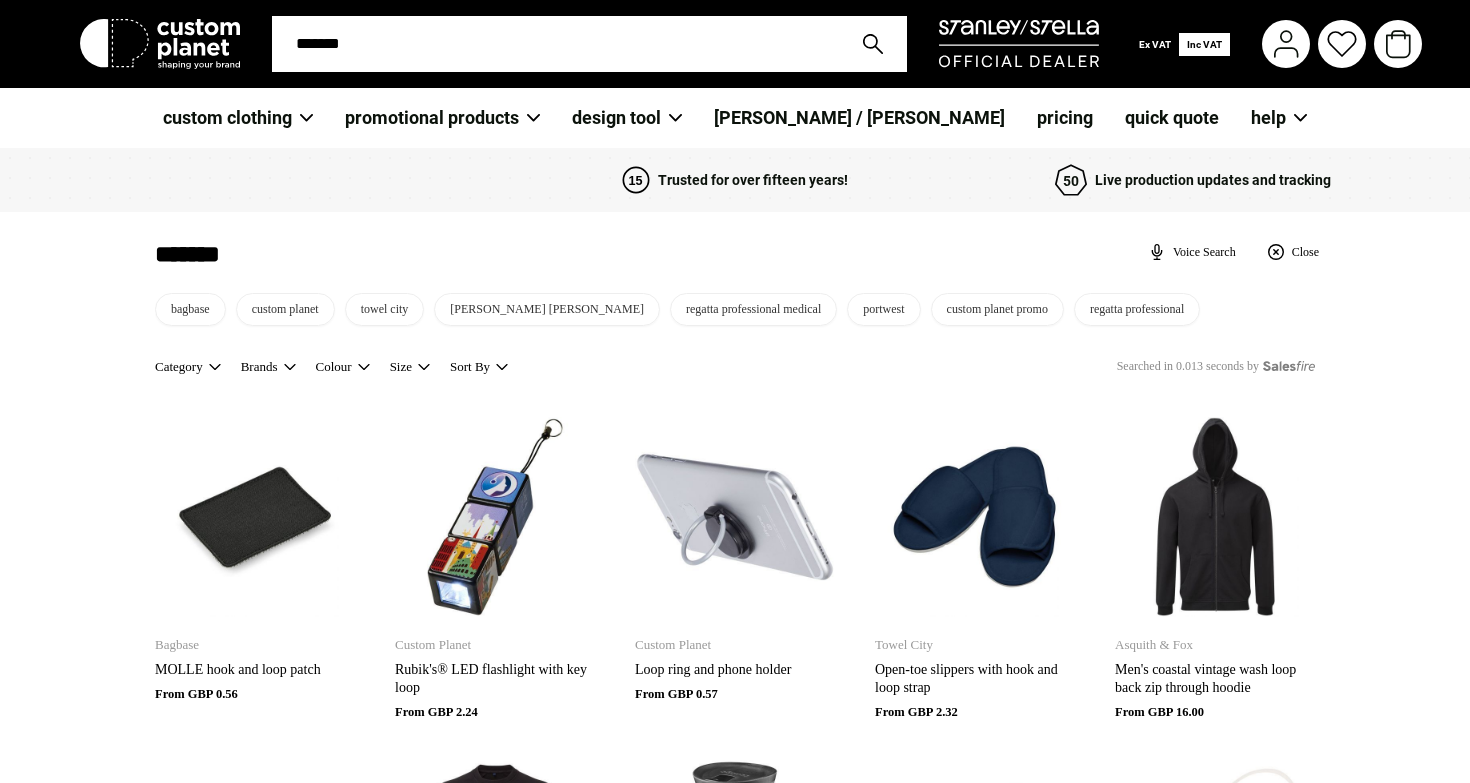 type on "********" 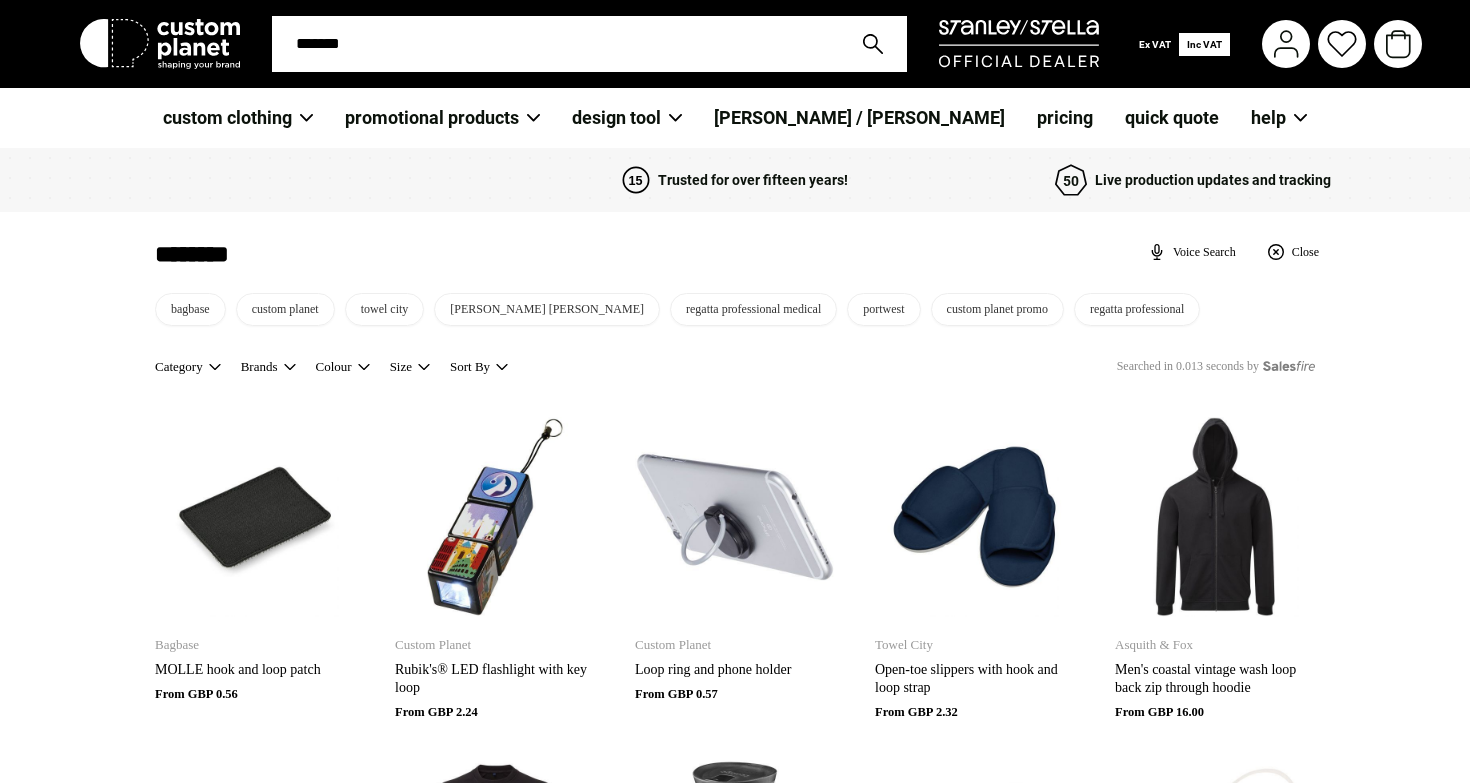type on "********" 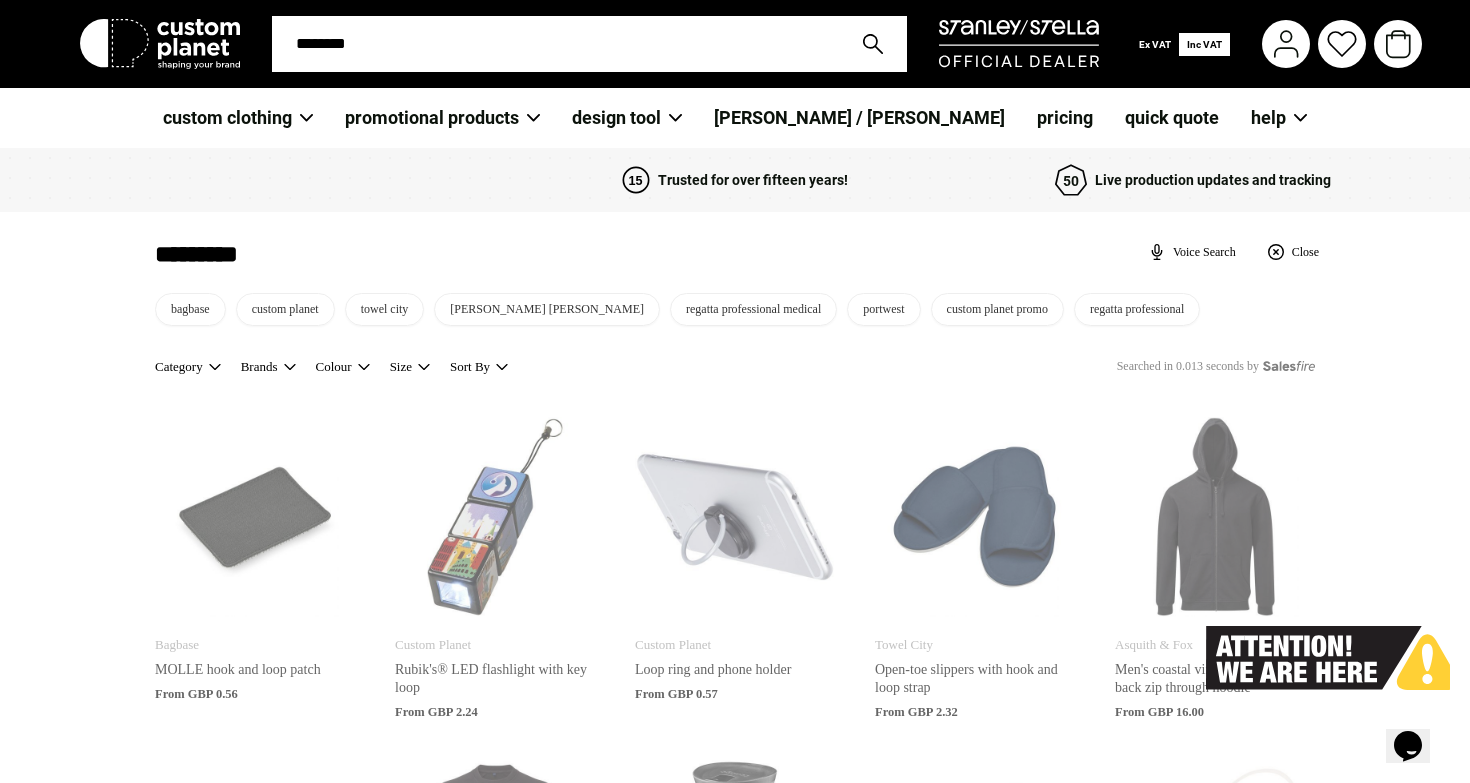 scroll, scrollTop: 0, scrollLeft: 0, axis: both 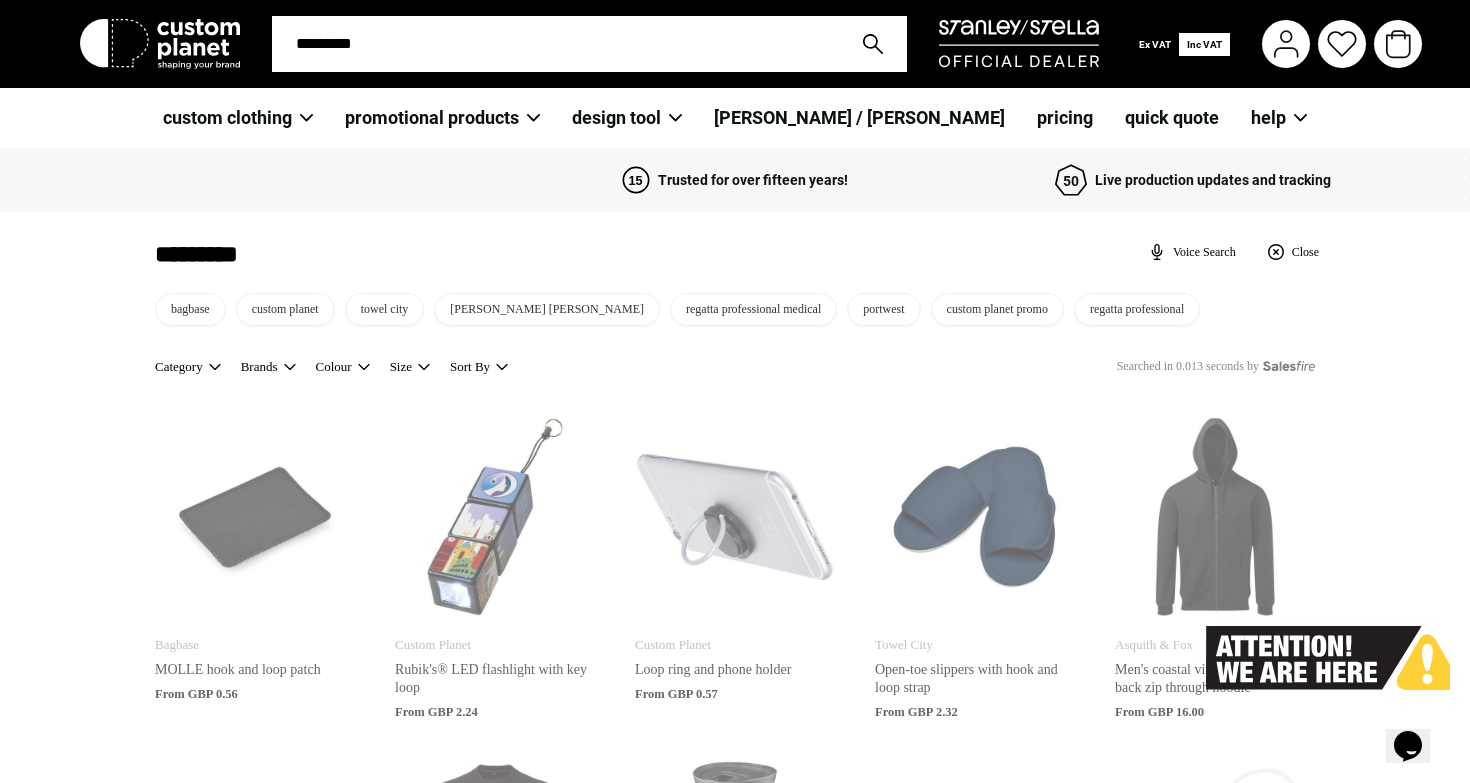 type on "**********" 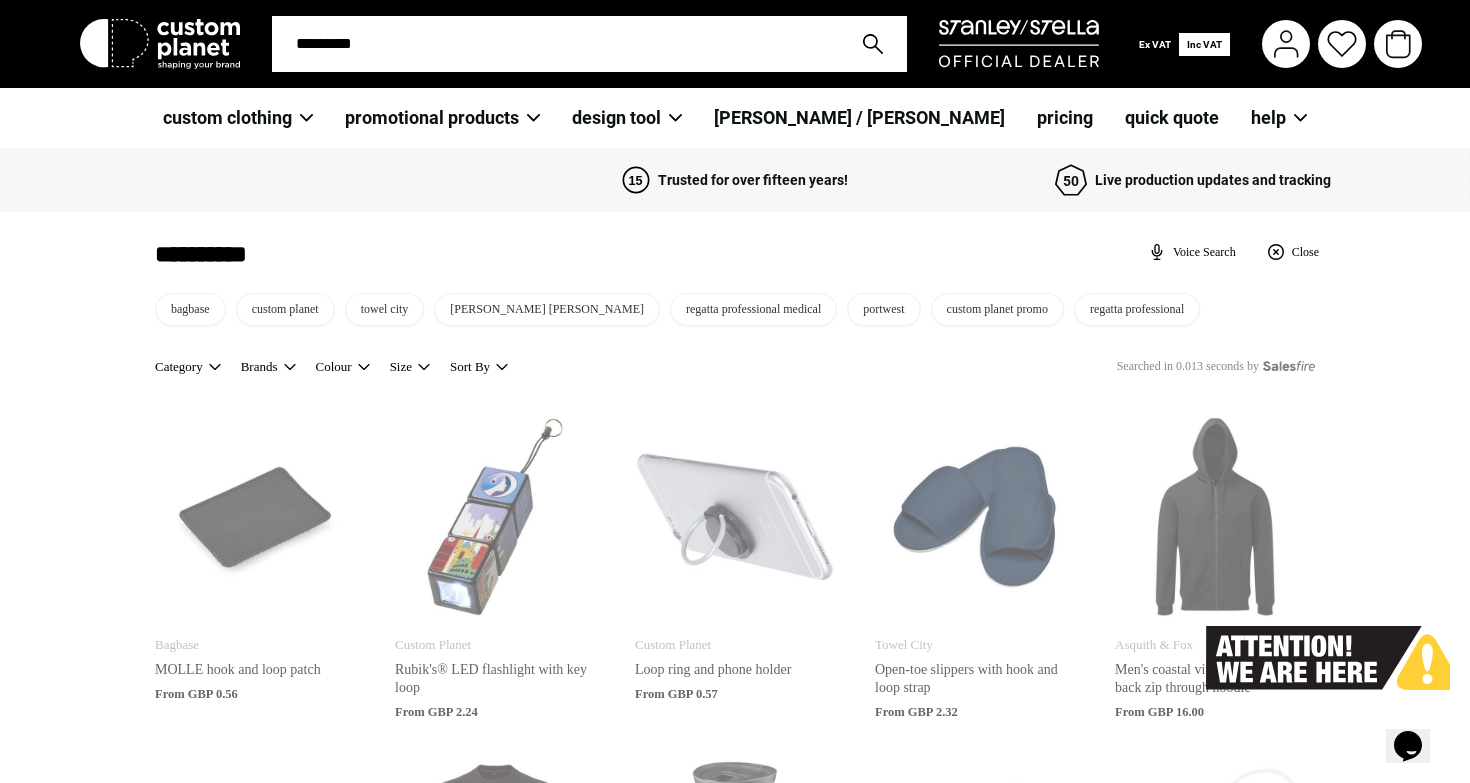 type on "**********" 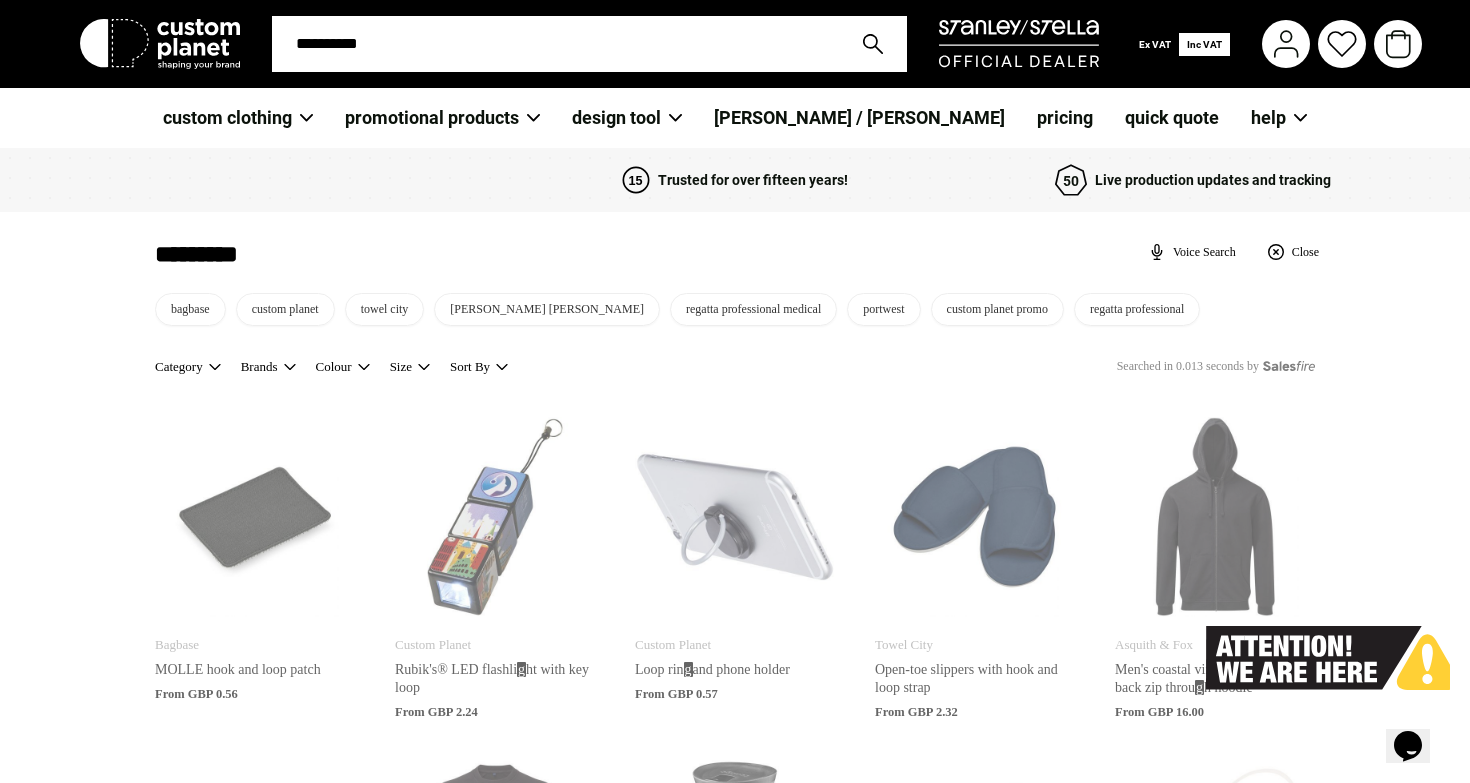 type on "********" 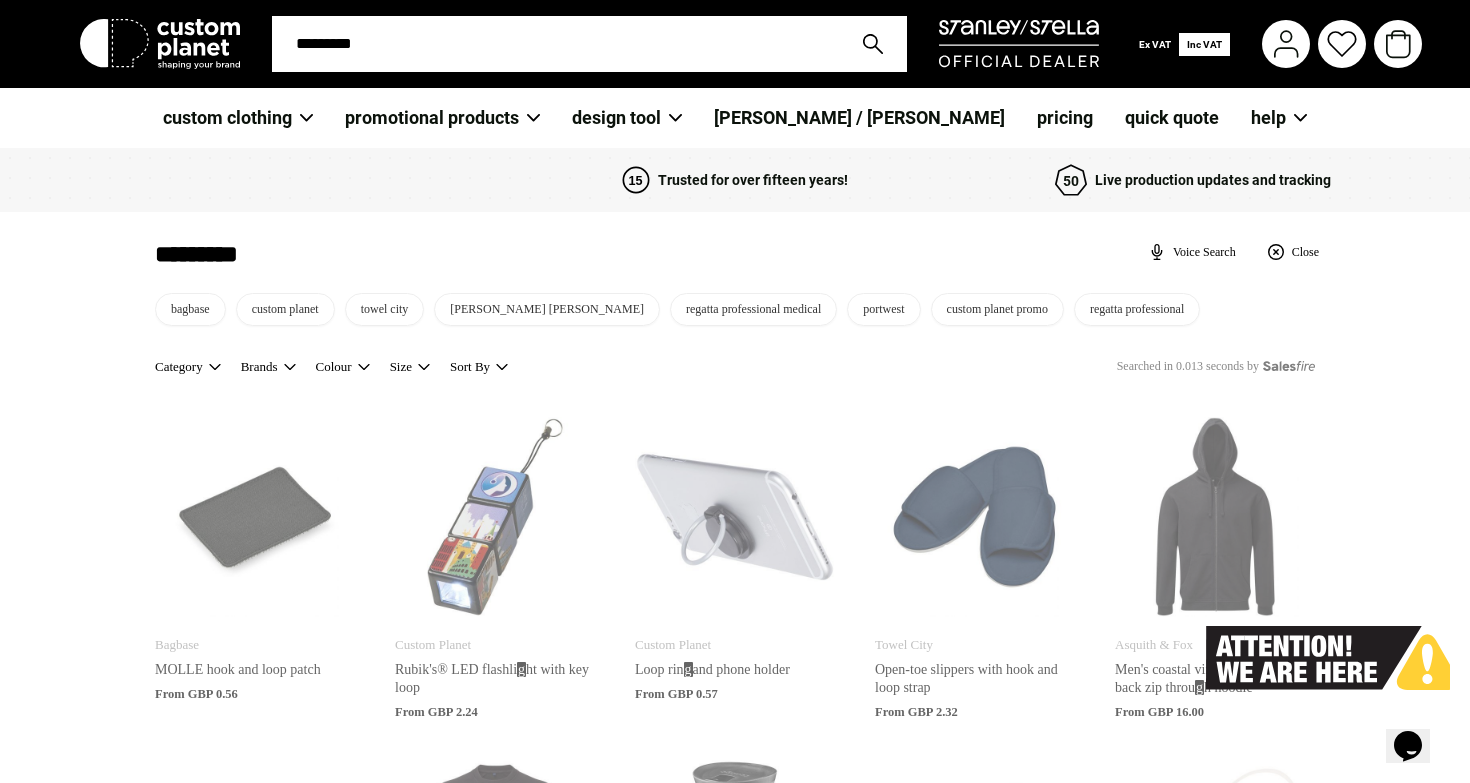 type on "********" 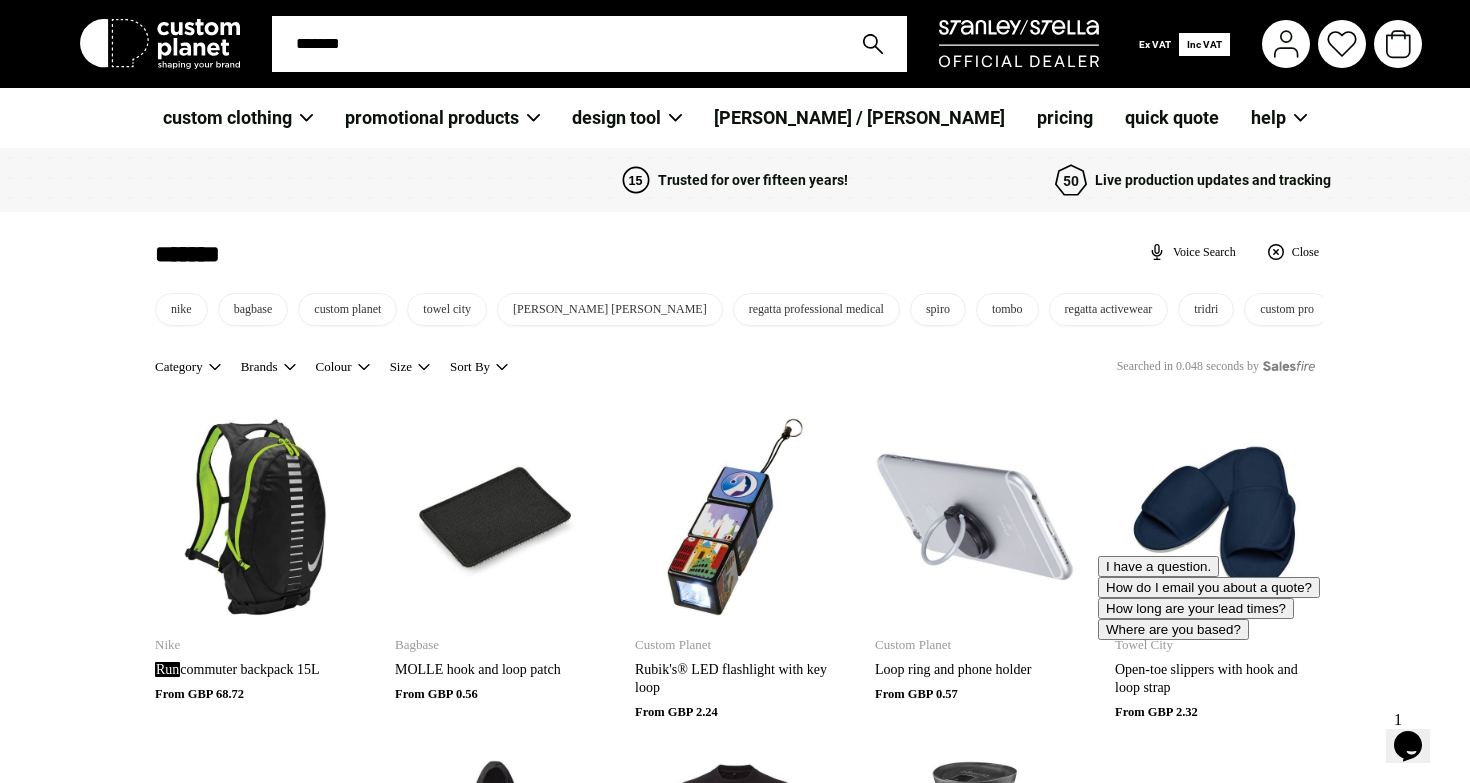 type on "******" 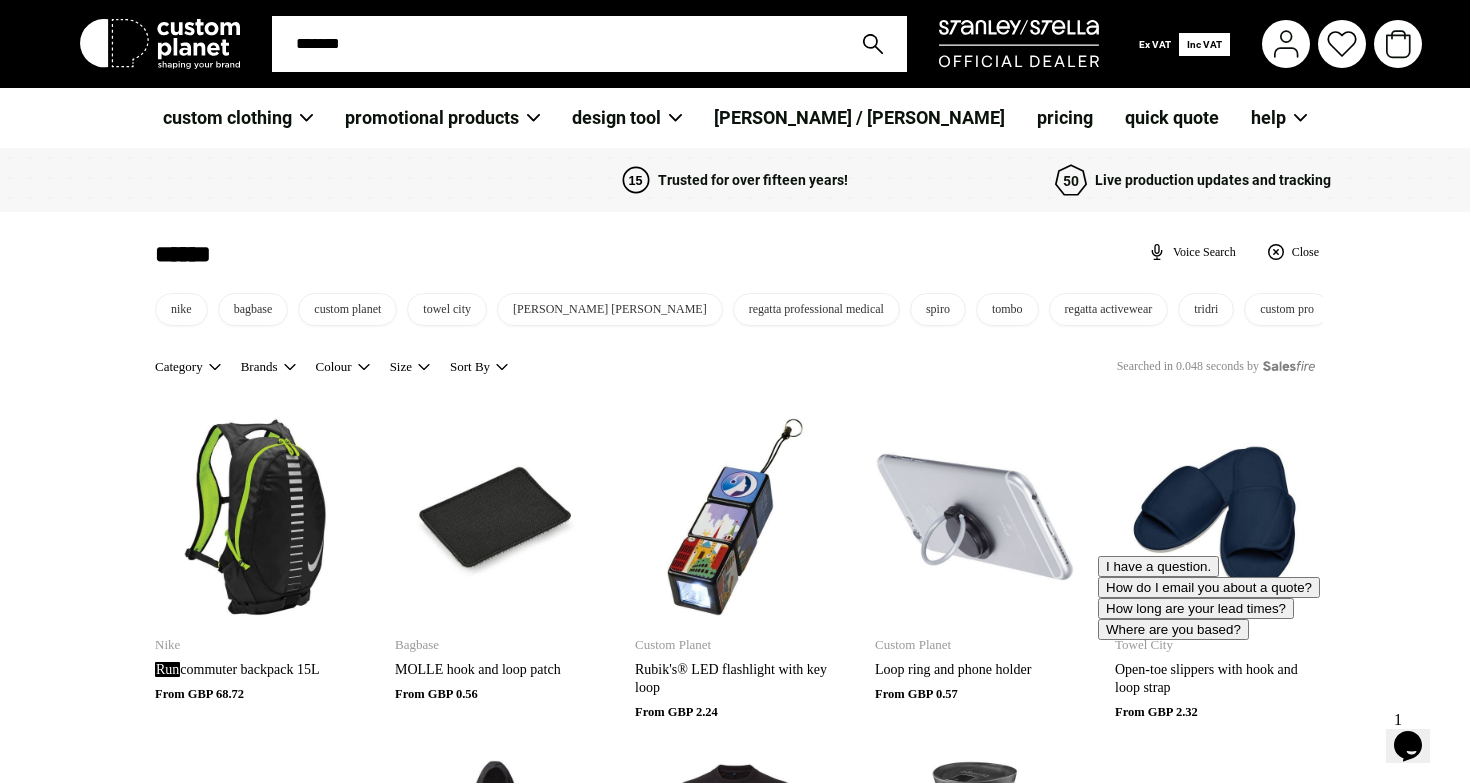type on "******" 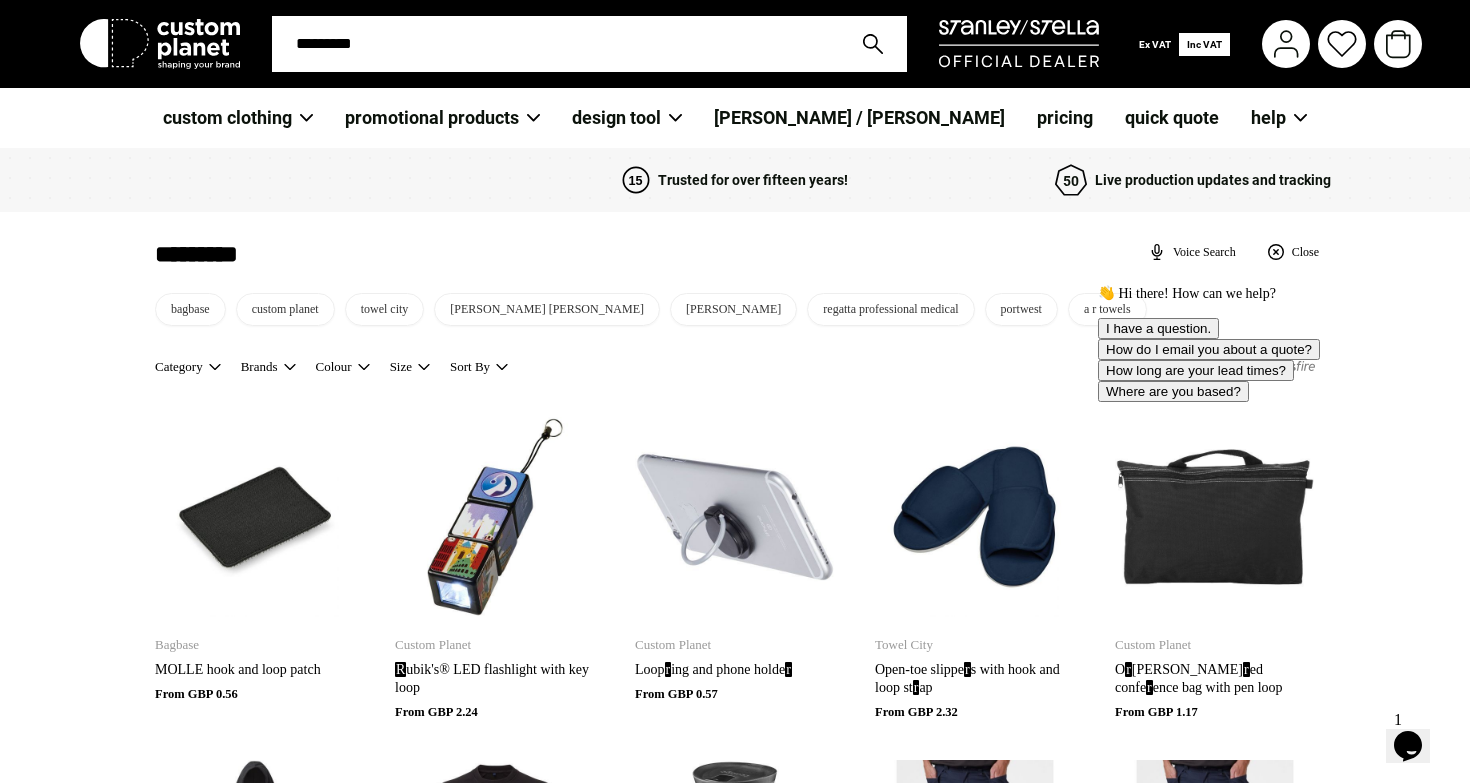 type on "*********" 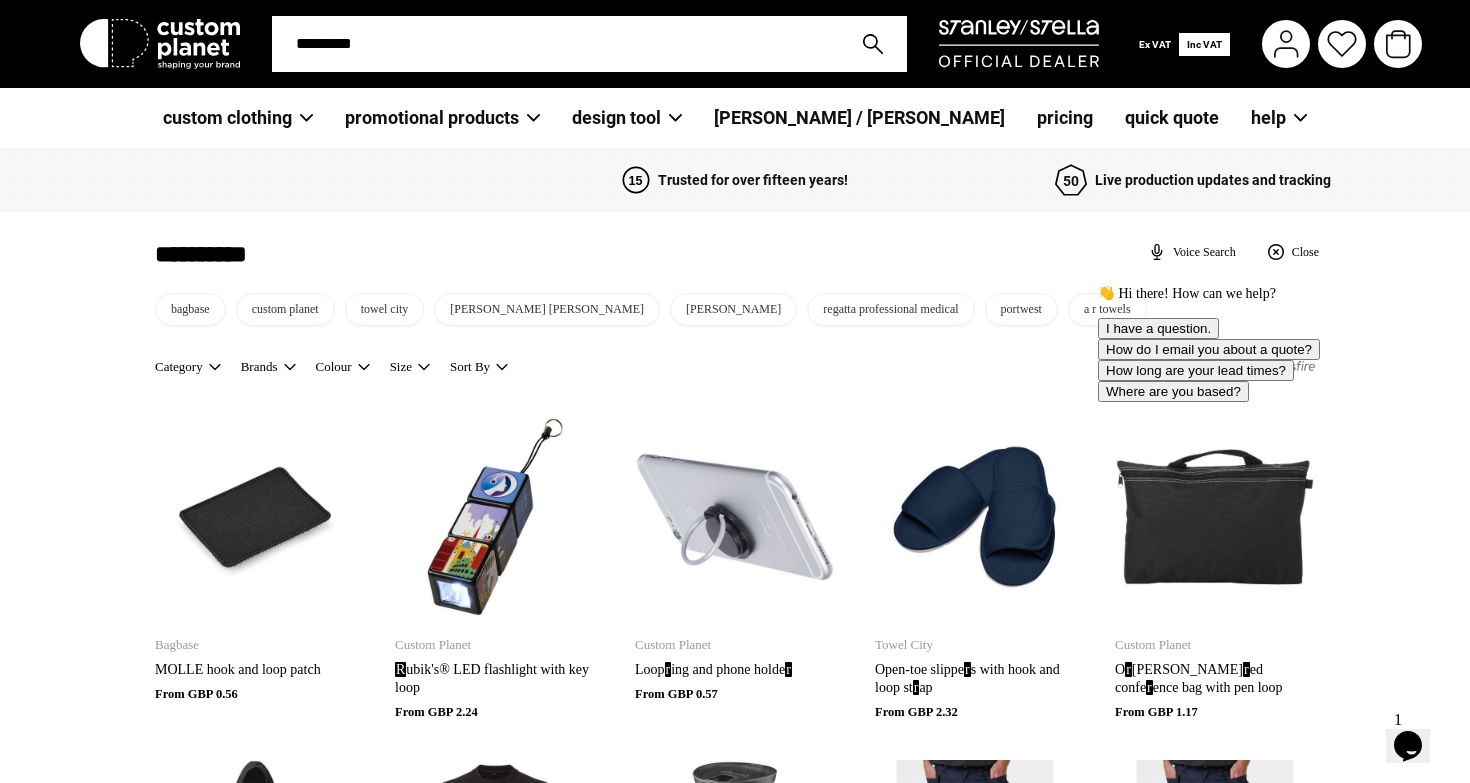 type on "*********" 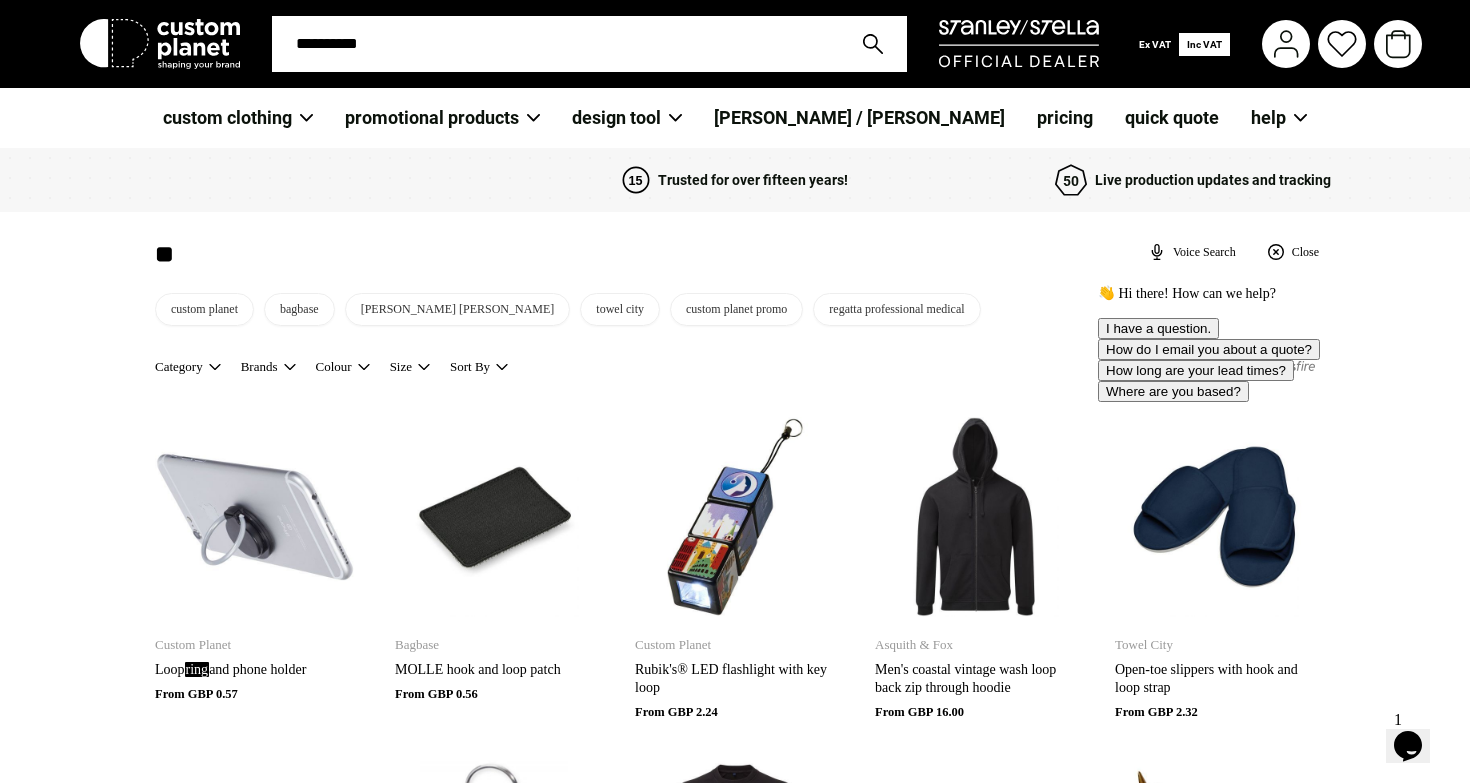 type on "*" 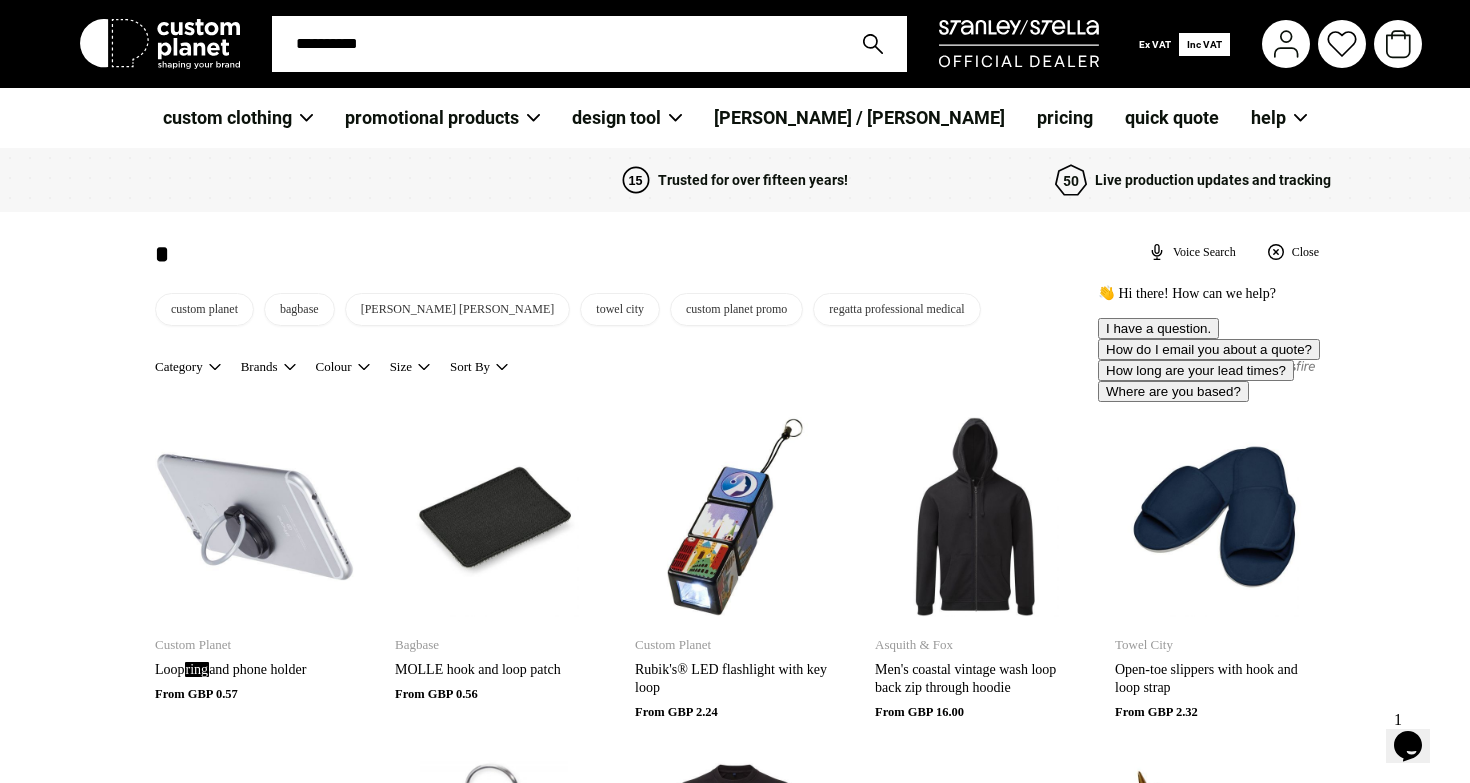 type 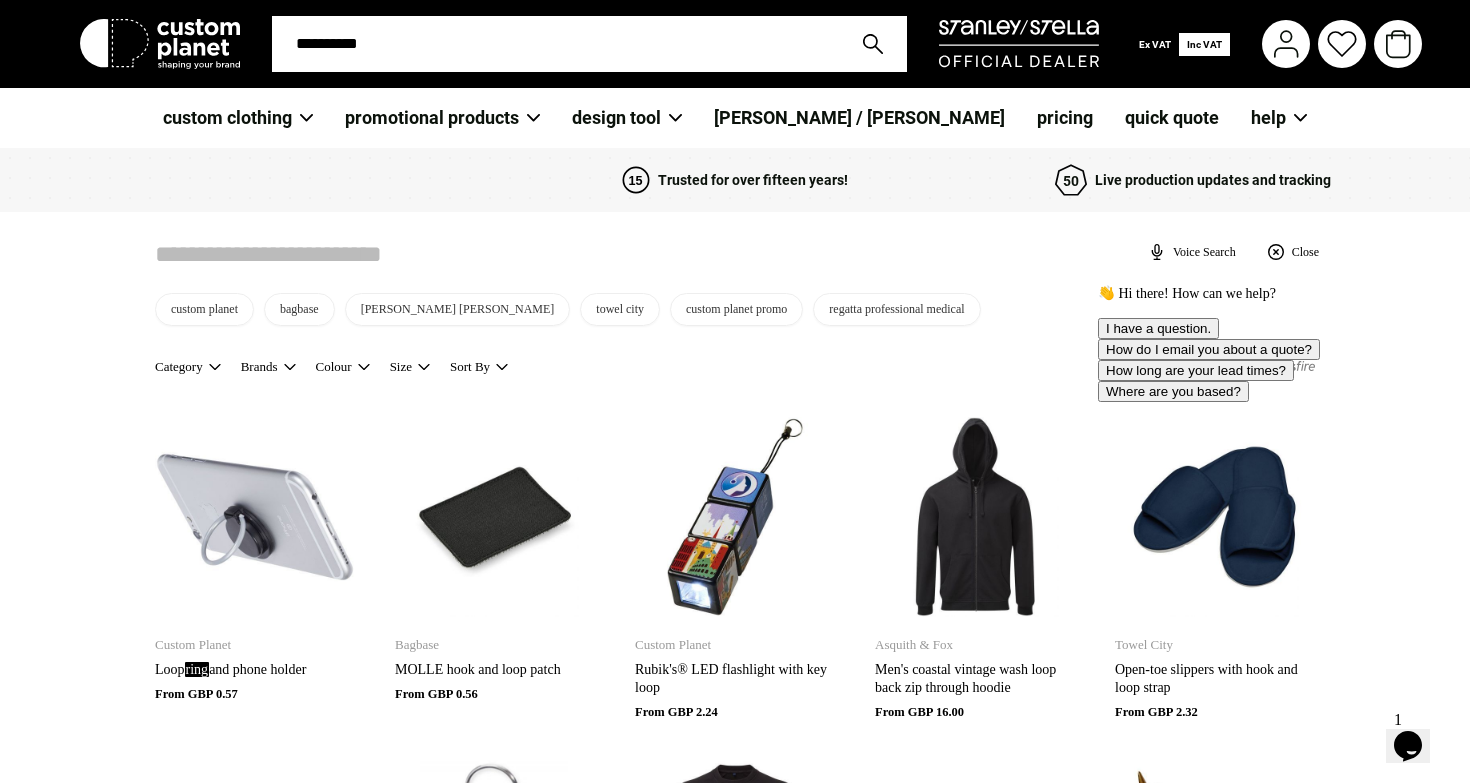 type 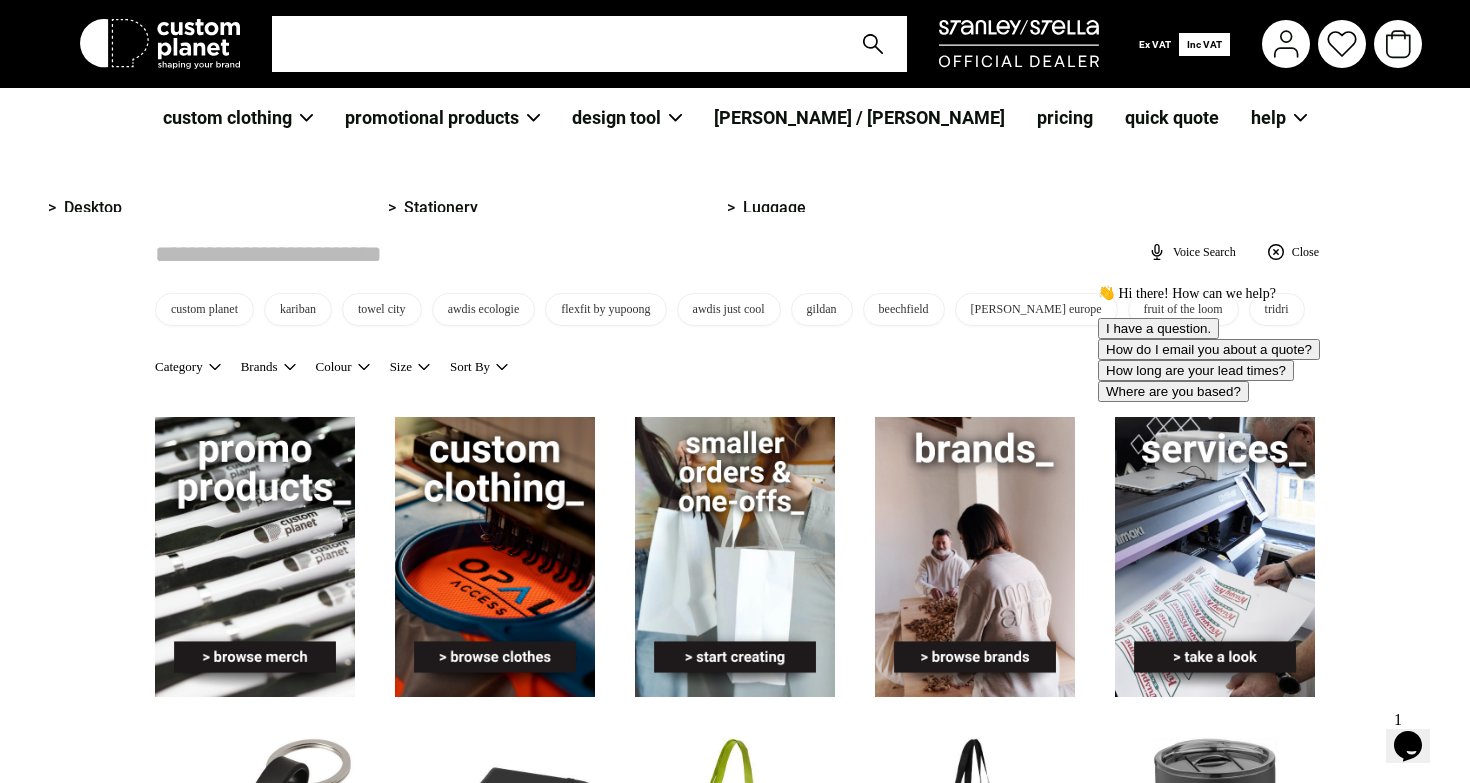 scroll, scrollTop: 0, scrollLeft: 0, axis: both 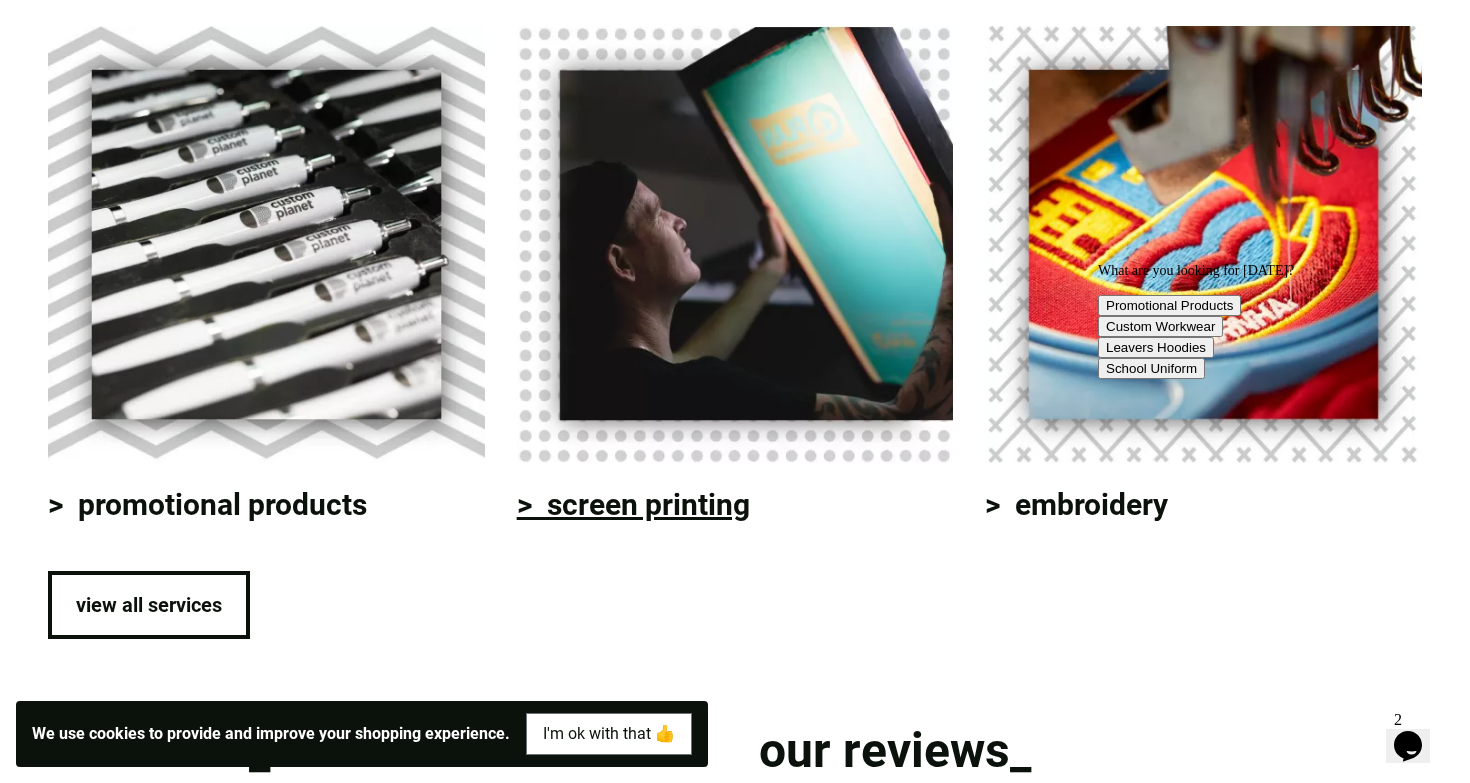 click on ">  screen printing" at bounding box center [633, 504] 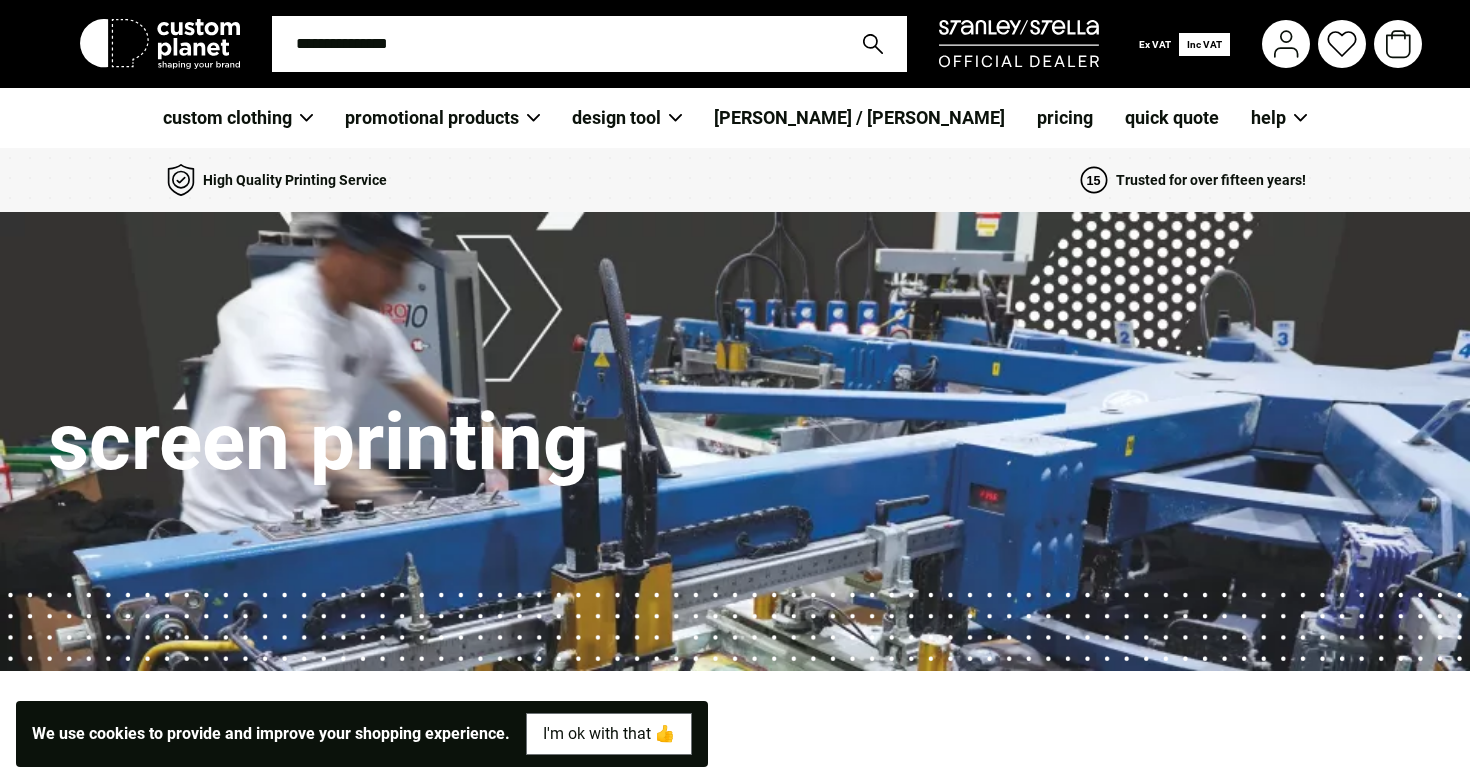 scroll, scrollTop: 0, scrollLeft: 0, axis: both 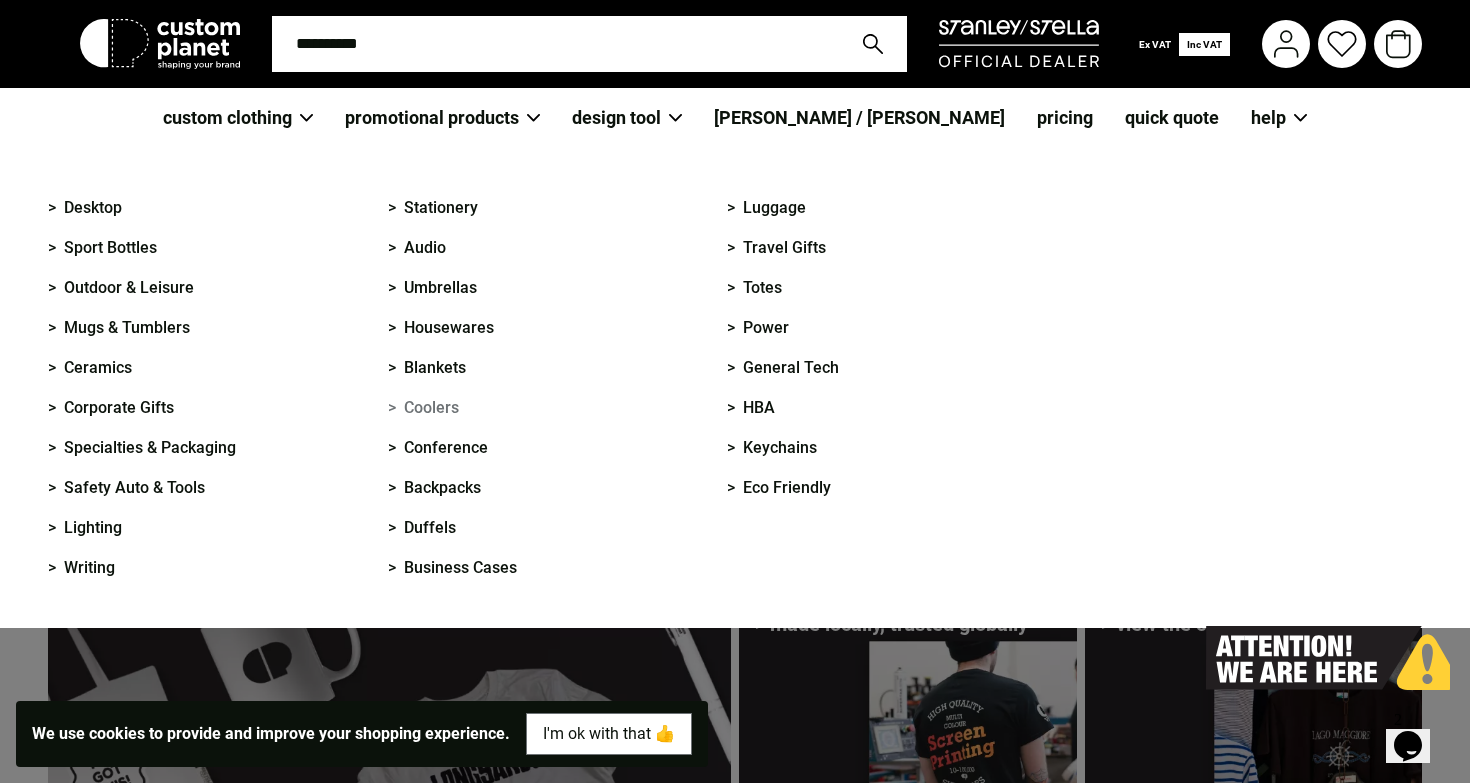 click on ">  Coolers" at bounding box center [423, 408] 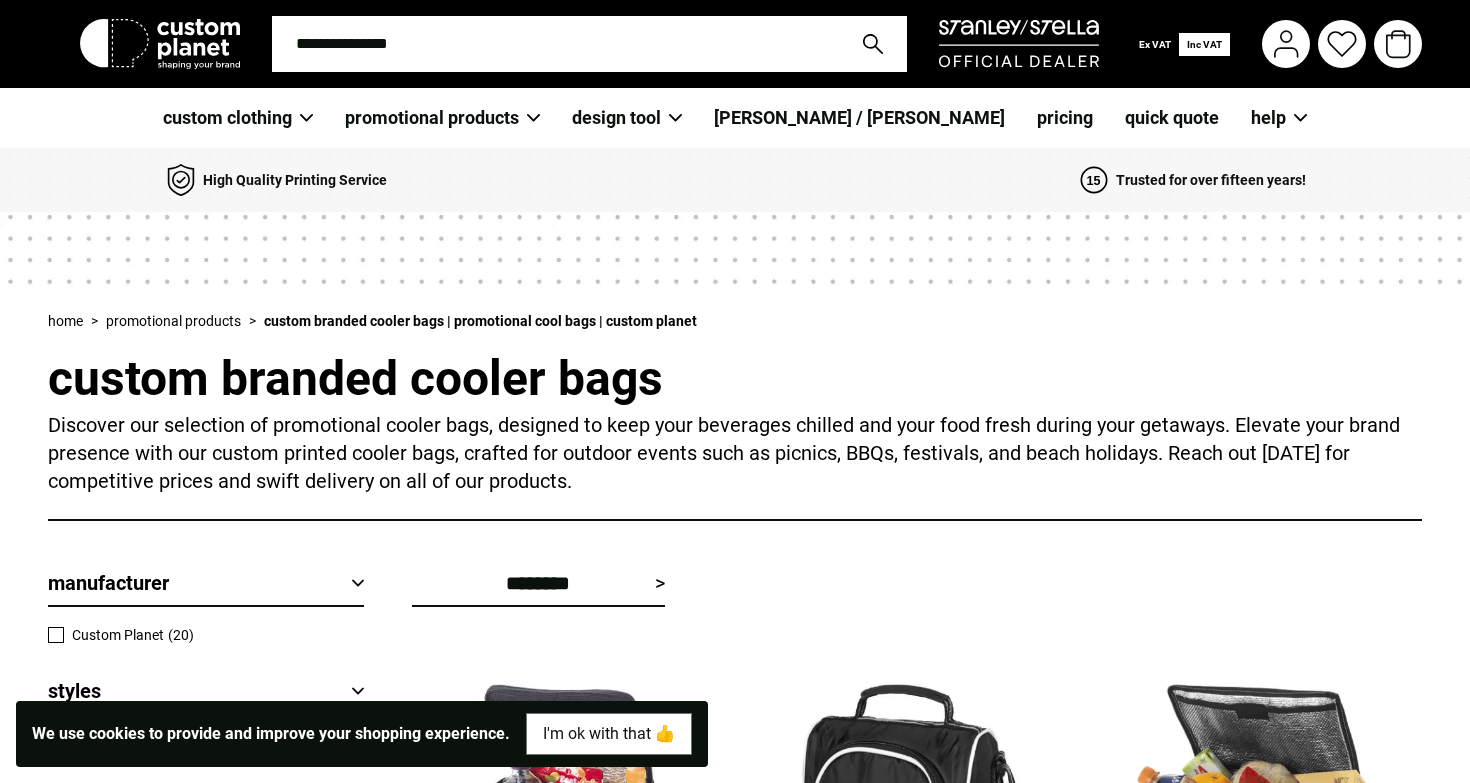 scroll, scrollTop: 0, scrollLeft: 0, axis: both 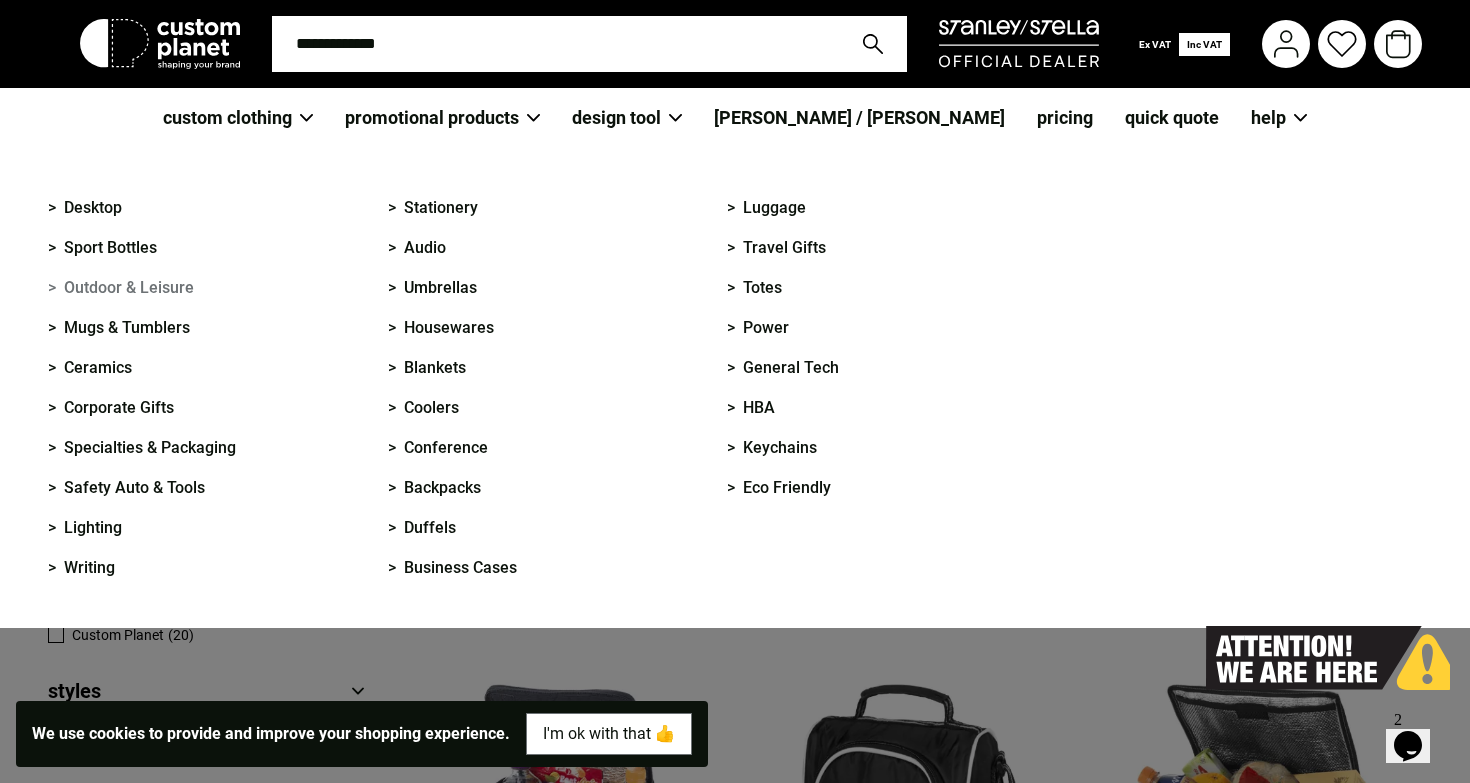 click on ">  Outdoor & Leisure" at bounding box center (121, 288) 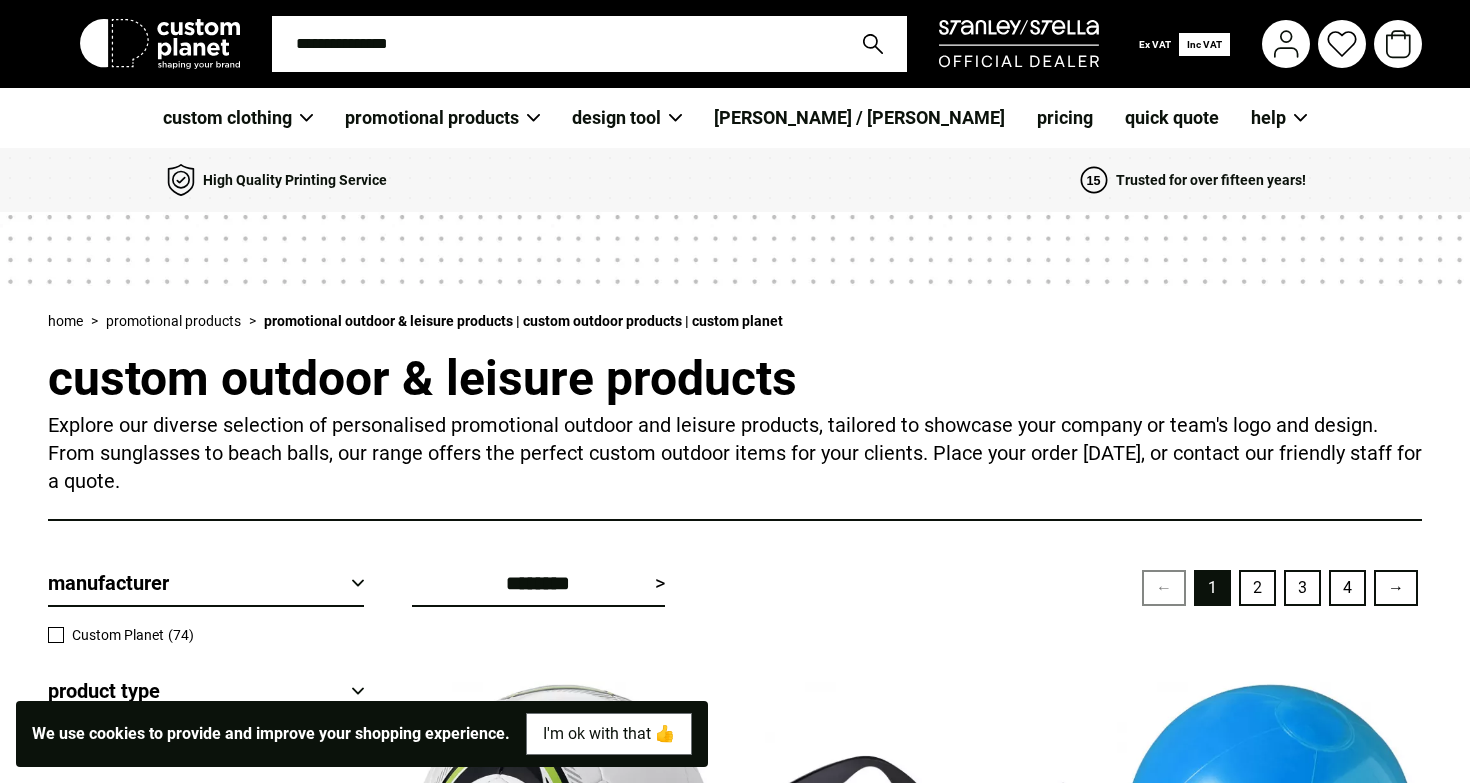 scroll, scrollTop: 0, scrollLeft: 0, axis: both 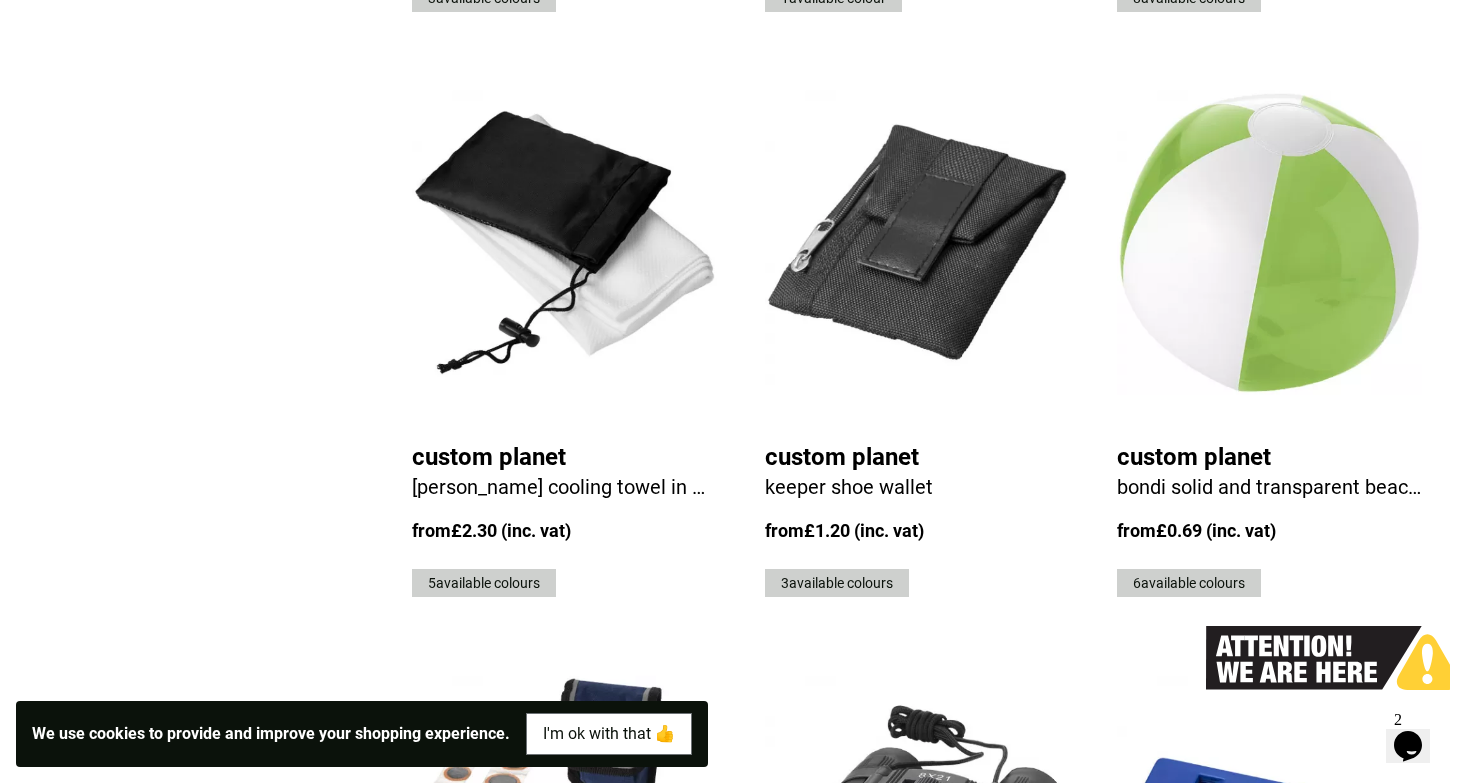 click on "Custom Planet" at bounding box center [1269, 457] 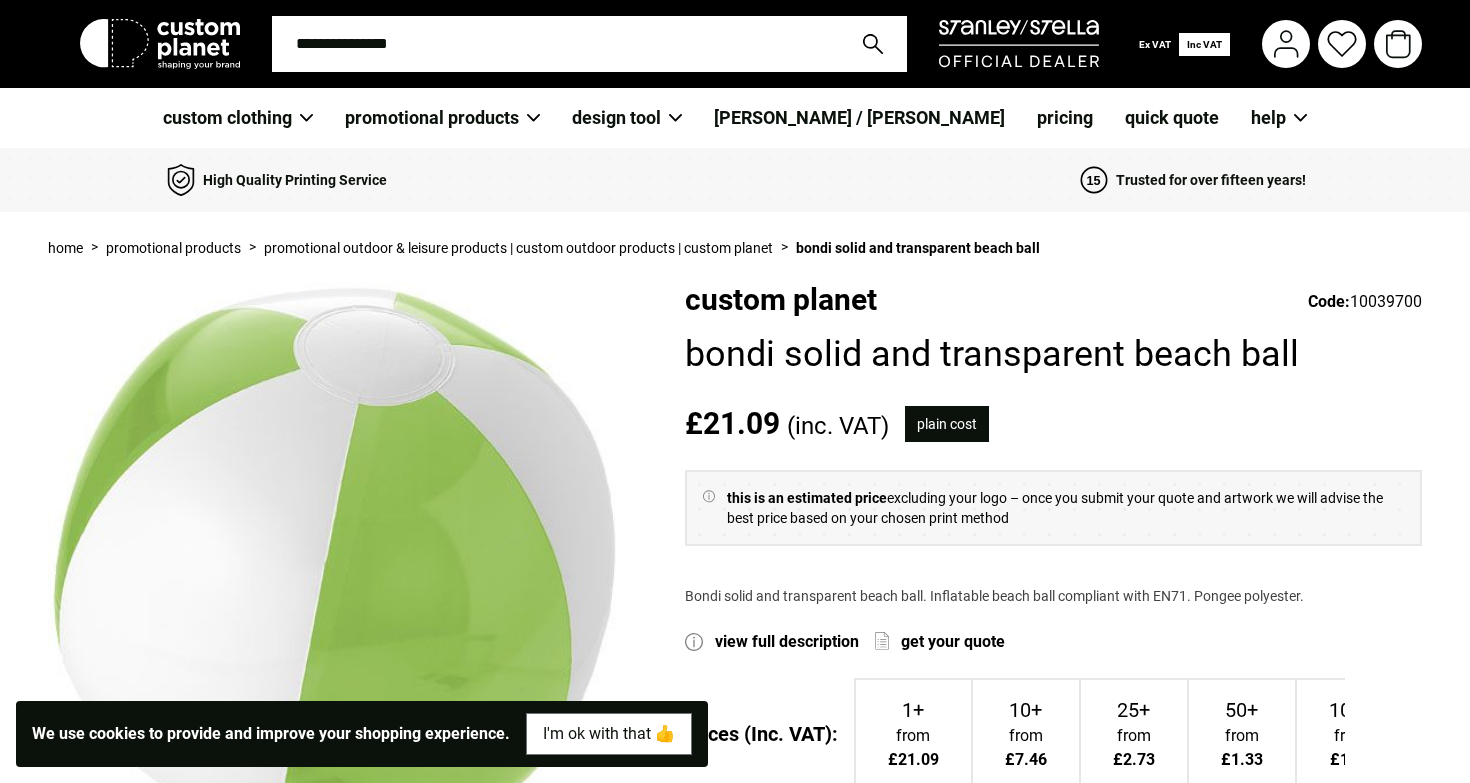 scroll, scrollTop: 0, scrollLeft: 0, axis: both 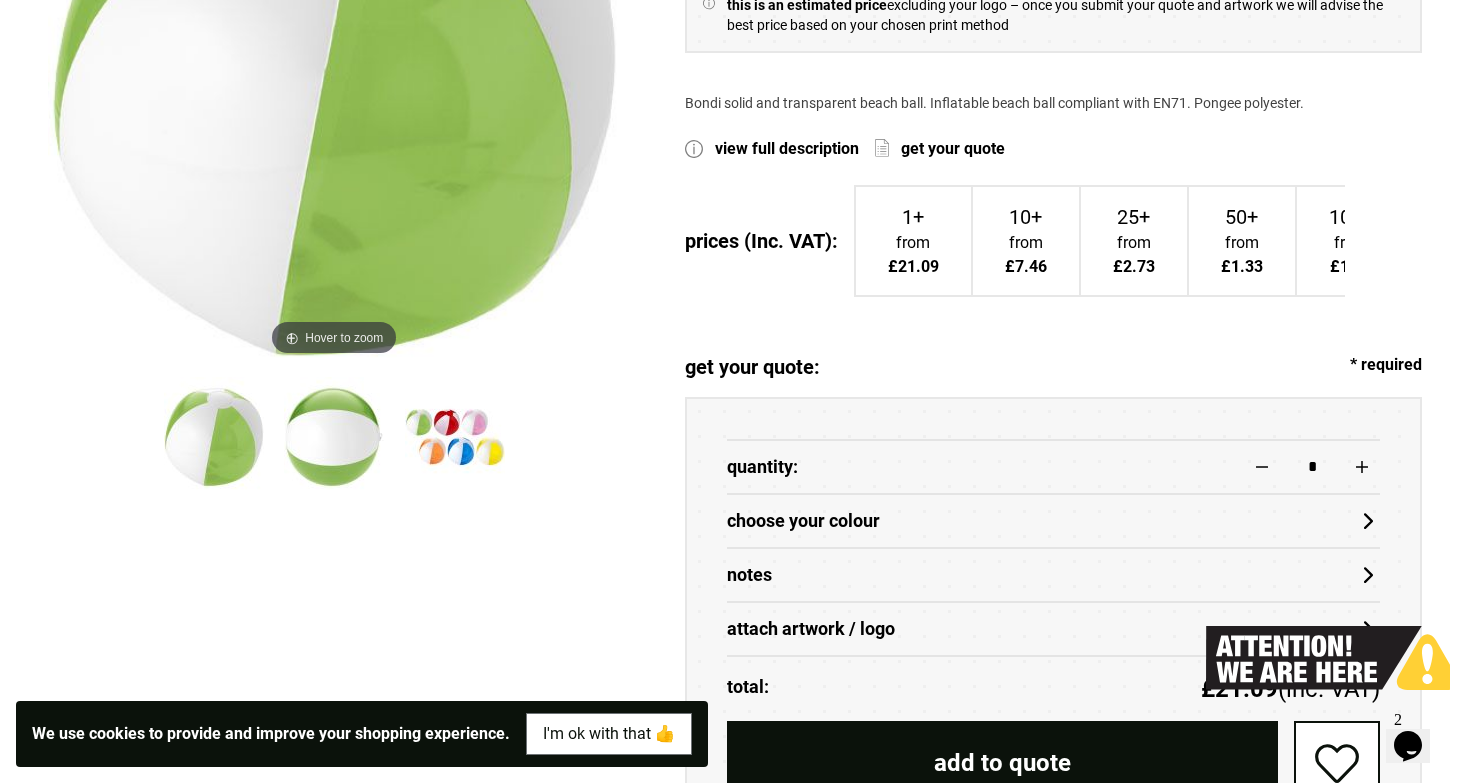 click on "10+" at bounding box center (1026, 217) 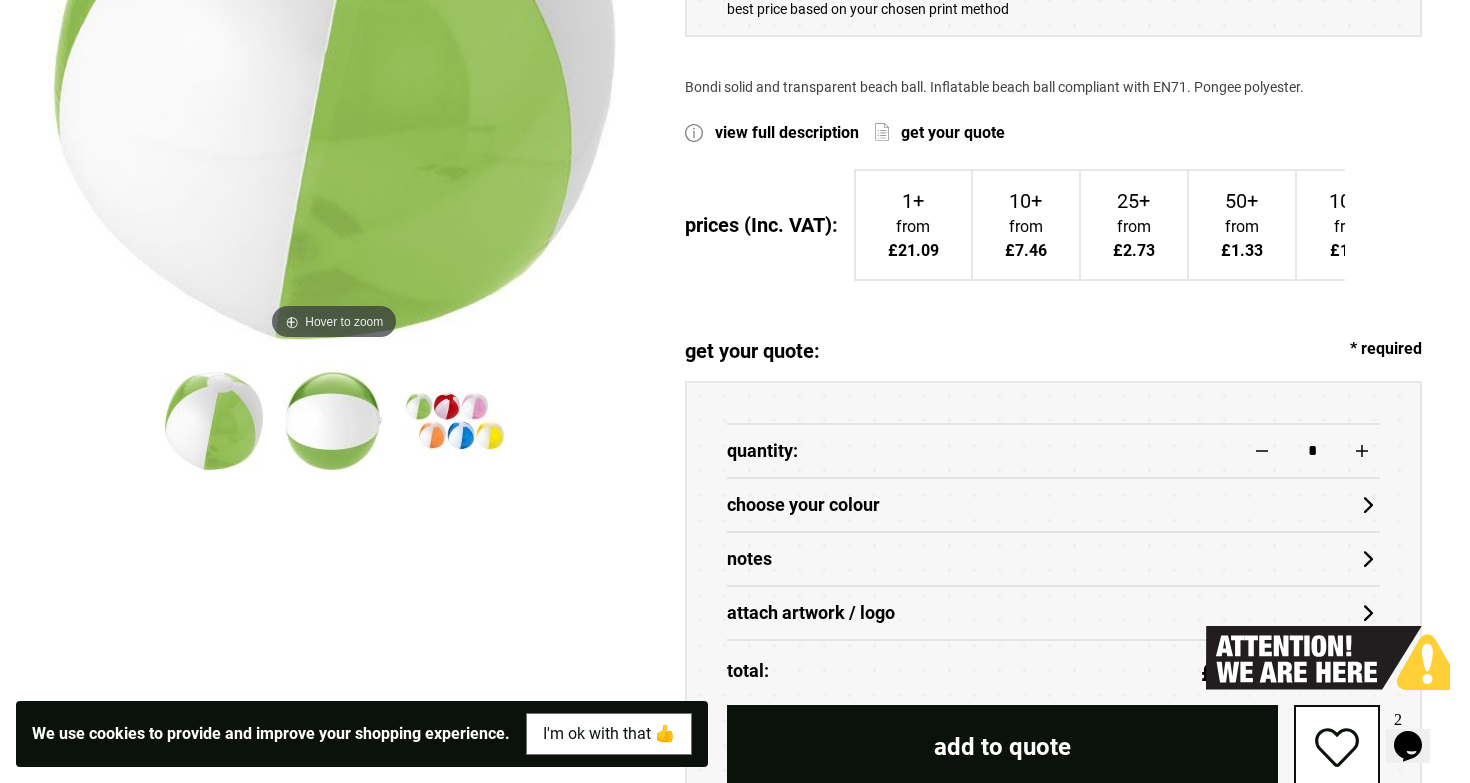 scroll, scrollTop: 514, scrollLeft: 0, axis: vertical 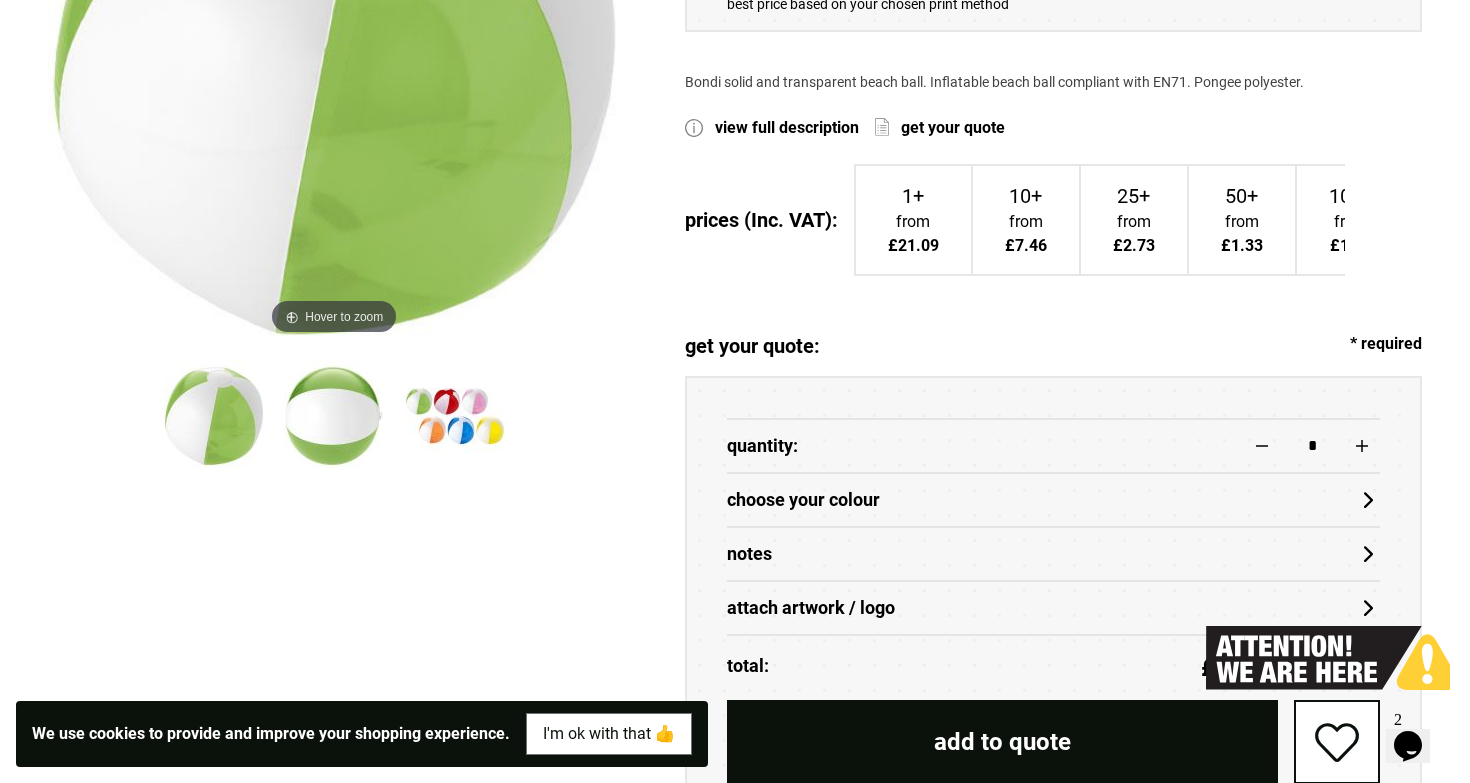 click at bounding box center [455, 416] 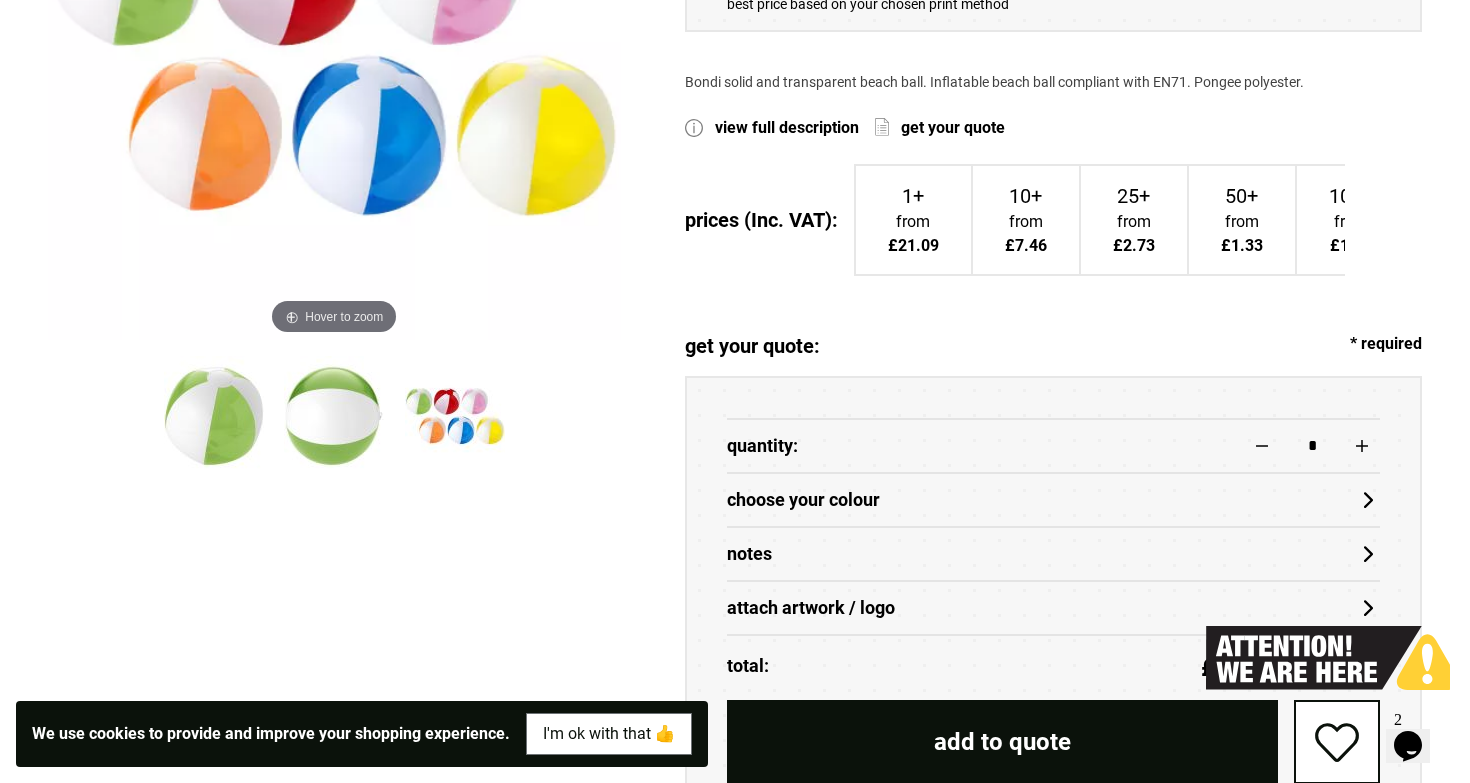 click at bounding box center (334, 416) 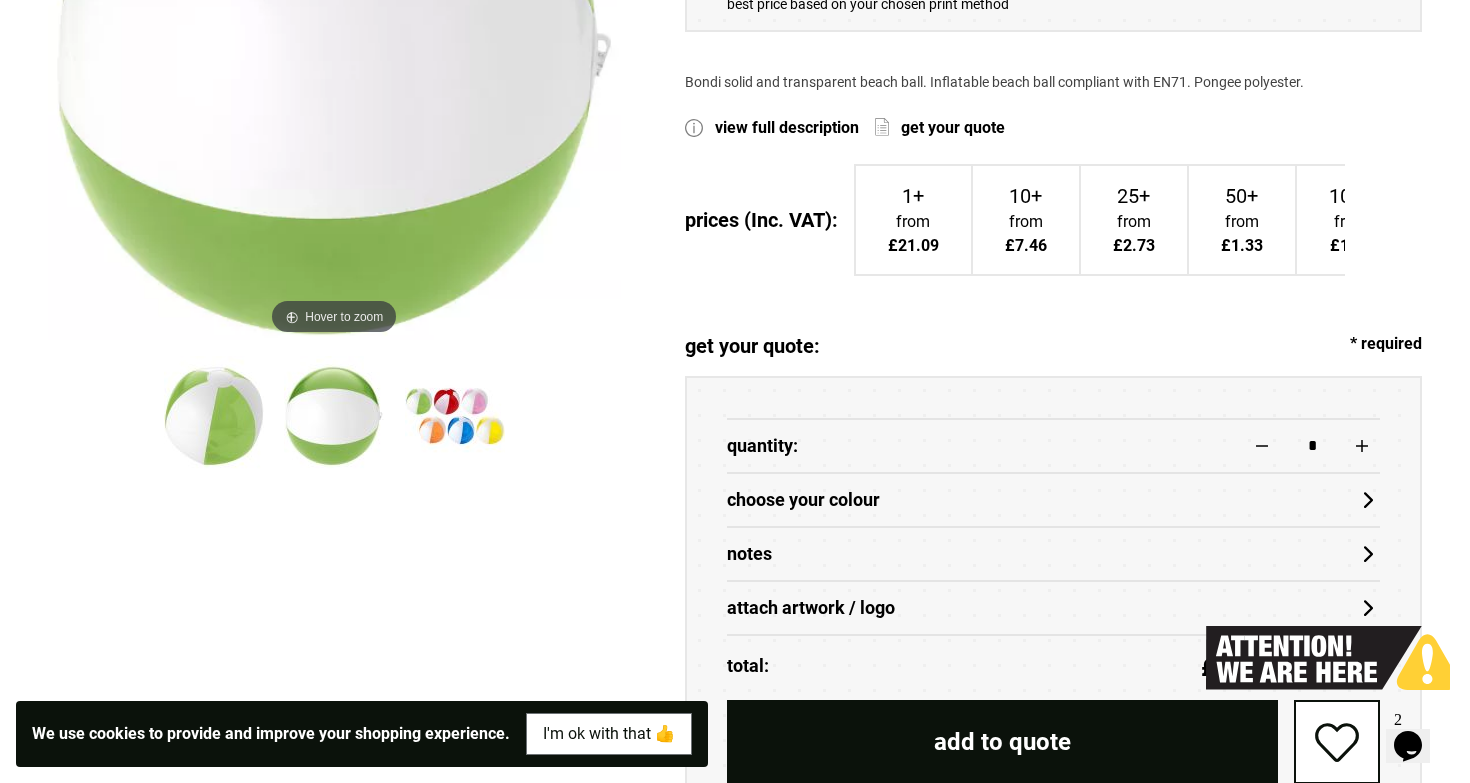 click at bounding box center (455, 416) 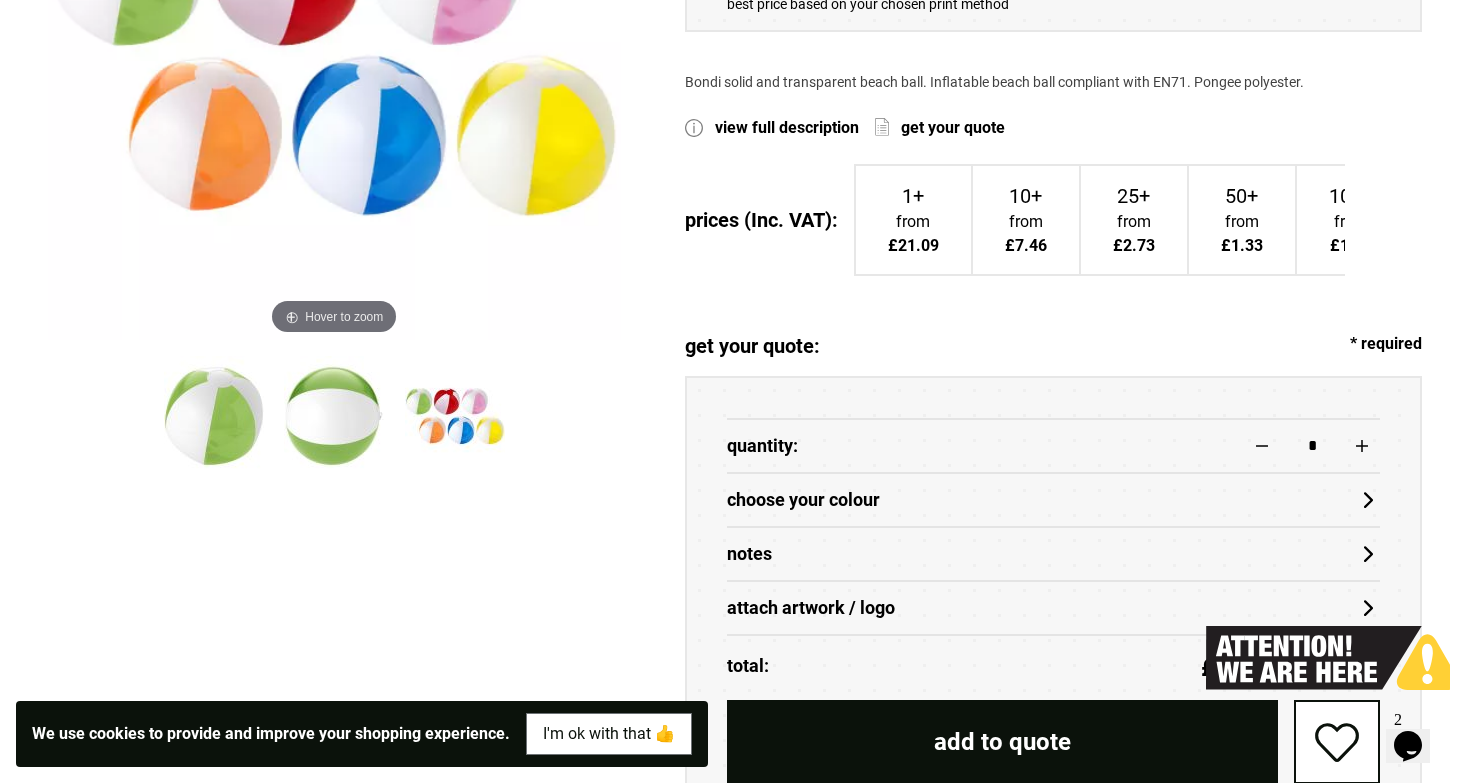 click at bounding box center [214, 416] 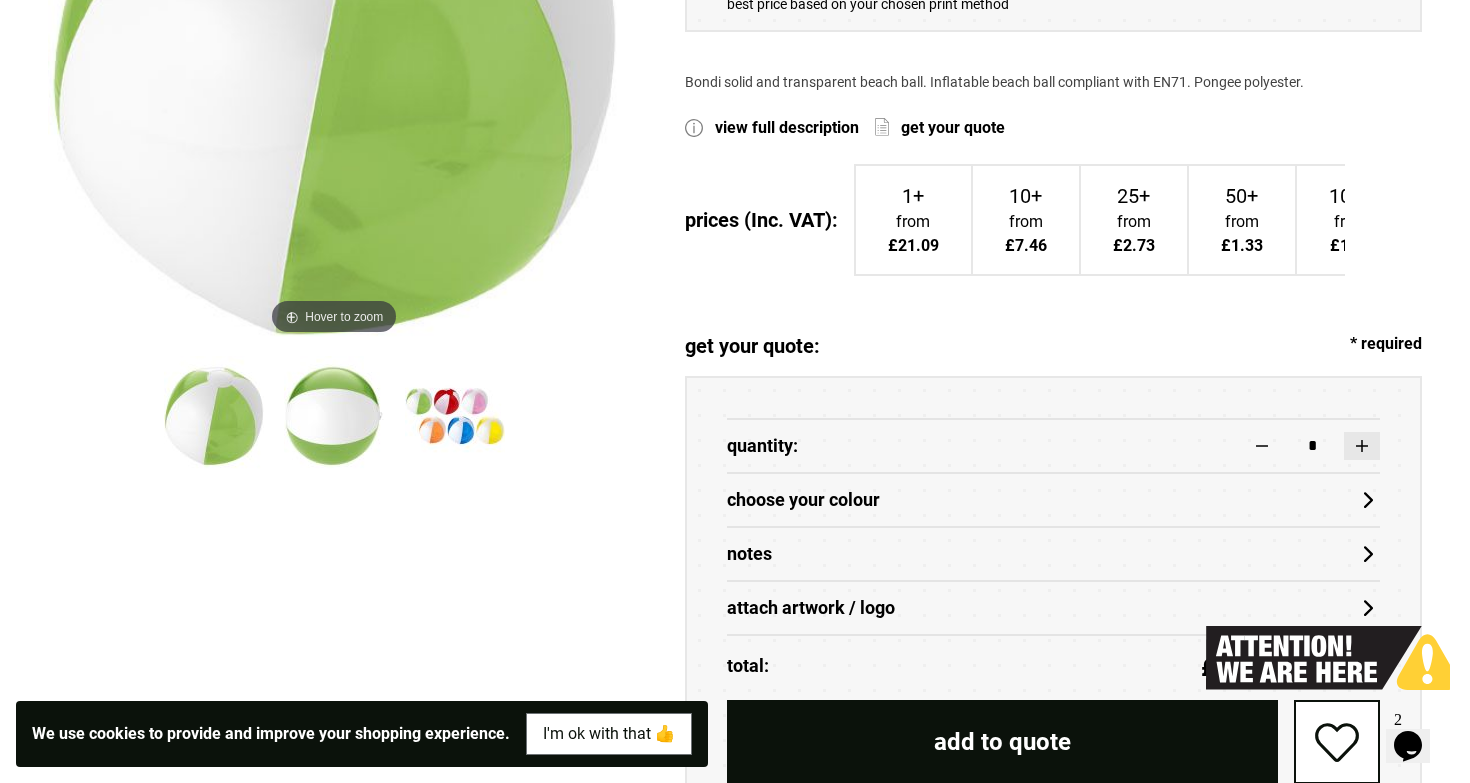 click at bounding box center (1362, 446) 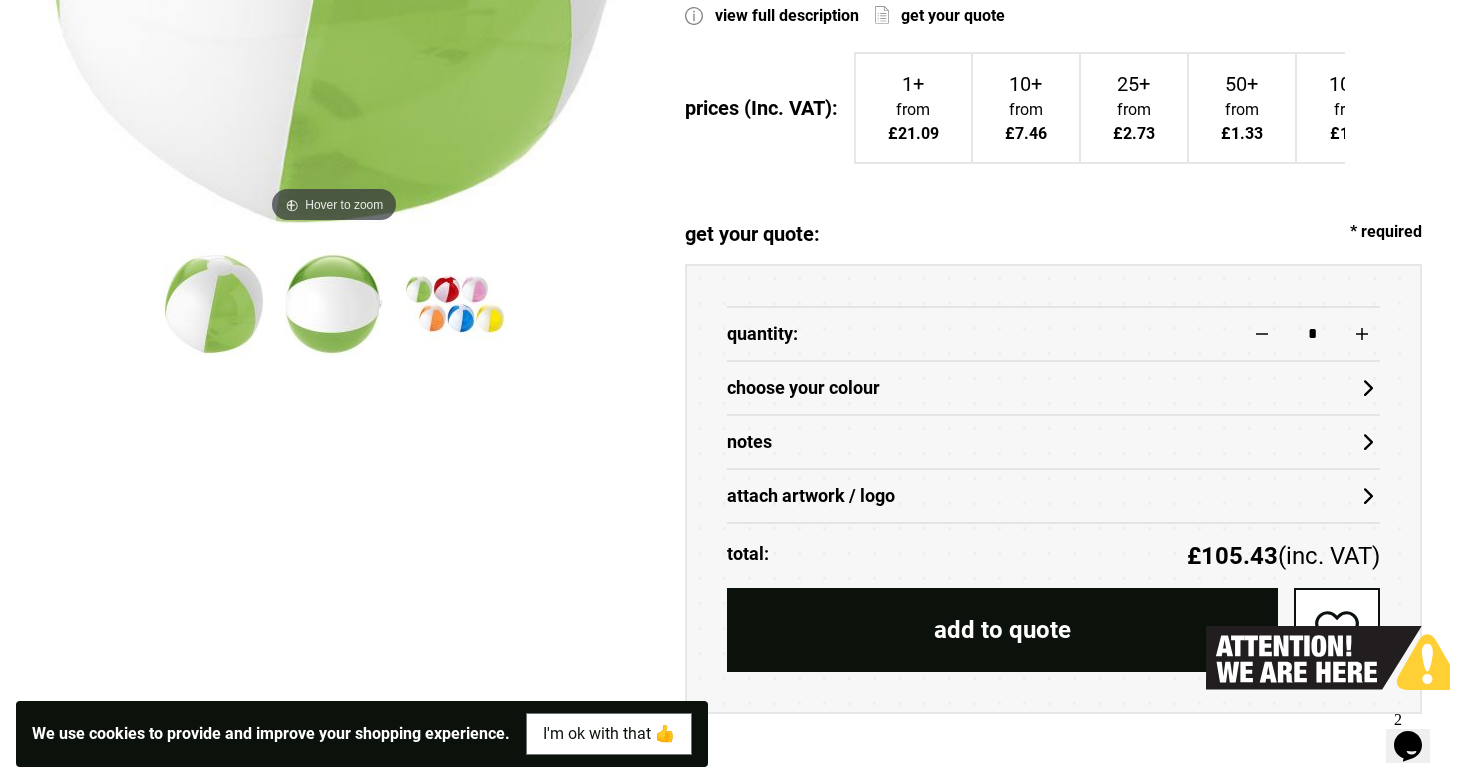 scroll, scrollTop: 636, scrollLeft: 0, axis: vertical 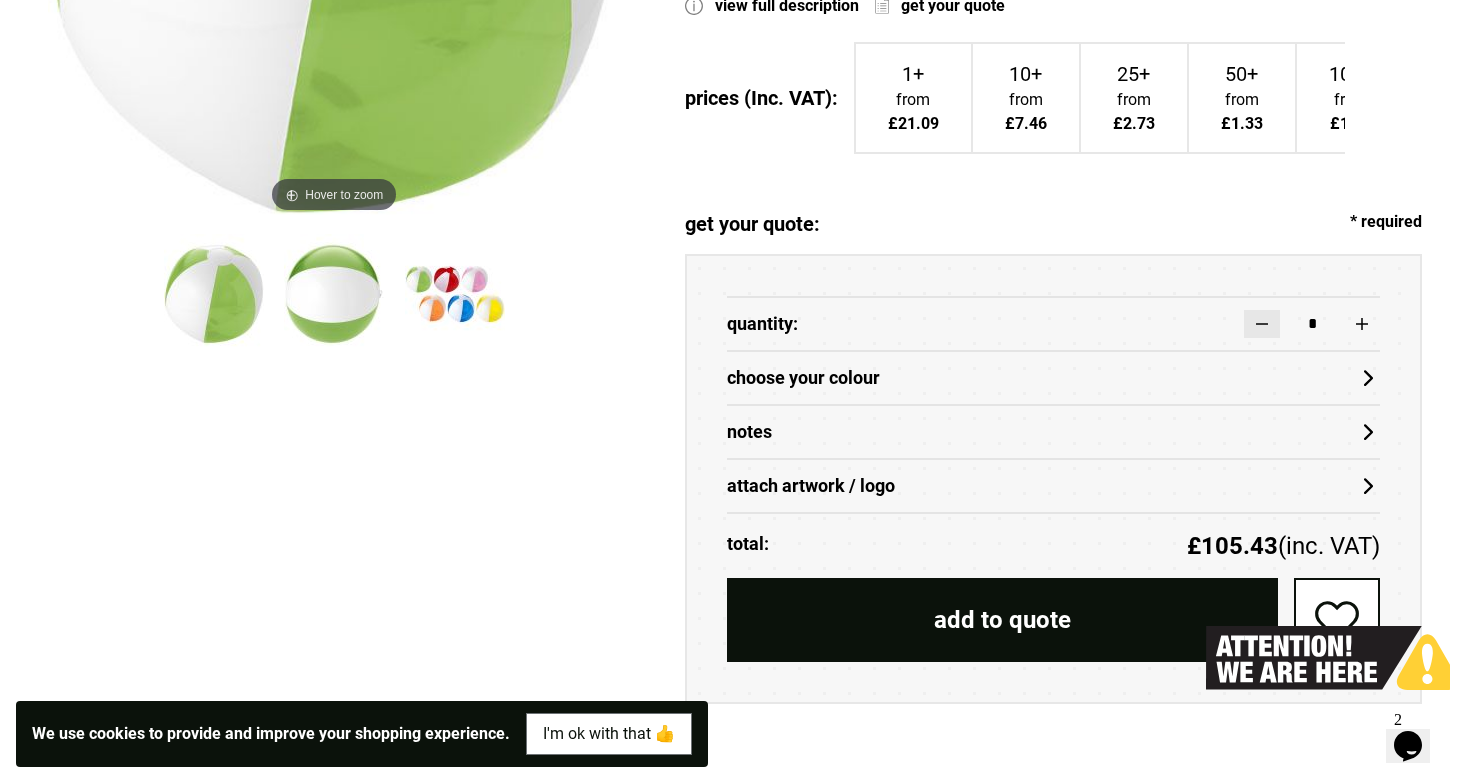 click at bounding box center [1262, 324] 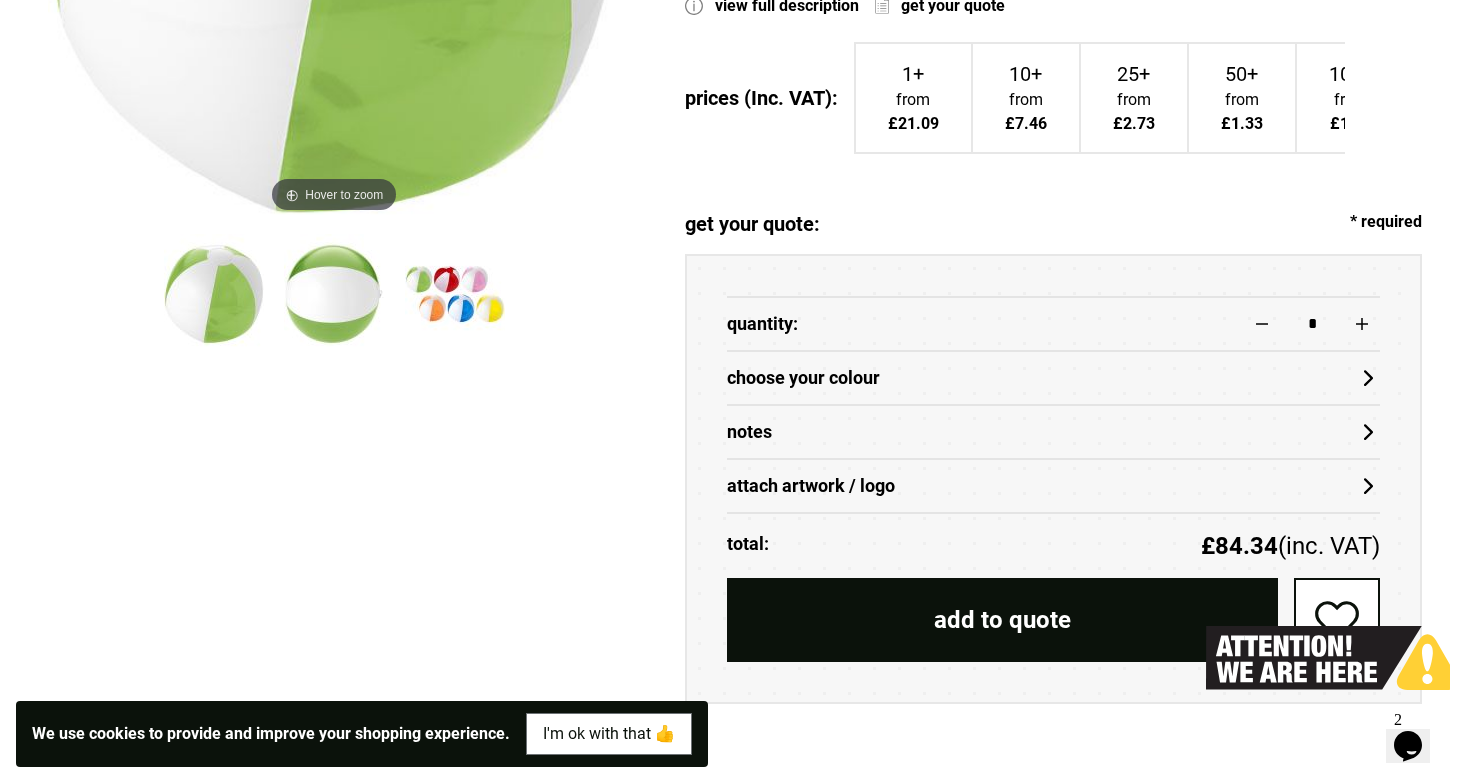 click on "choose your colour" at bounding box center [1054, 377] 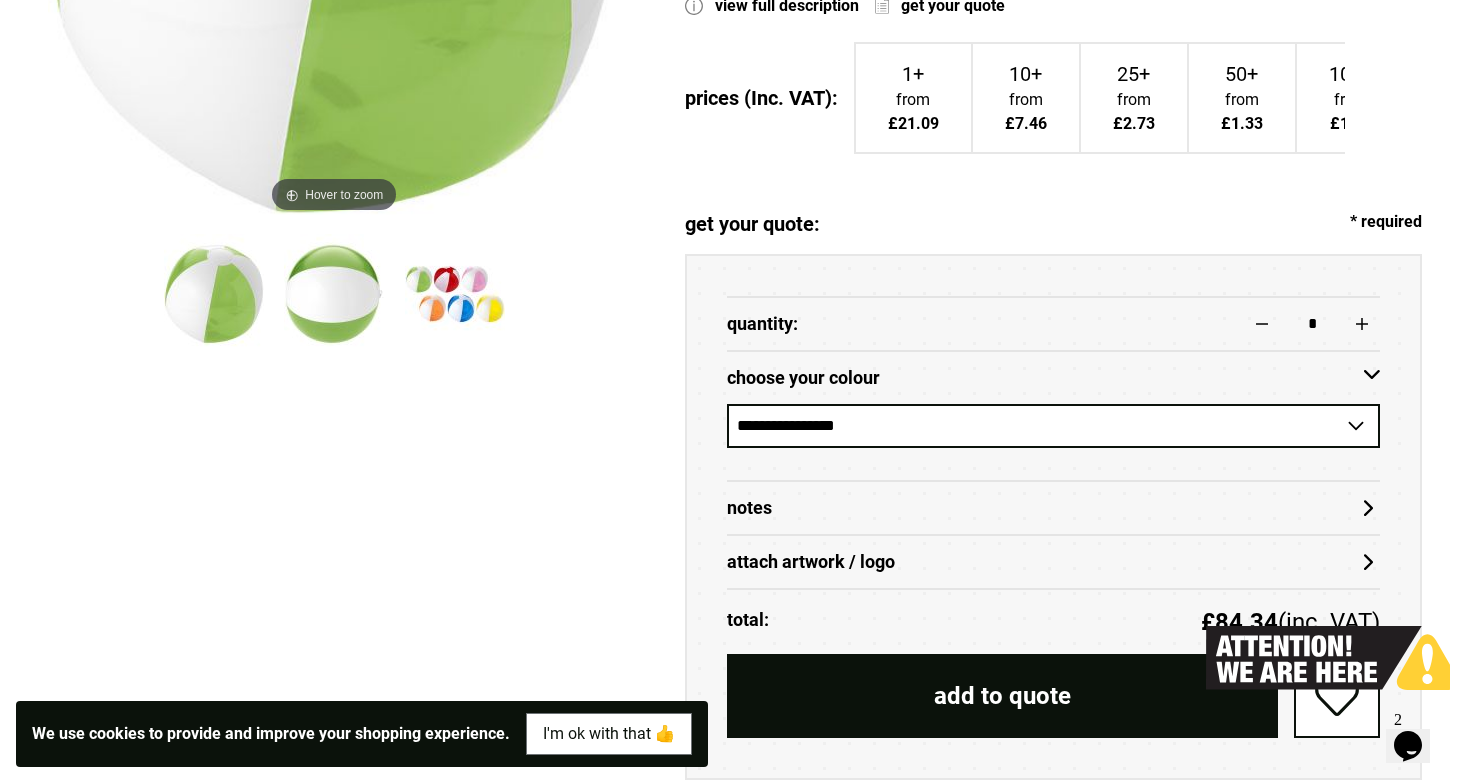 select on "****" 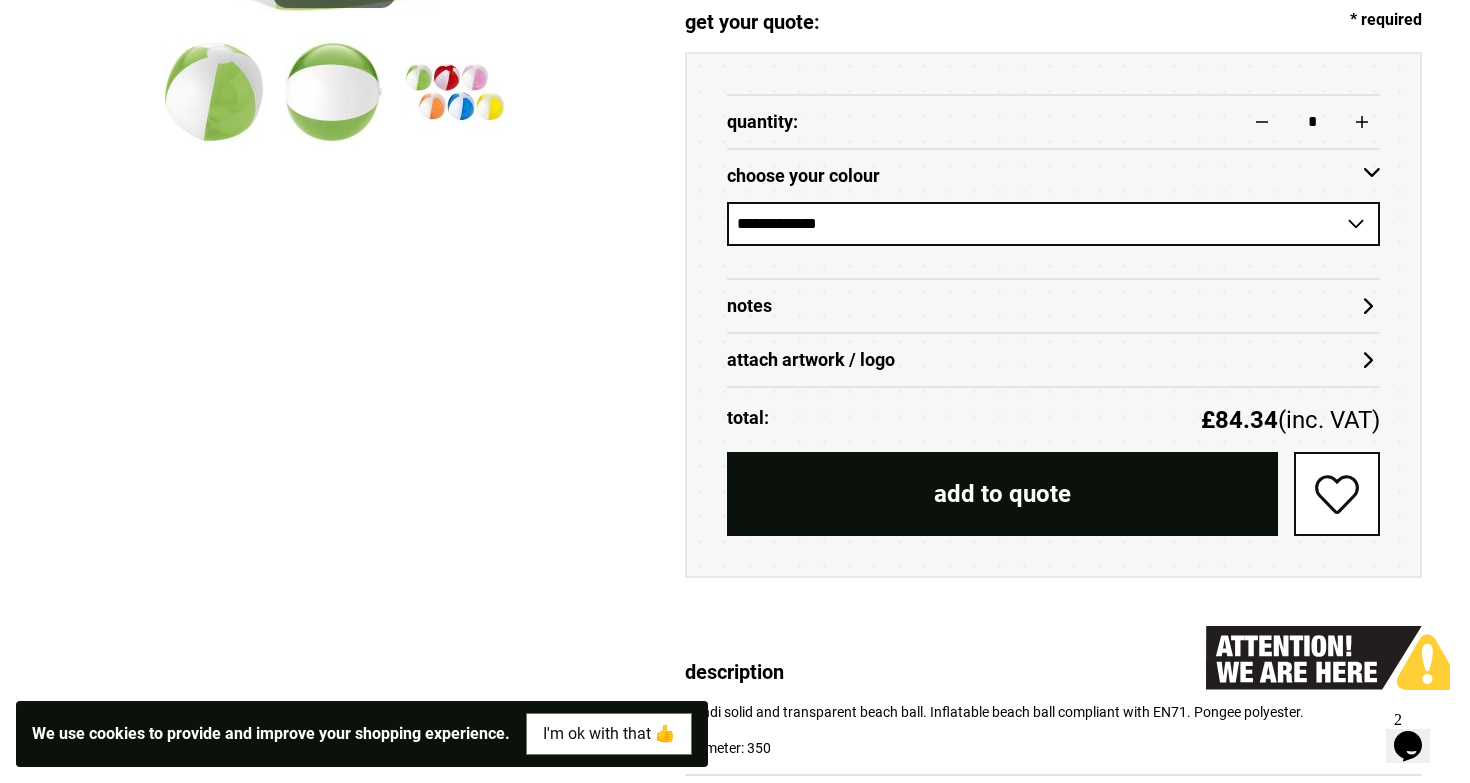 scroll, scrollTop: 840, scrollLeft: 0, axis: vertical 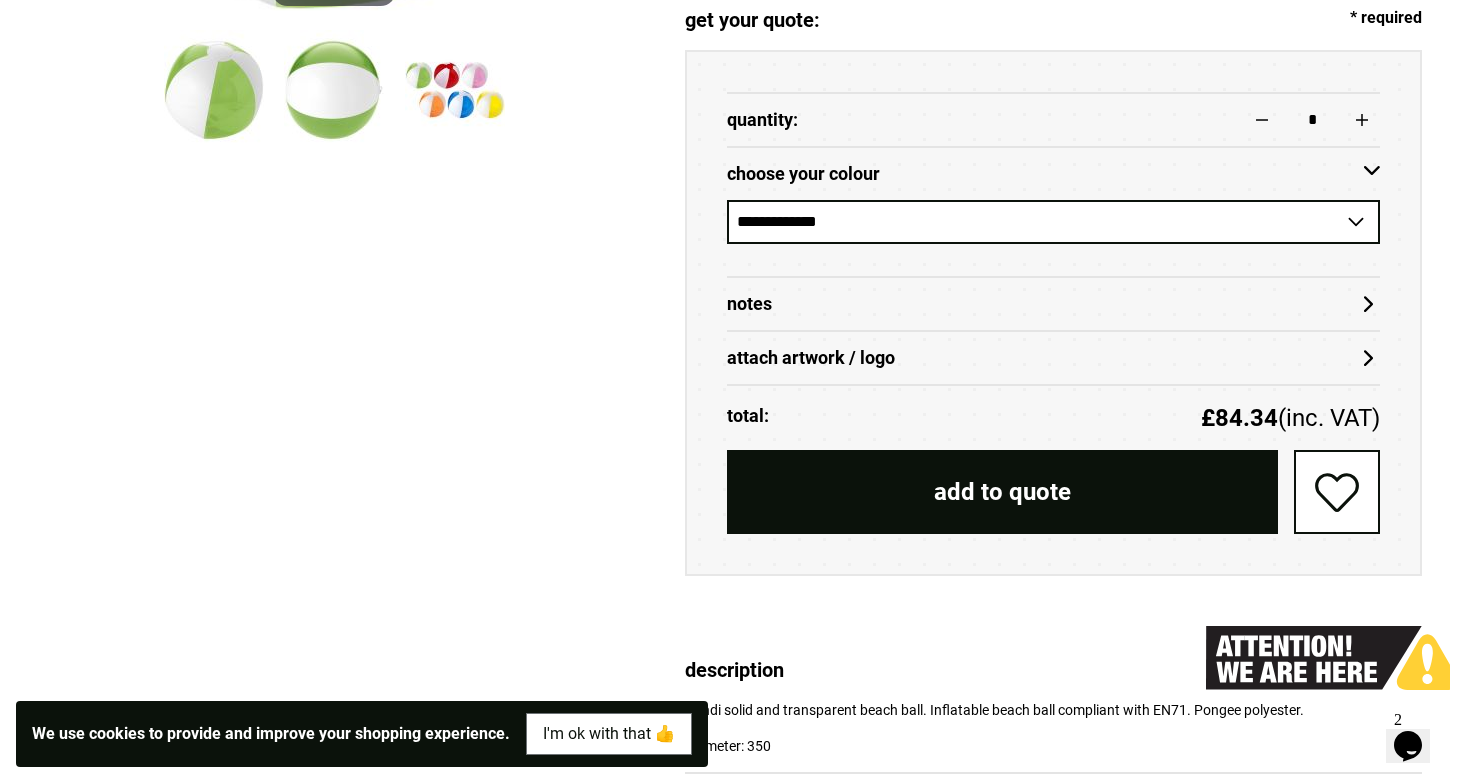 click on "attach artwork / logo" at bounding box center (1054, 357) 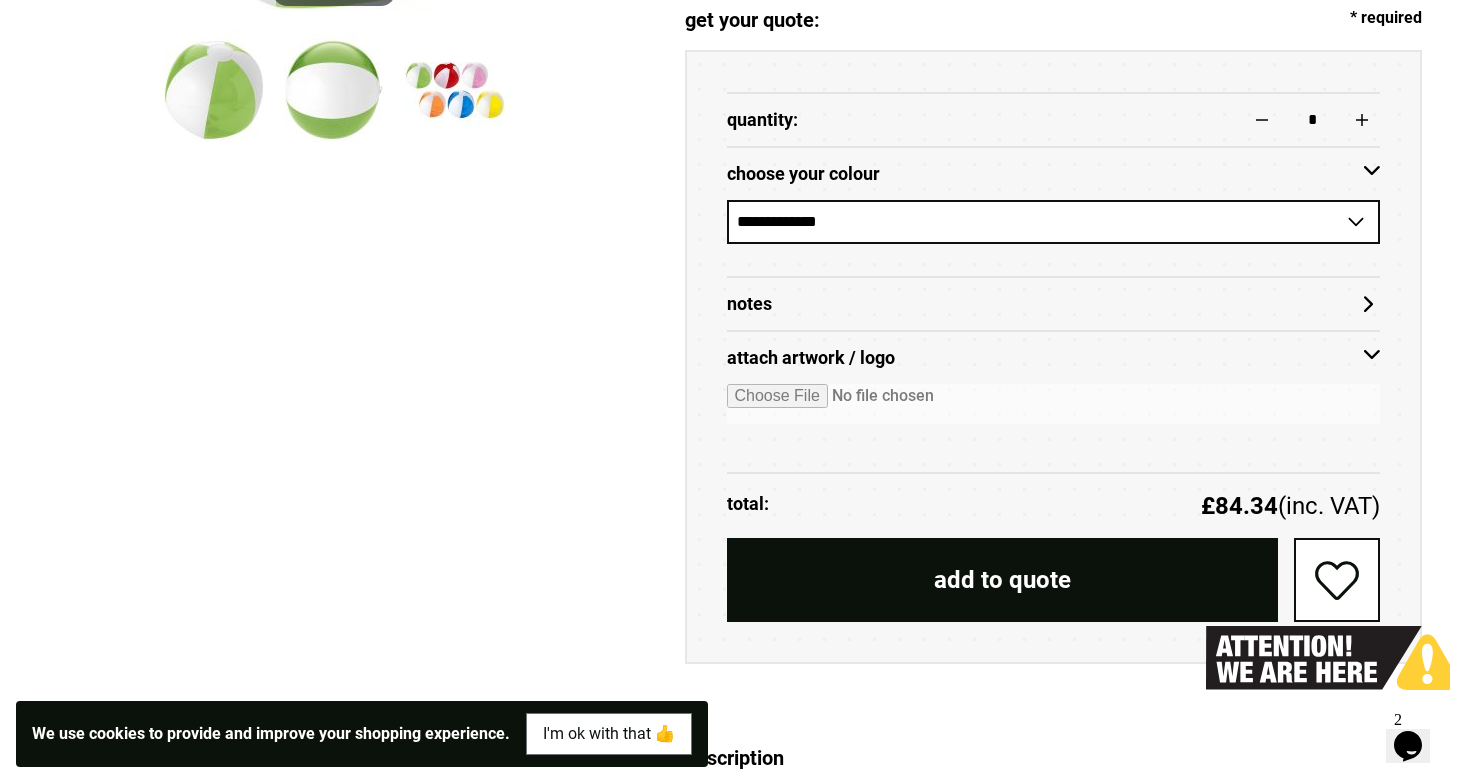 click at bounding box center (1054, 404) 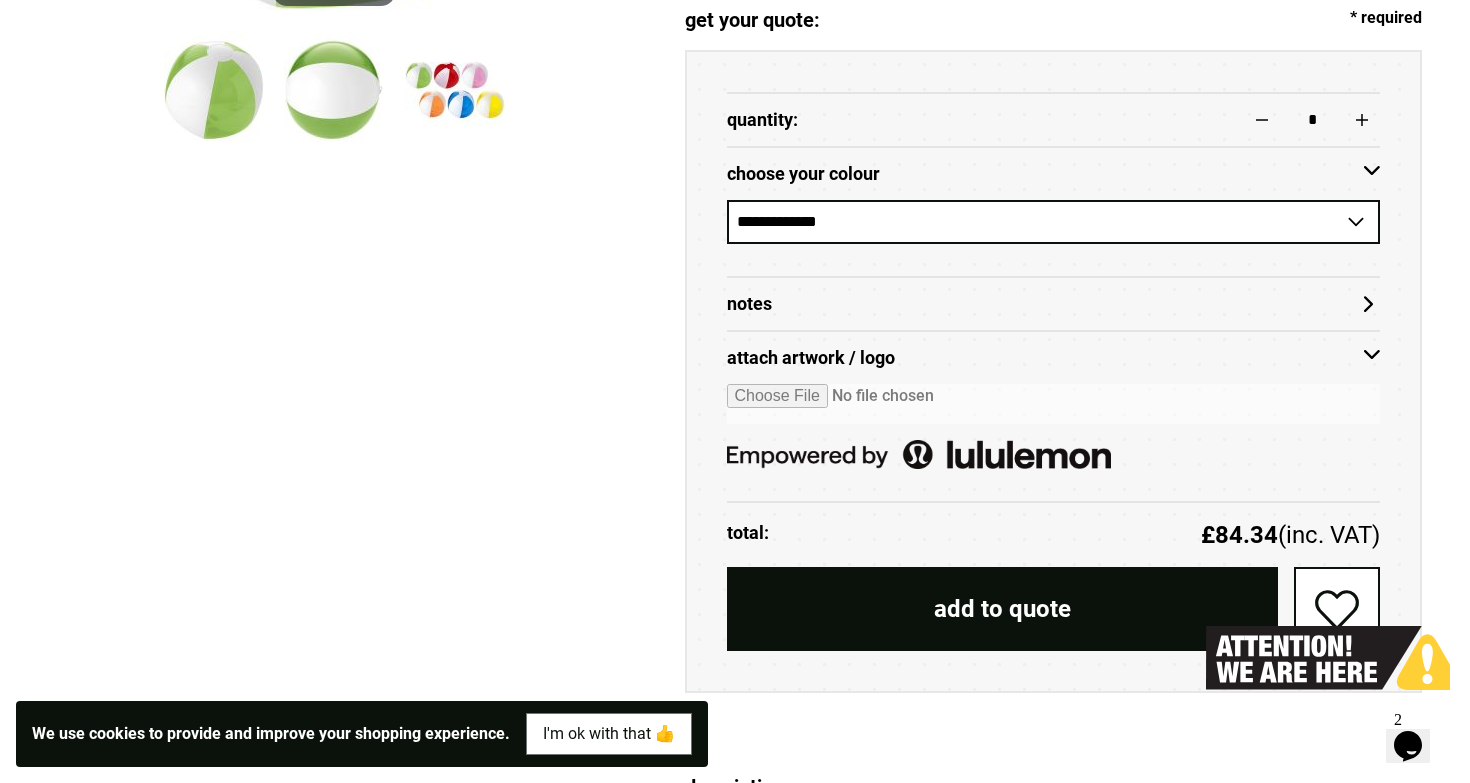 click at bounding box center [1054, 404] 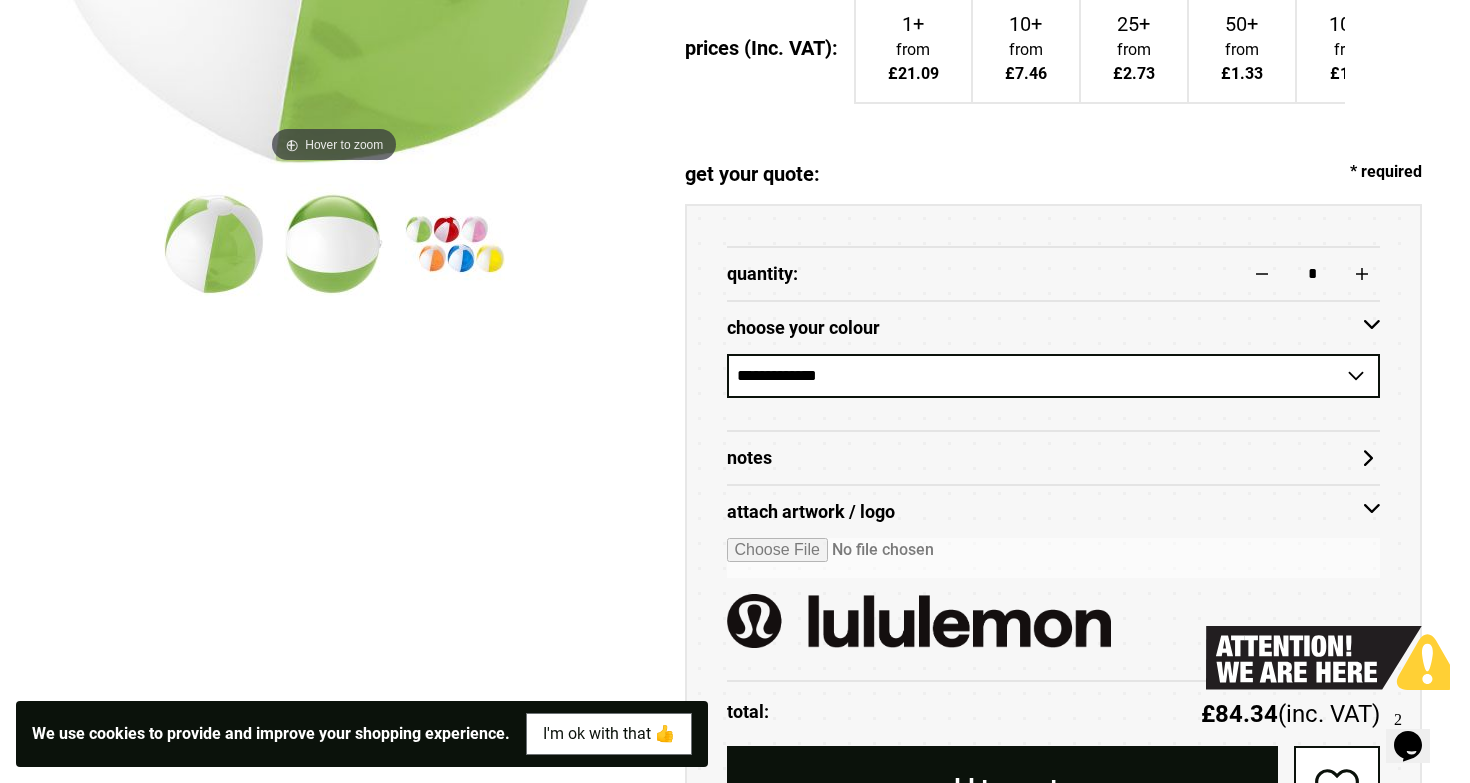 scroll, scrollTop: 686, scrollLeft: 0, axis: vertical 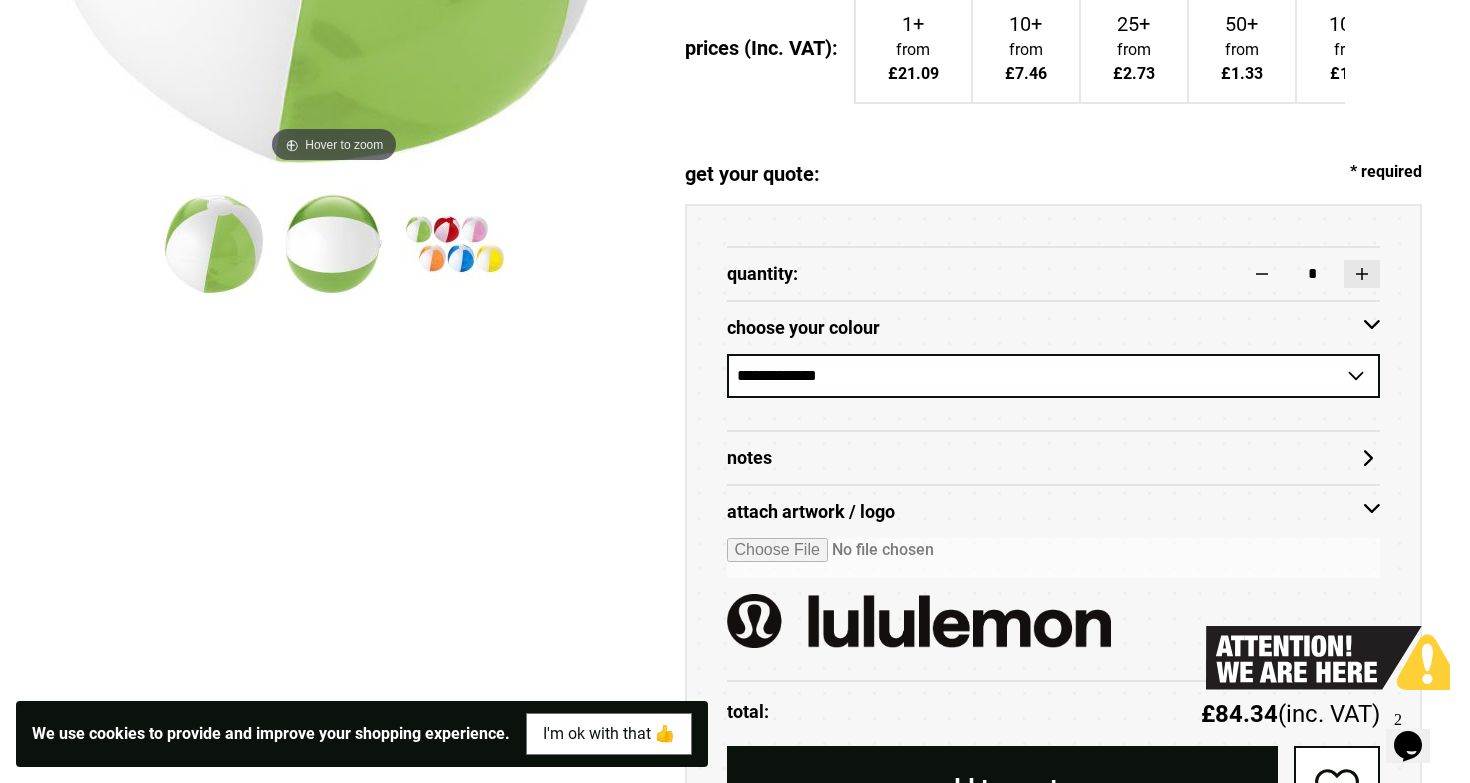 click at bounding box center [1362, 274] 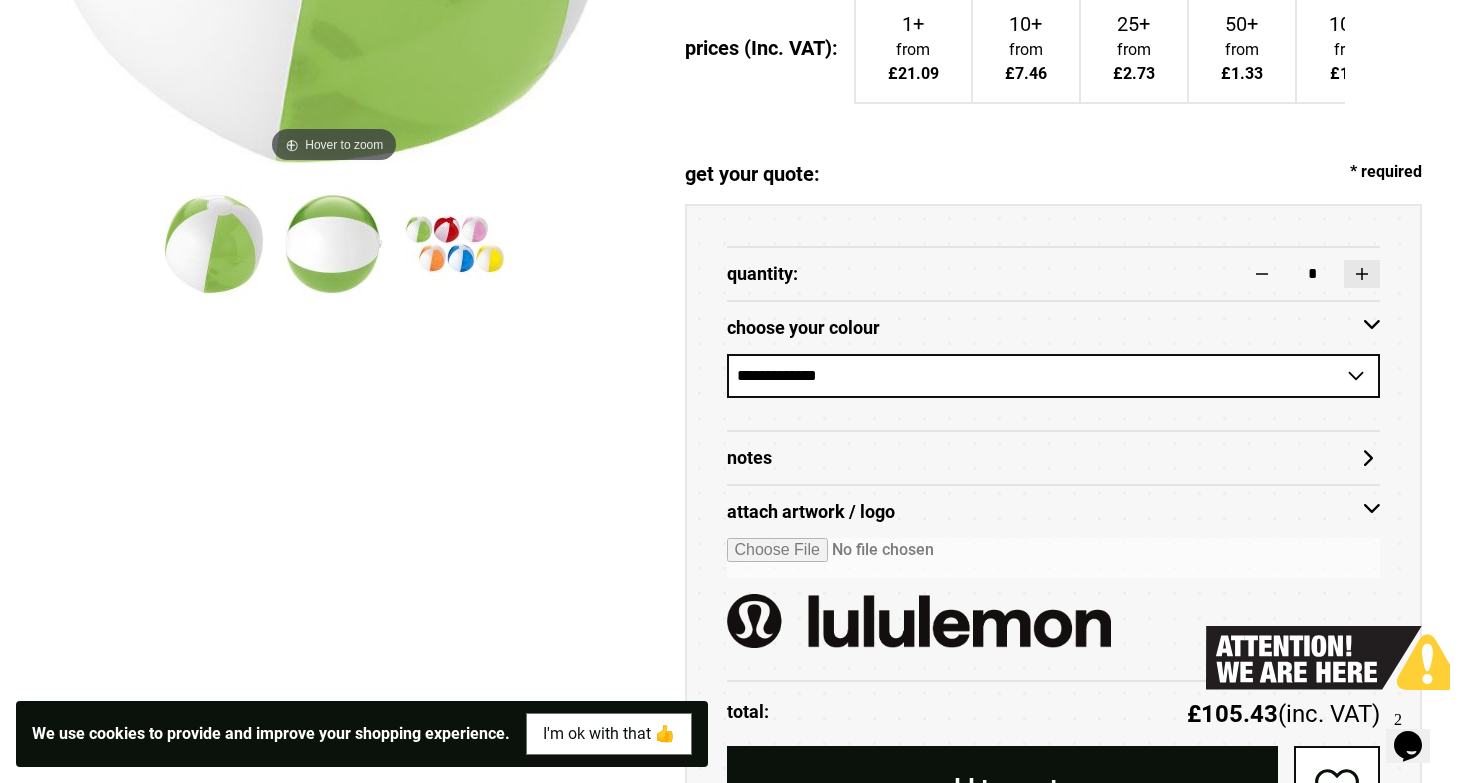 click at bounding box center (1362, 274) 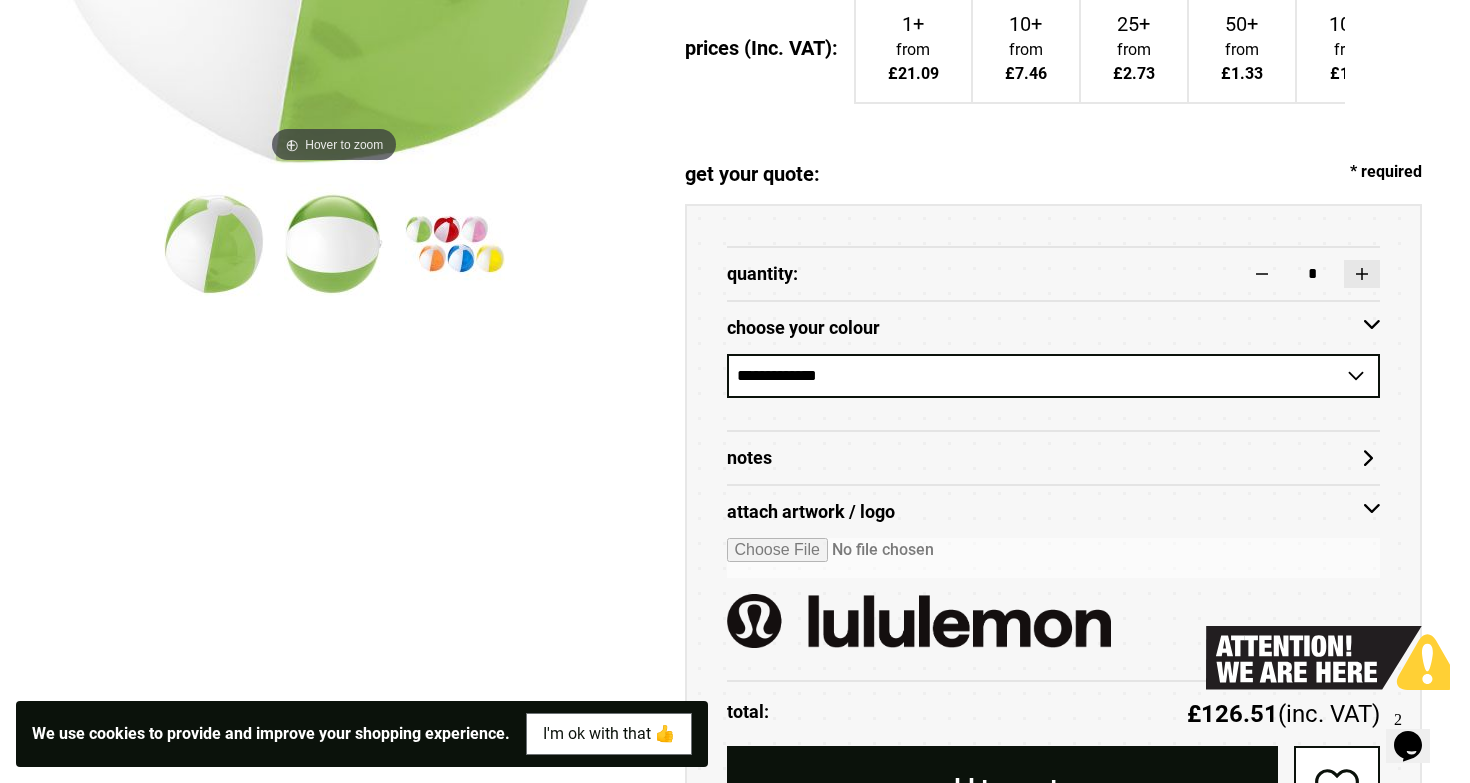 click at bounding box center [1362, 274] 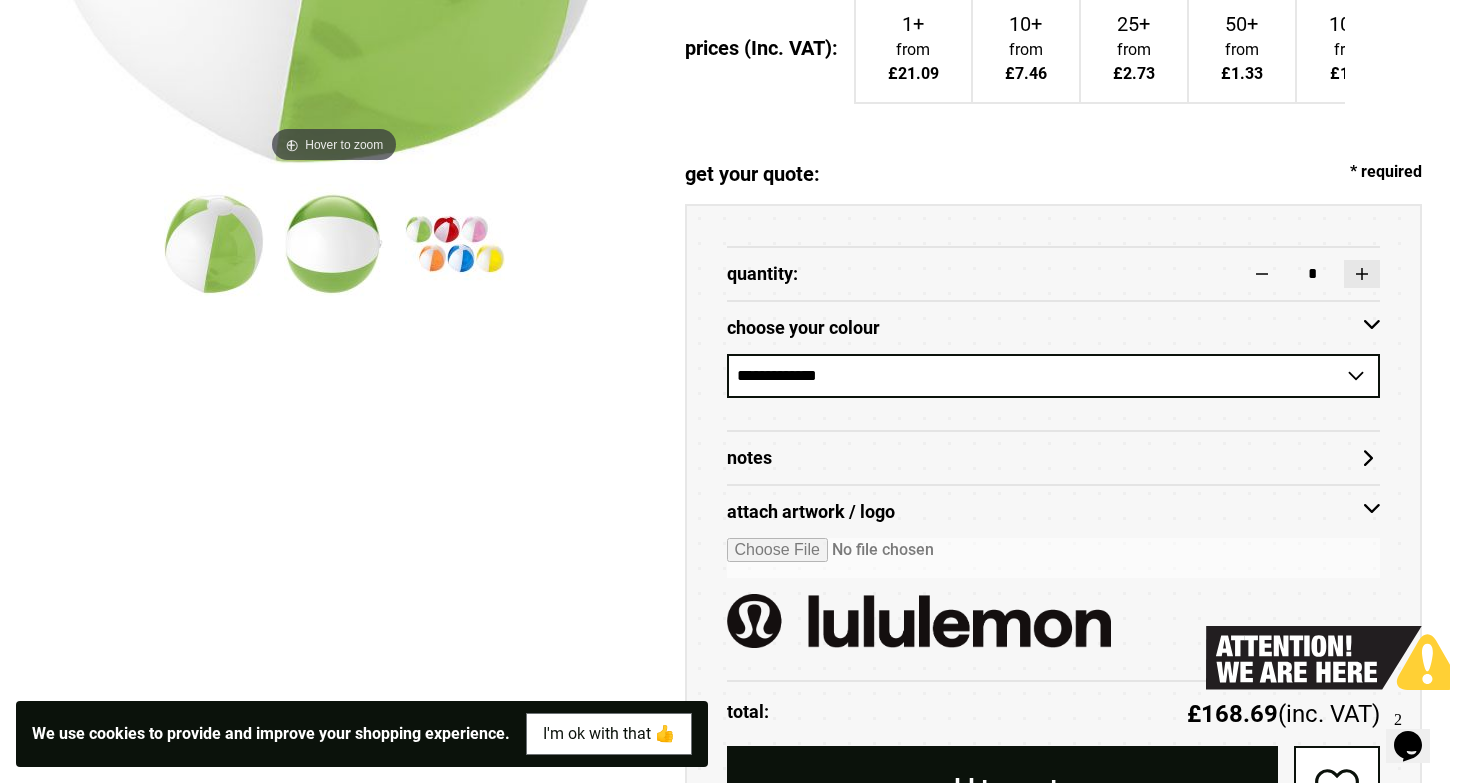 click at bounding box center (1362, 274) 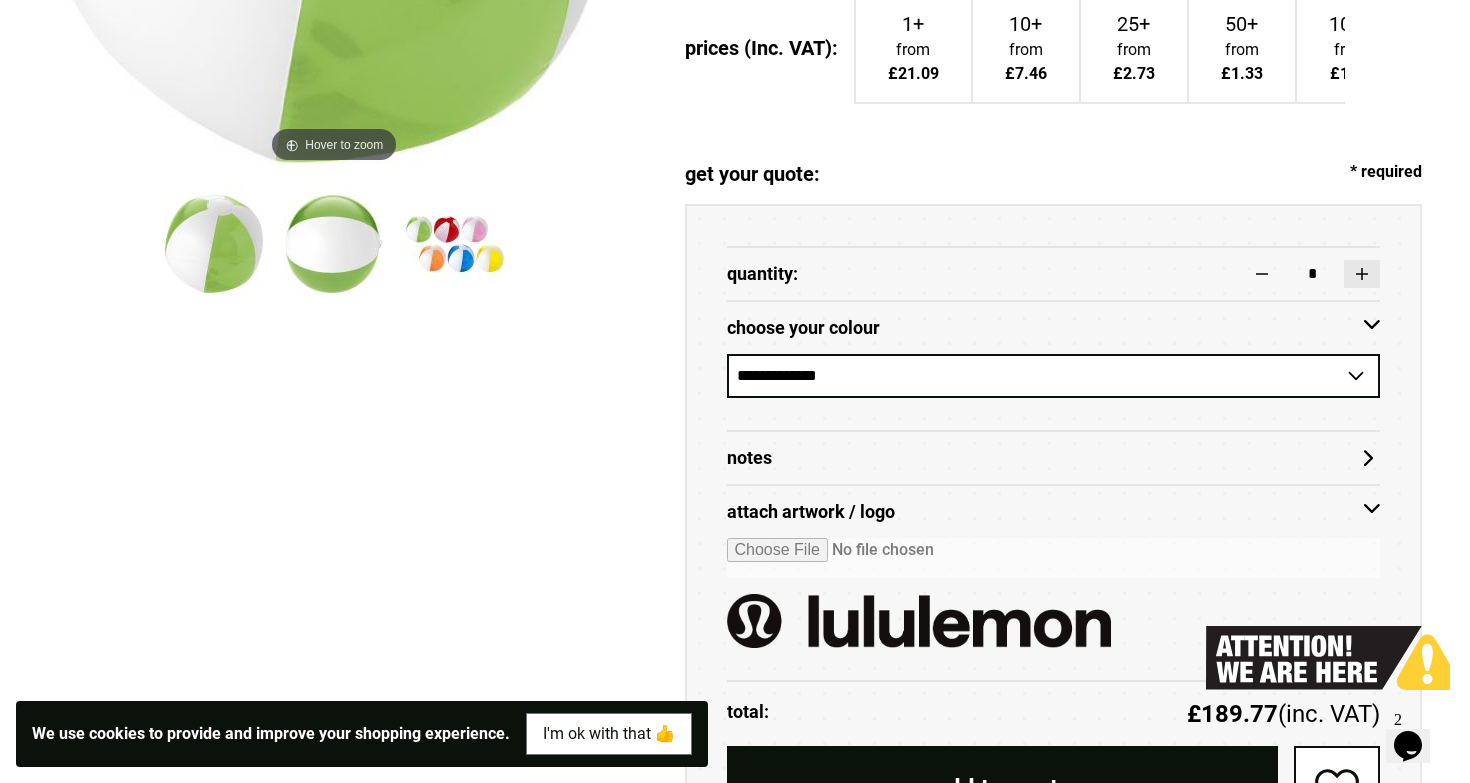 click at bounding box center [1362, 274] 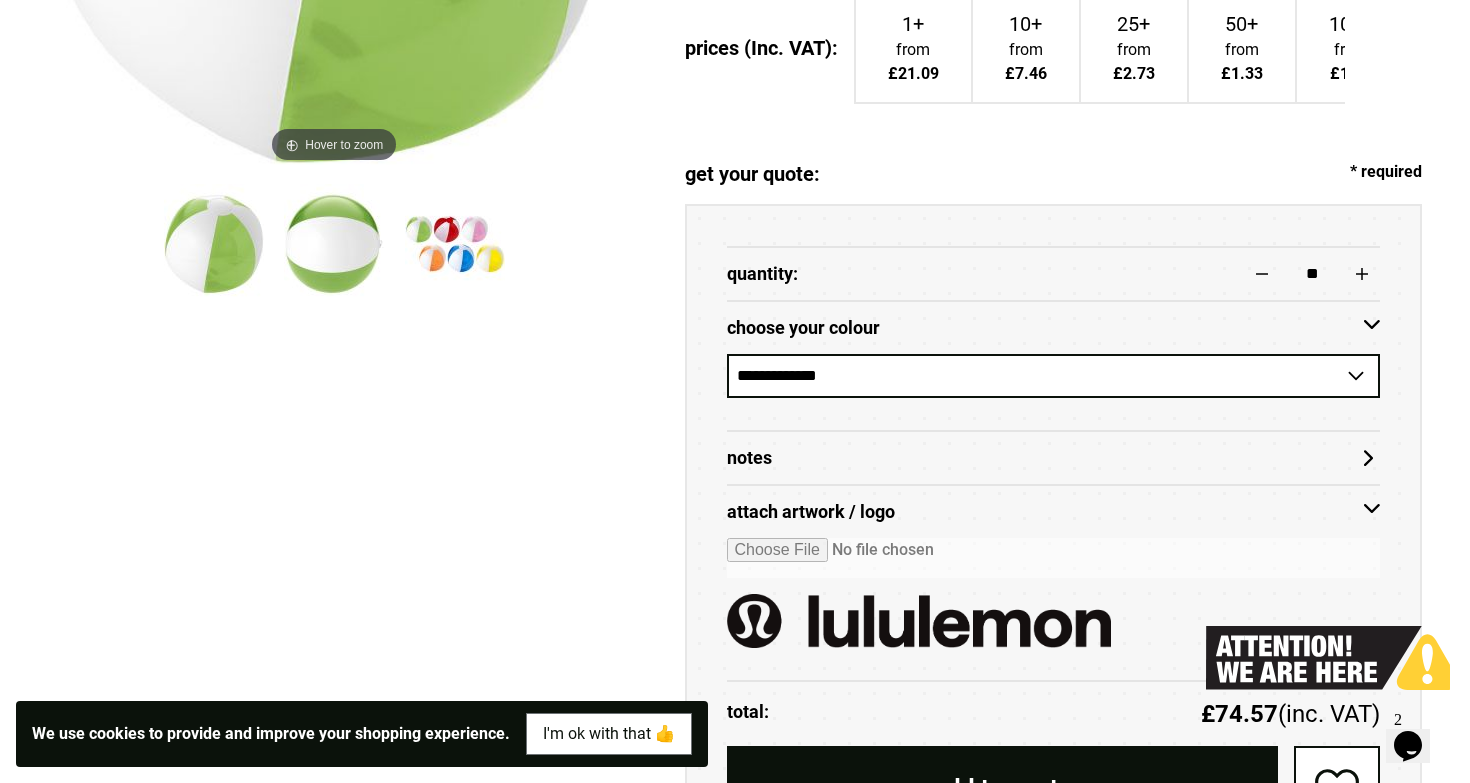 click at bounding box center (1206, 684) 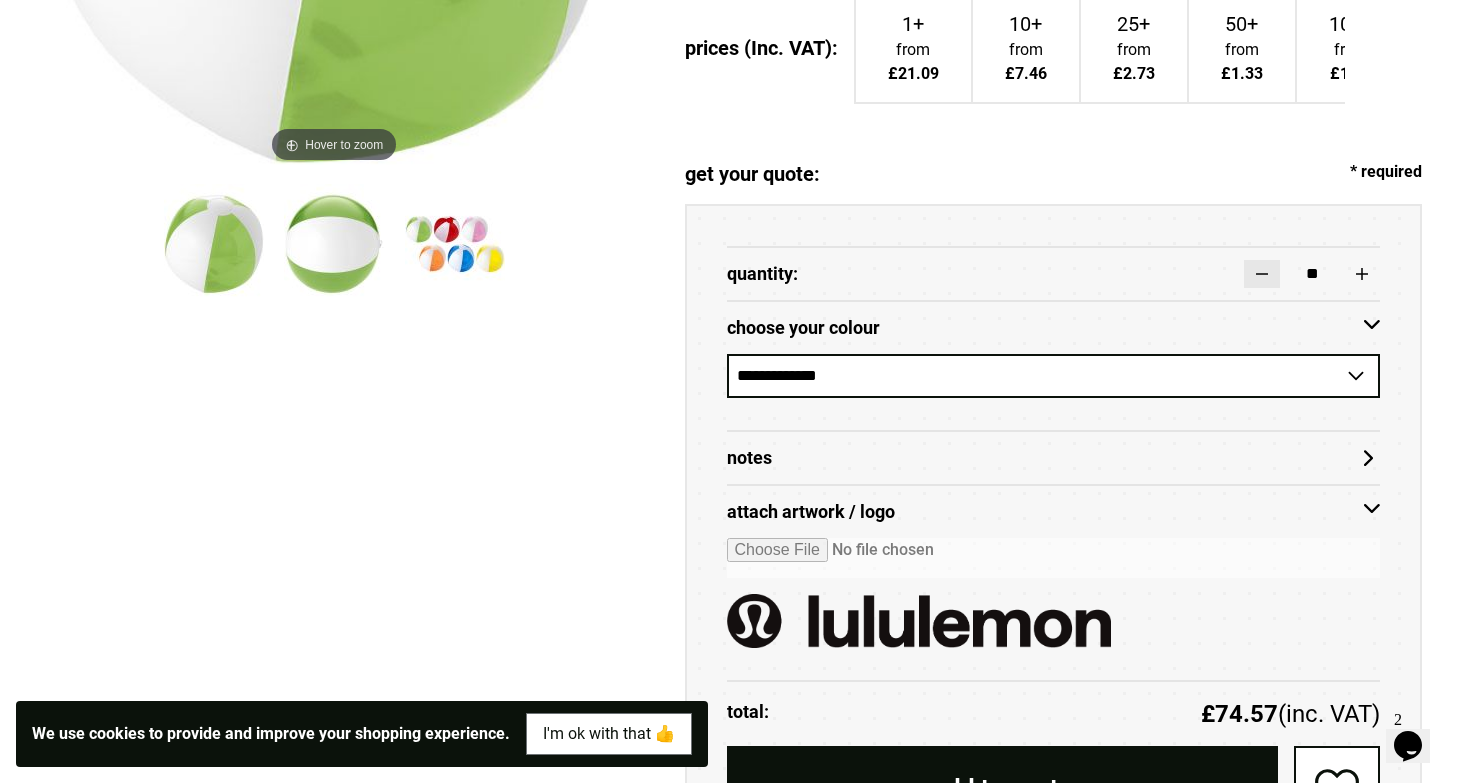 click at bounding box center (1262, 274) 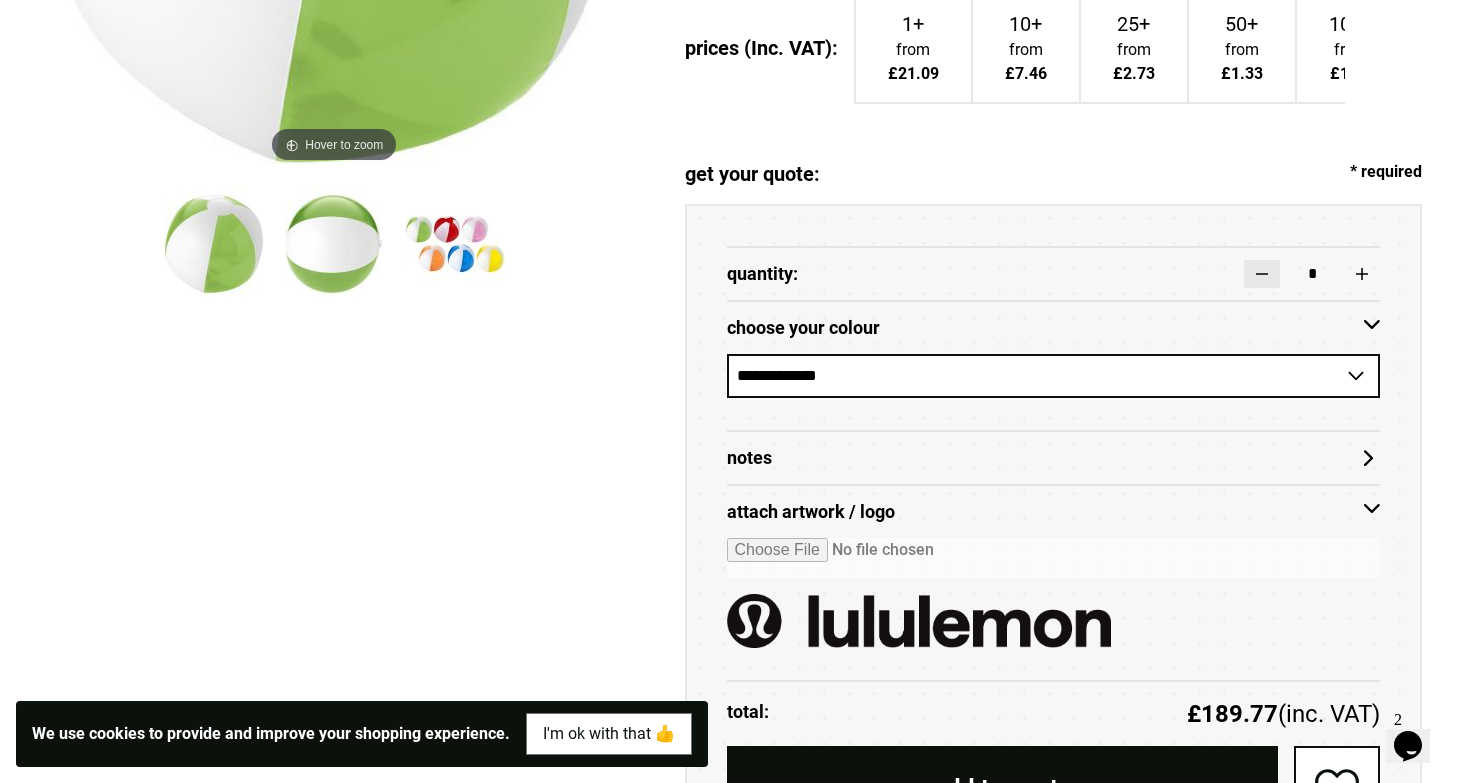 click at bounding box center (1262, 274) 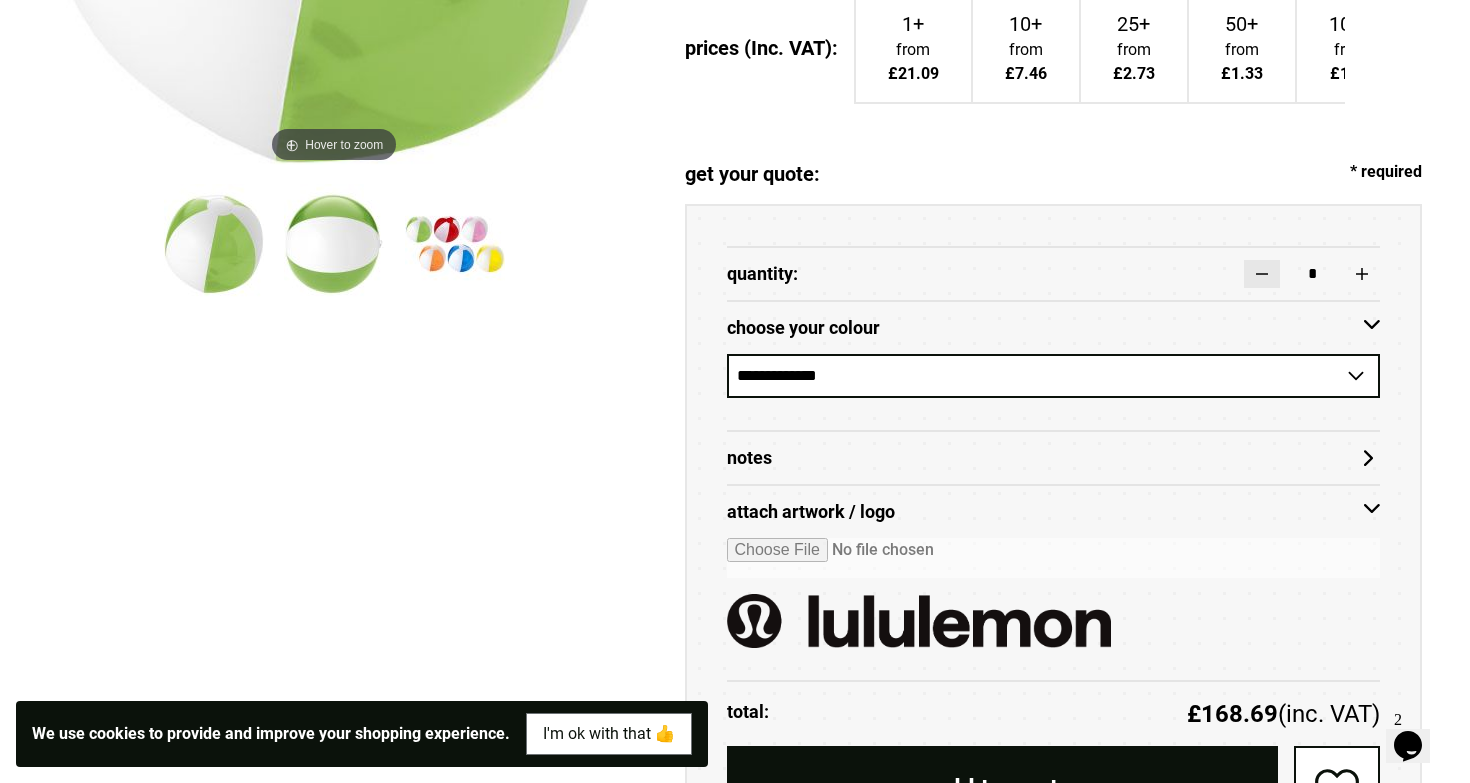 click at bounding box center [1262, 274] 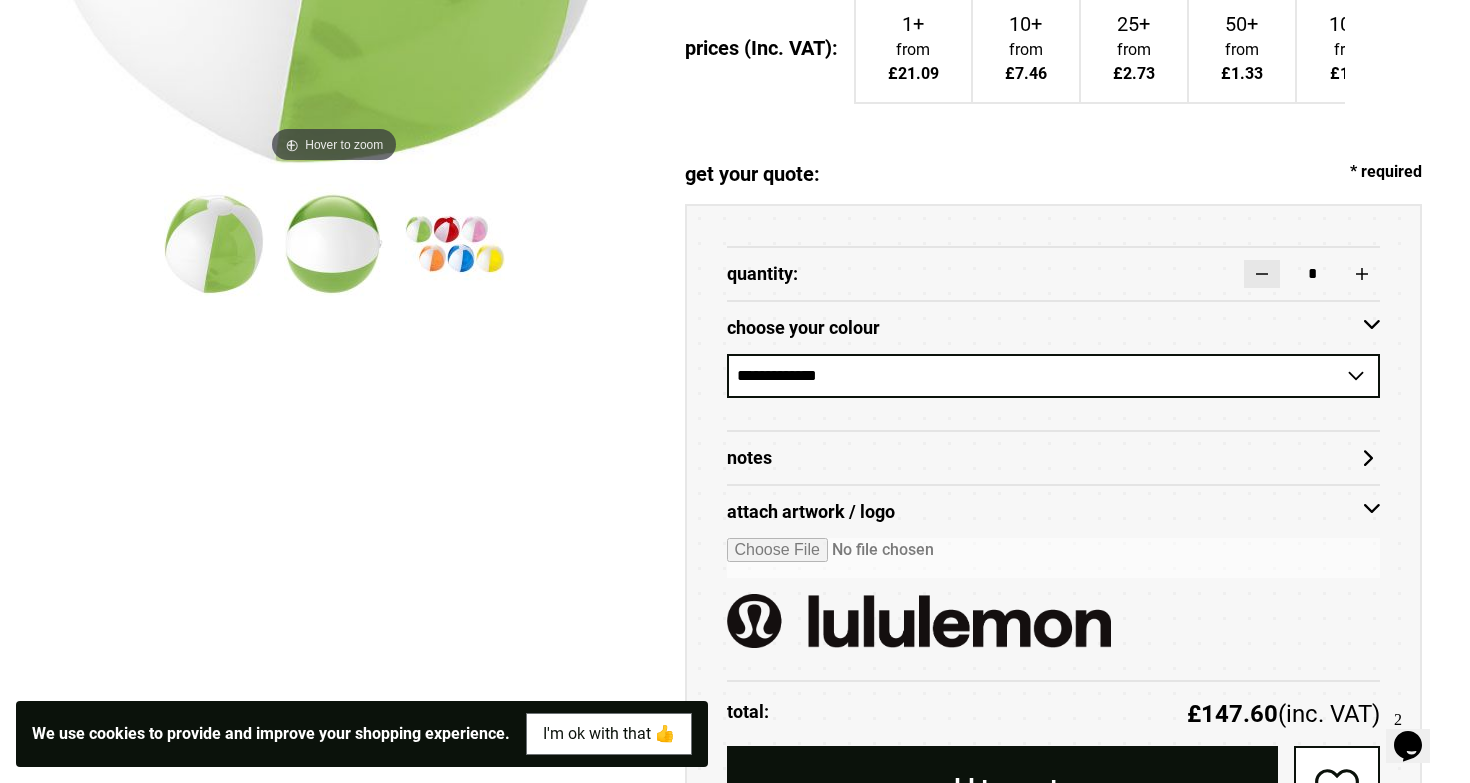click at bounding box center (1262, 274) 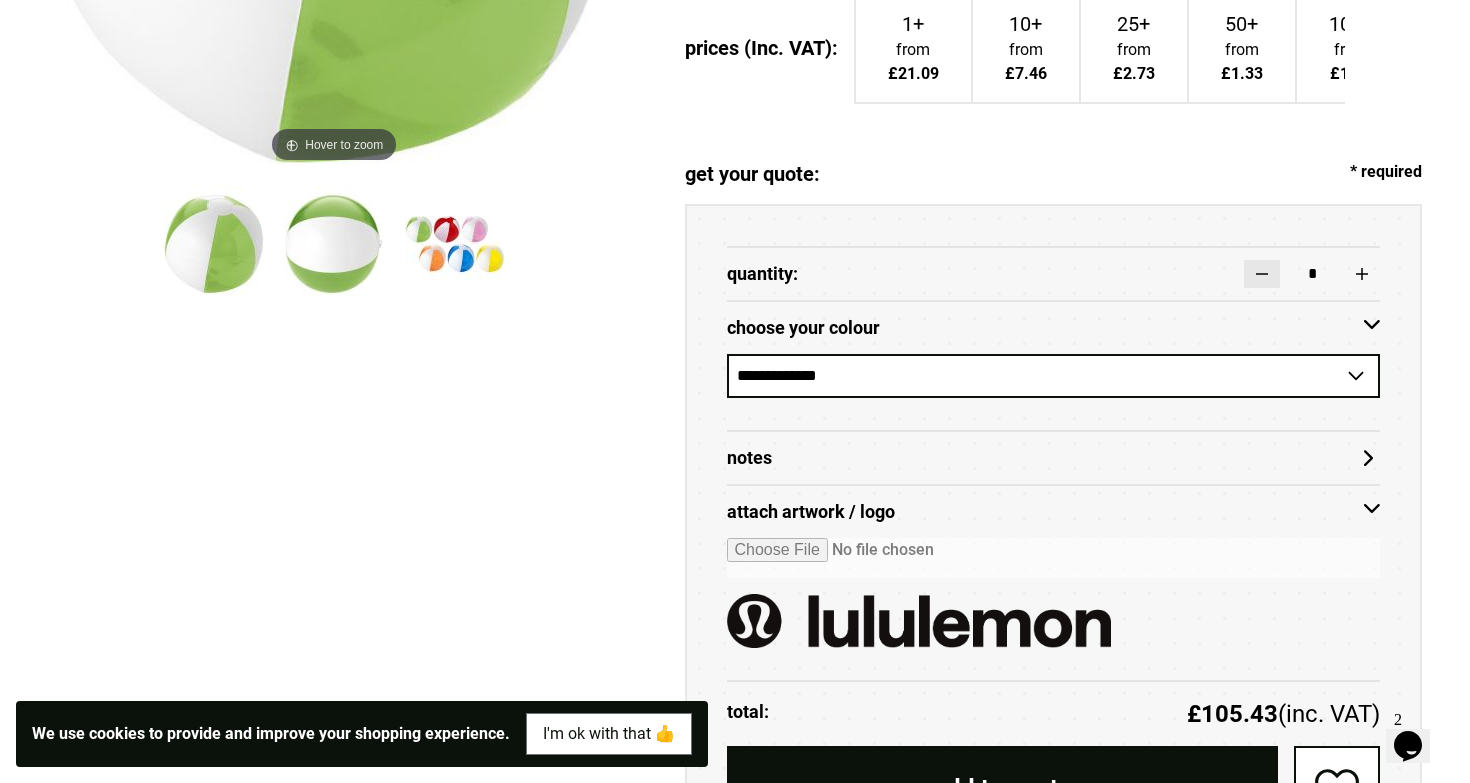click at bounding box center (1262, 274) 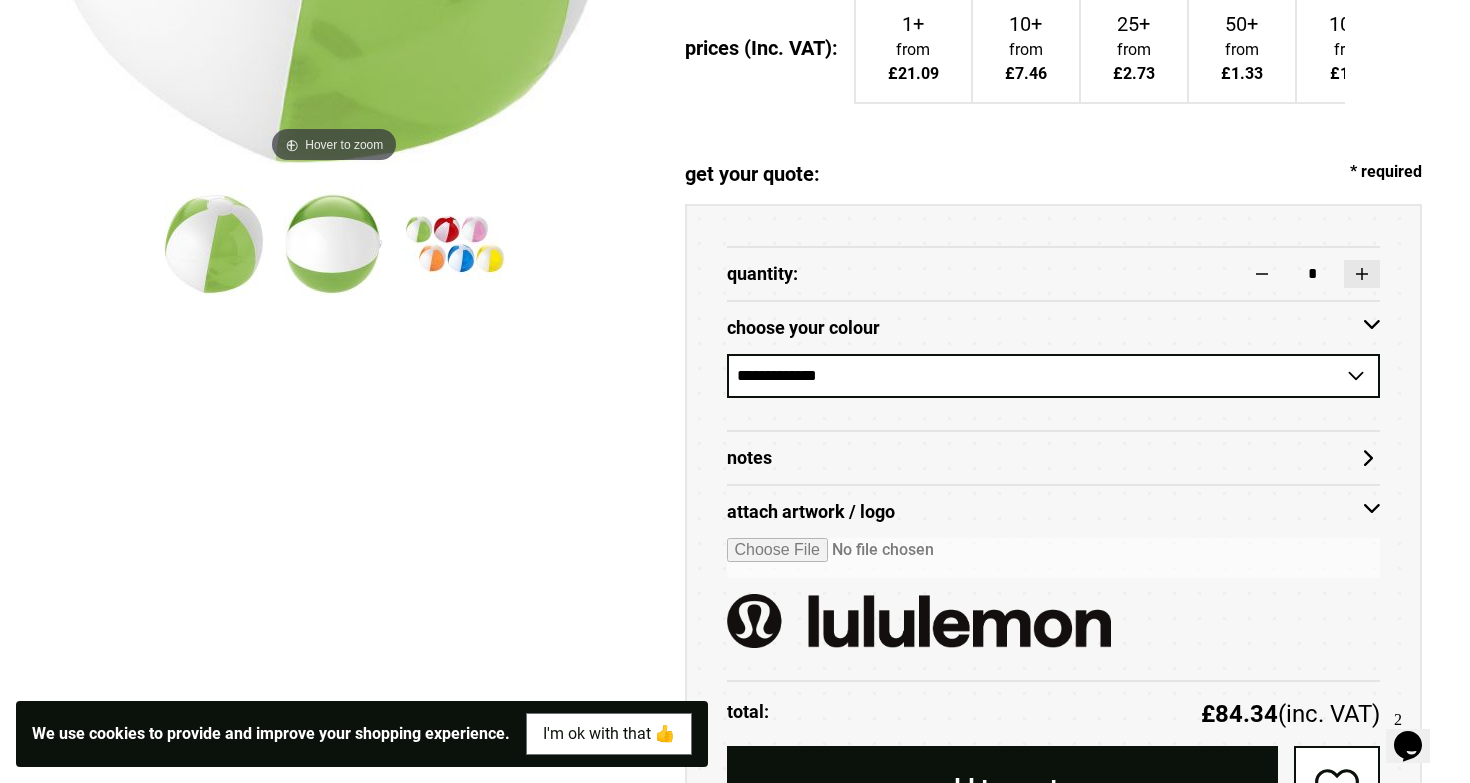 click at bounding box center (1362, 274) 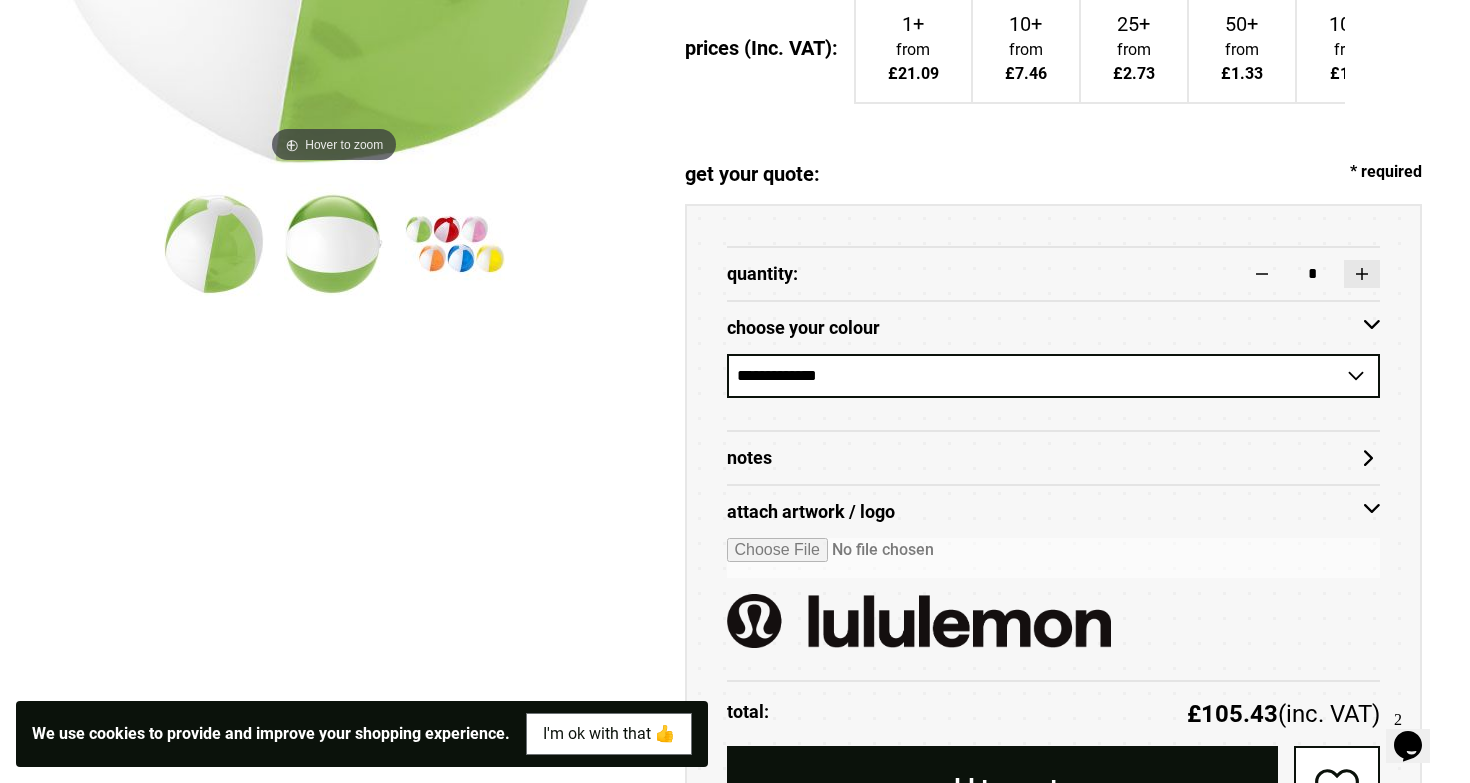 click at bounding box center (1362, 274) 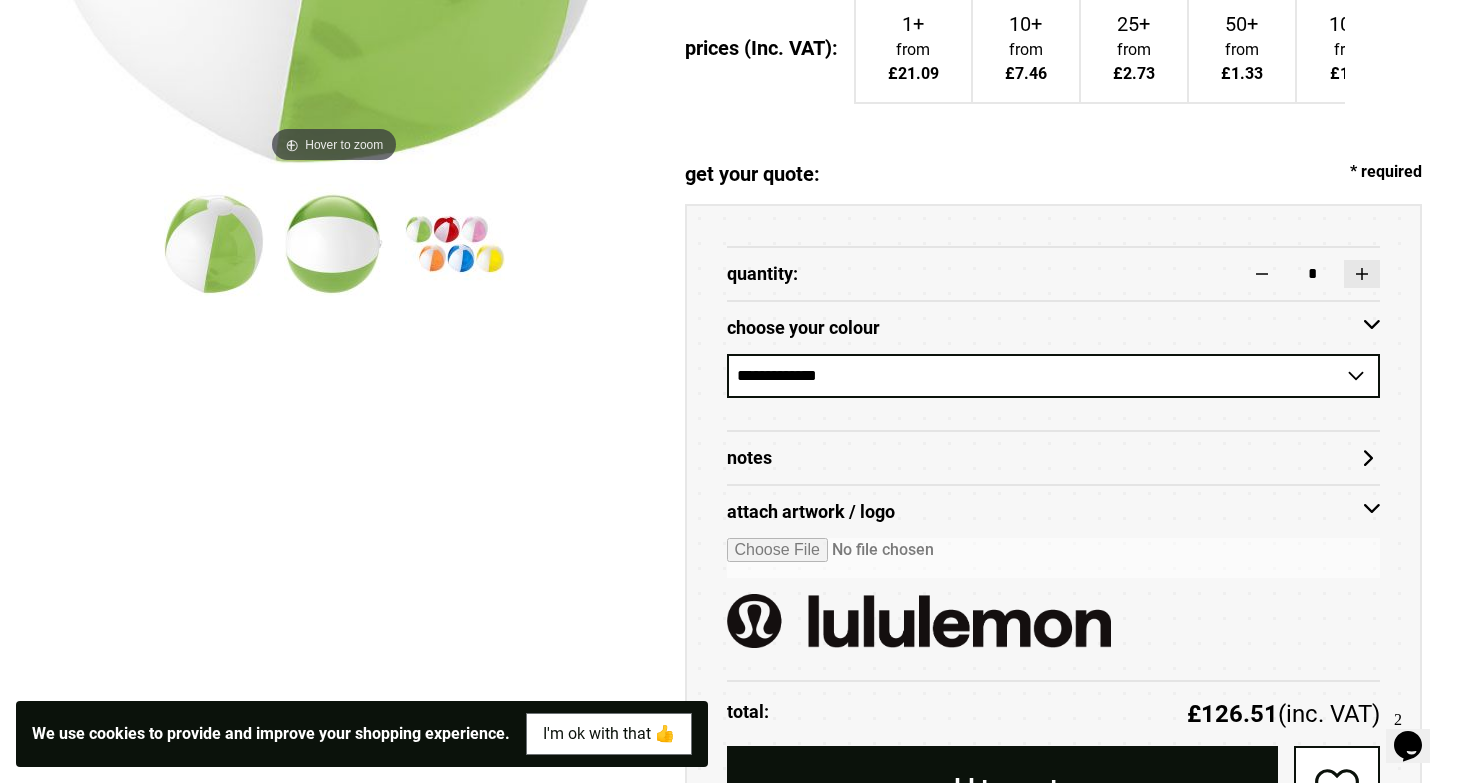 click at bounding box center (1362, 274) 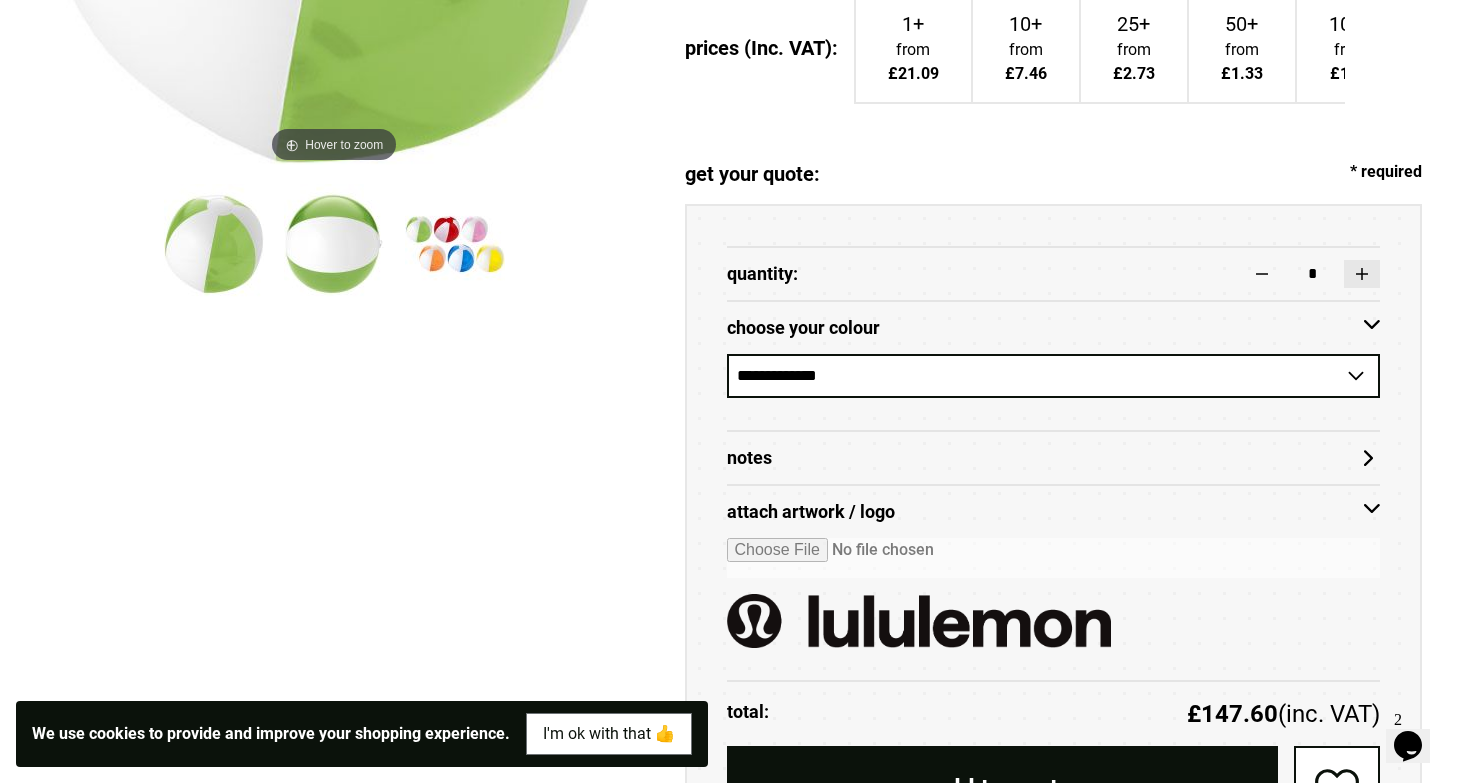 click at bounding box center (1362, 274) 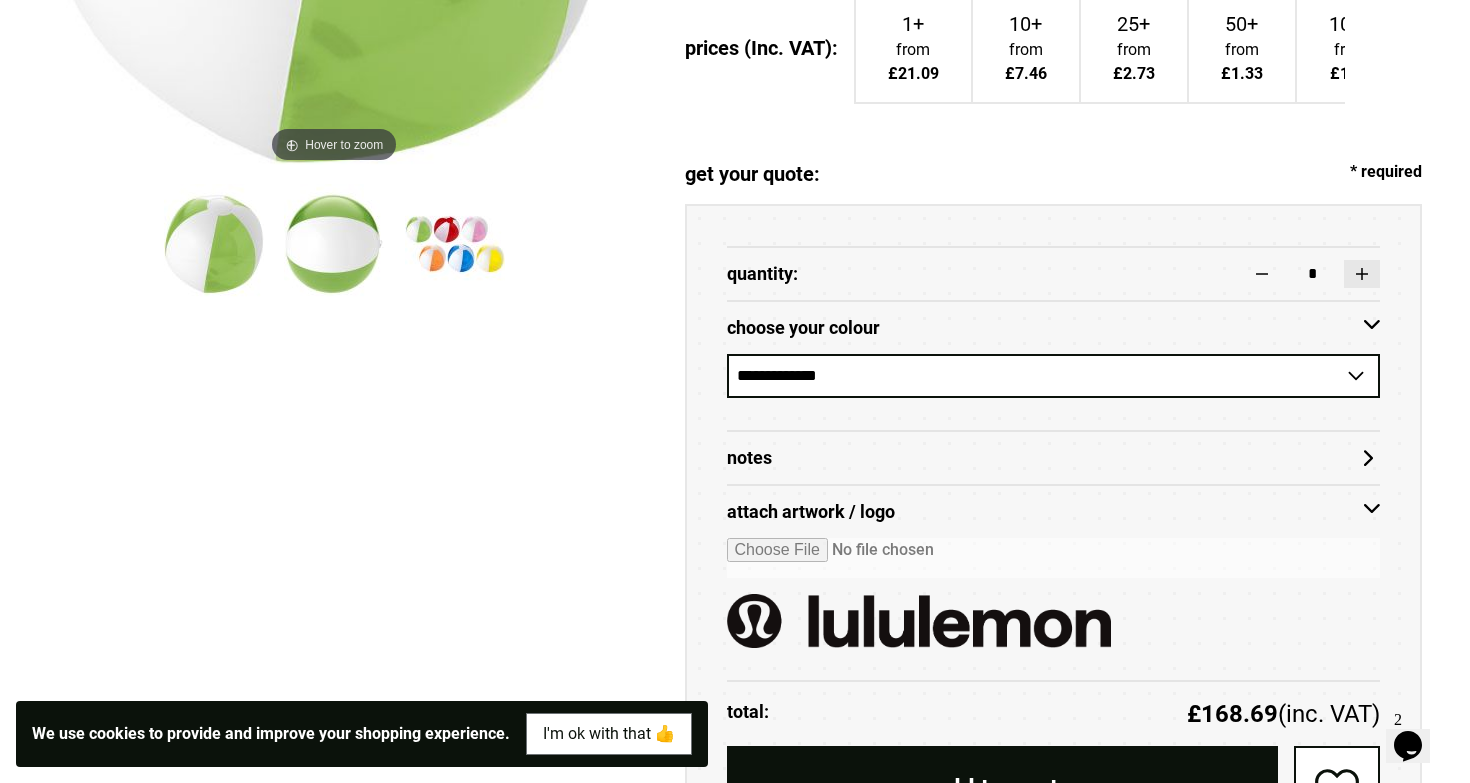 click at bounding box center [1362, 274] 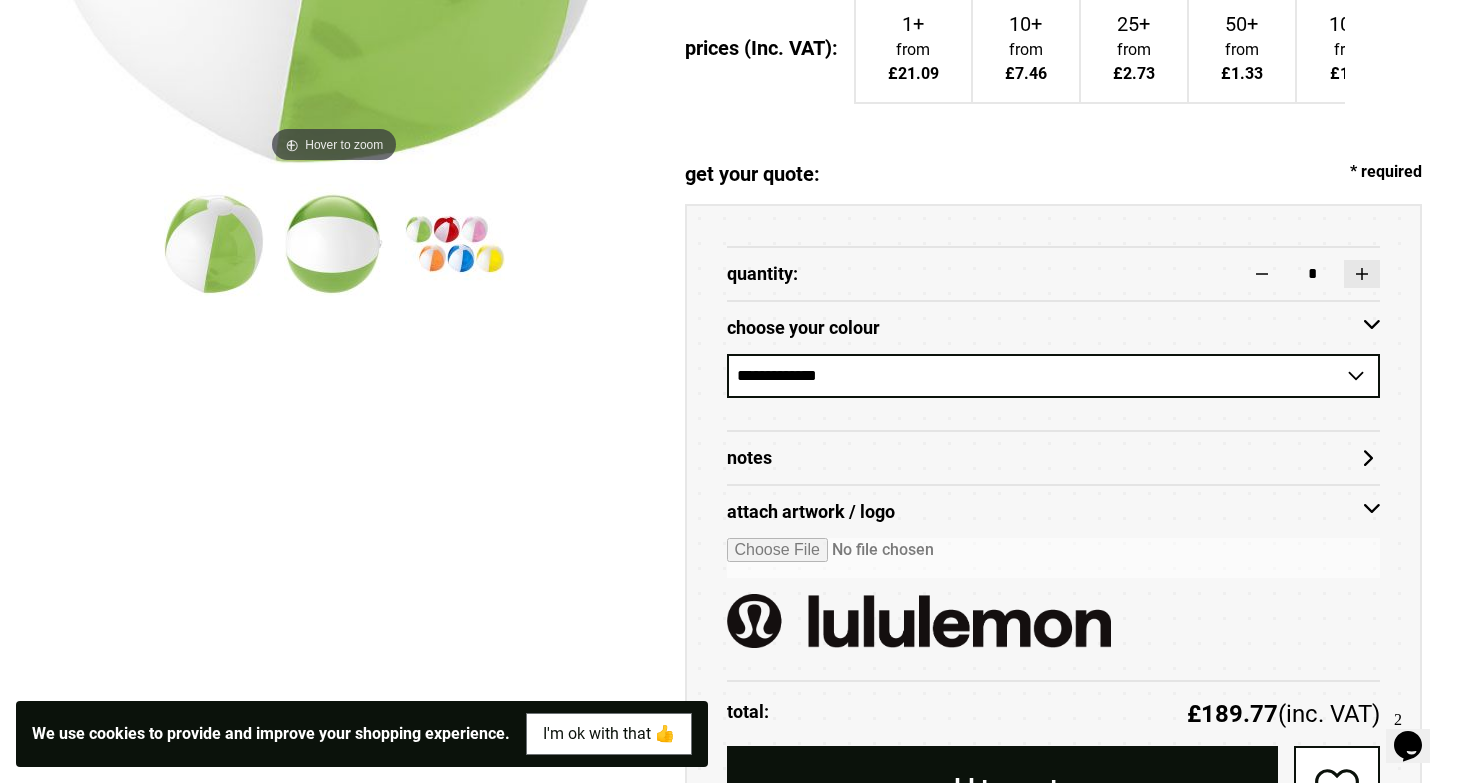 click at bounding box center (1362, 274) 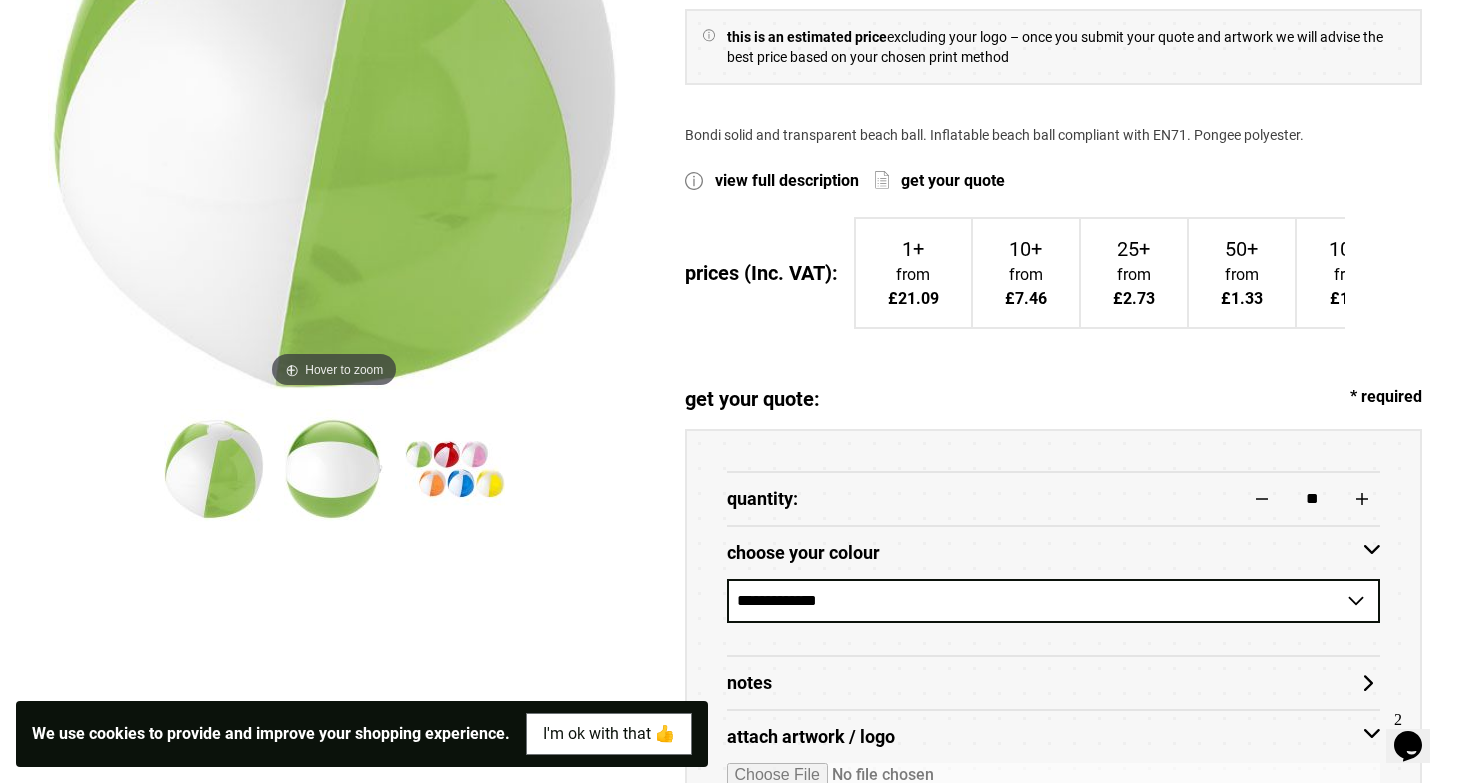 scroll, scrollTop: 469, scrollLeft: 0, axis: vertical 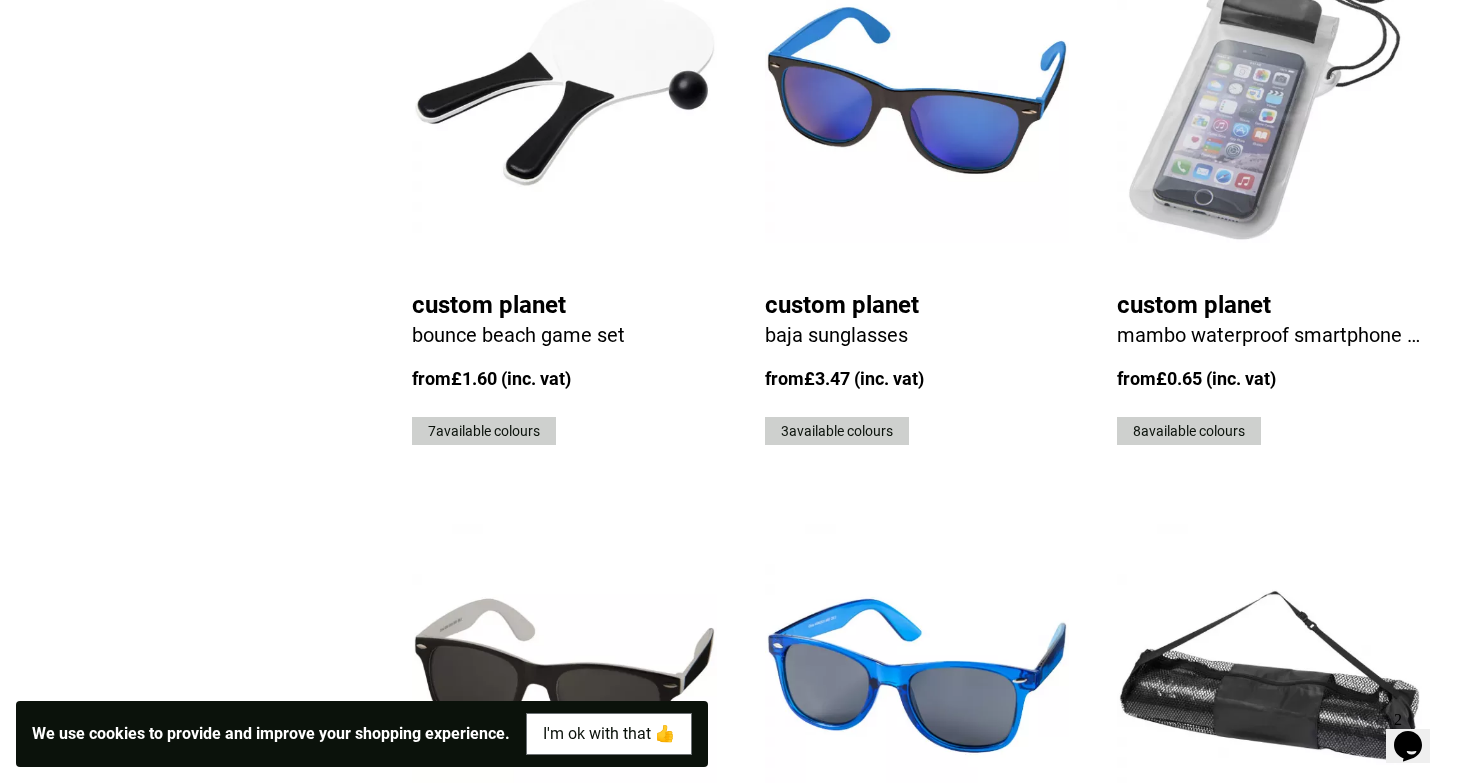 click on "2" at bounding box center [1257, 1113] 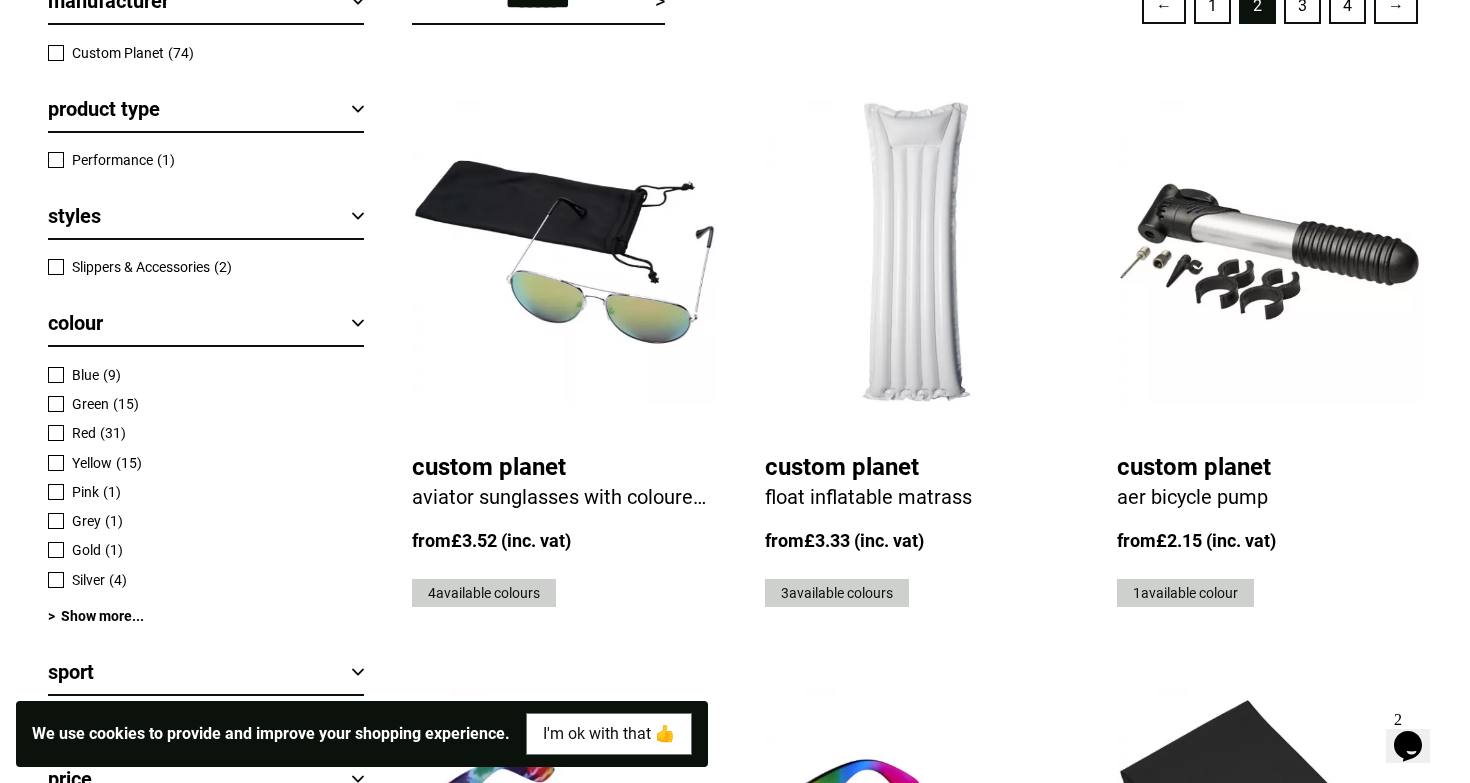 scroll, scrollTop: 592, scrollLeft: 0, axis: vertical 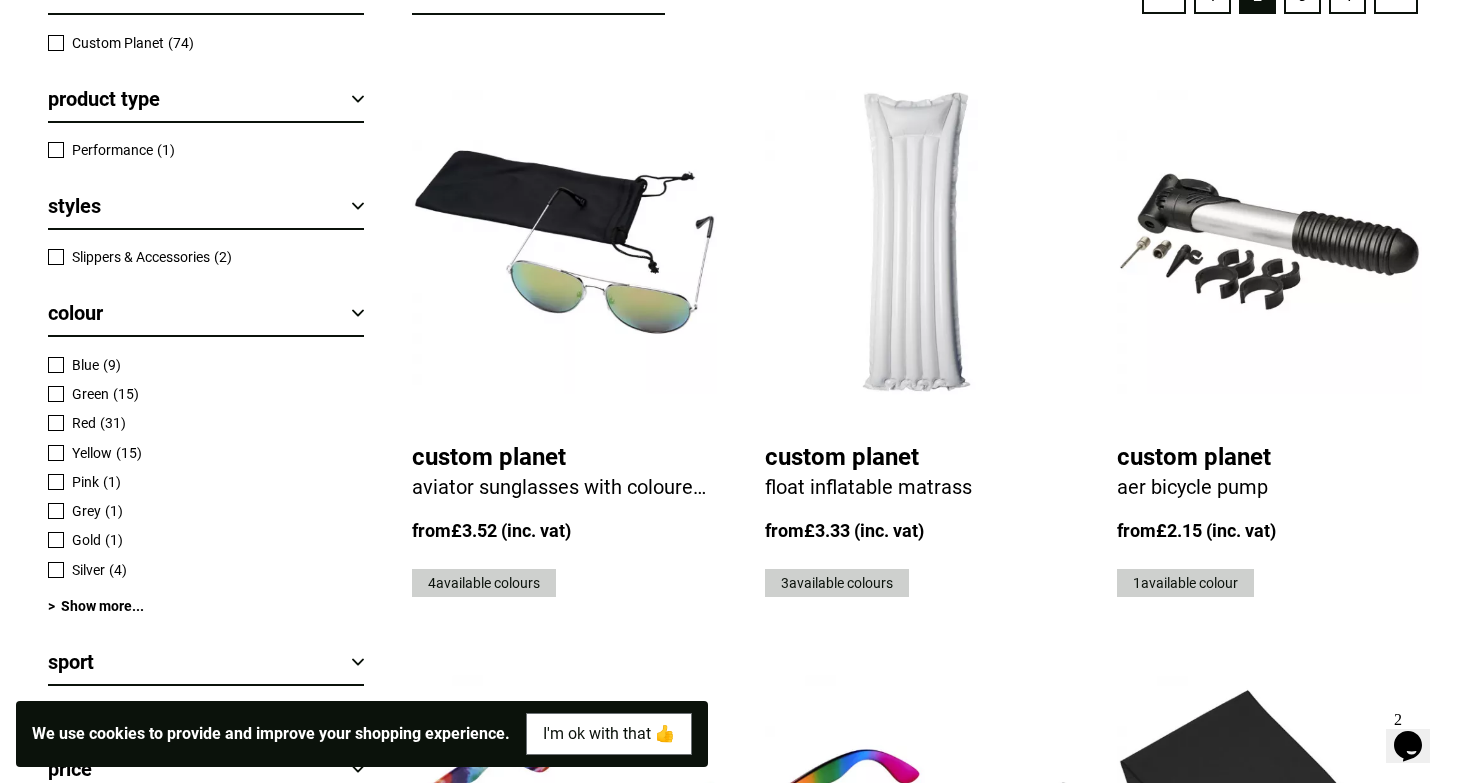 click at bounding box center [917, 242] 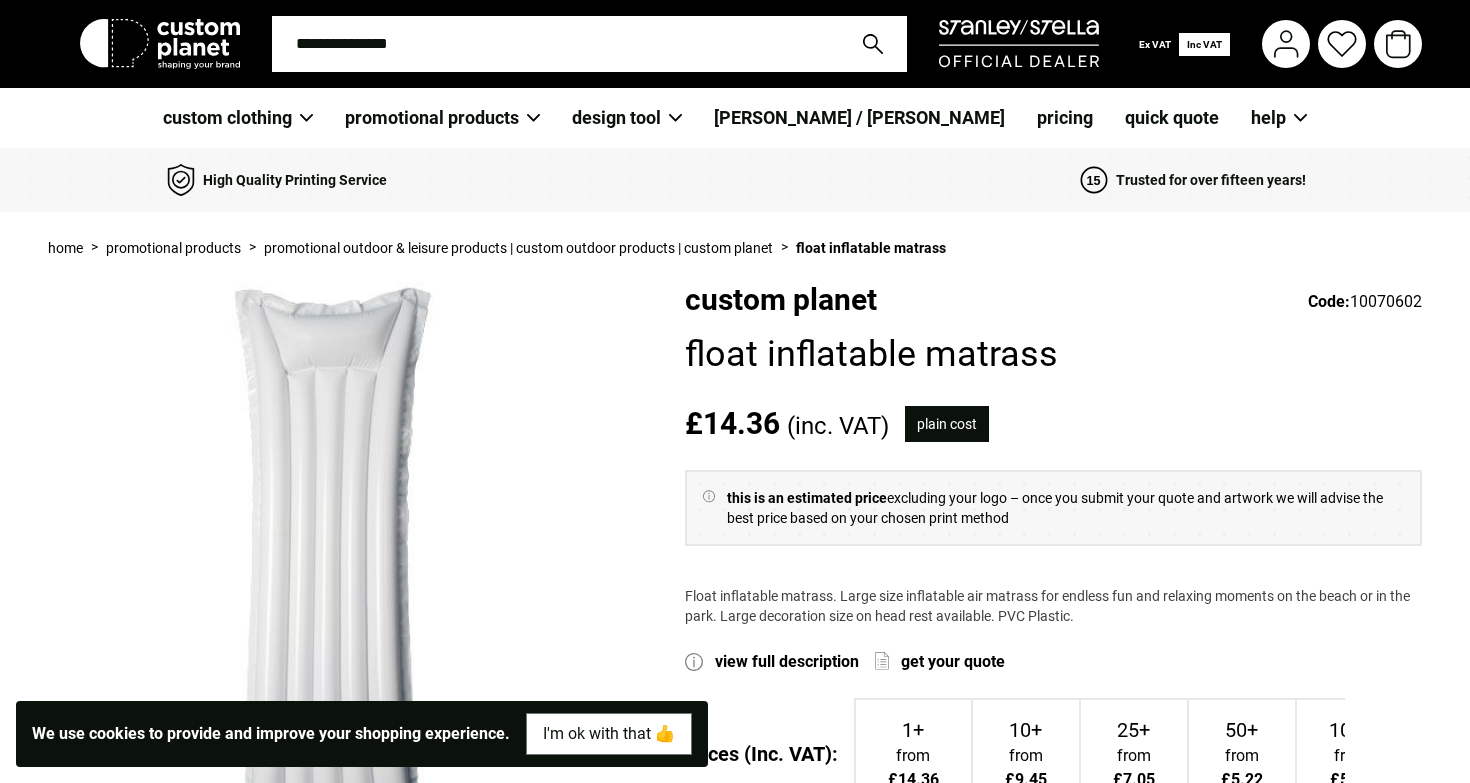 scroll, scrollTop: 0, scrollLeft: 0, axis: both 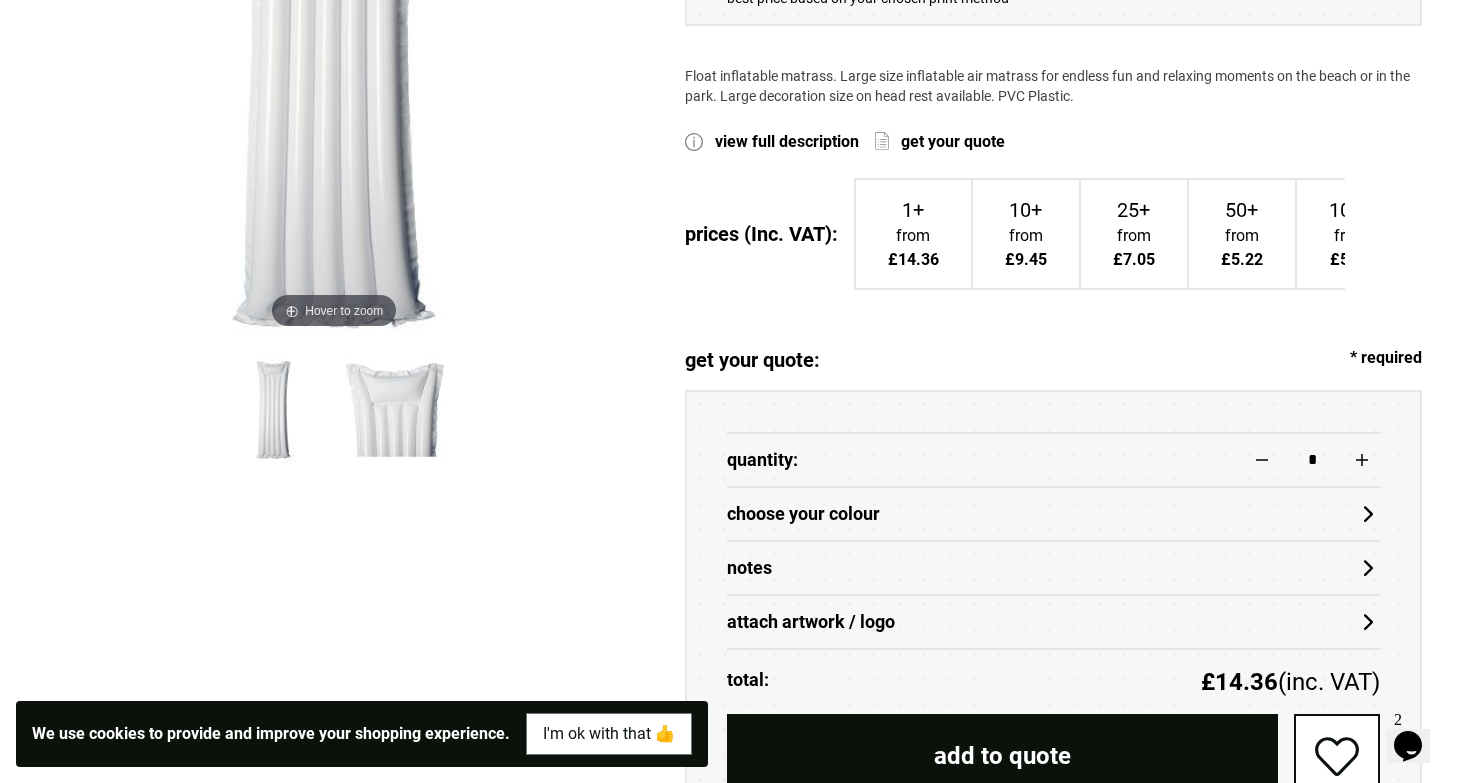 click on "attach artwork / logo" at bounding box center (1054, 622) 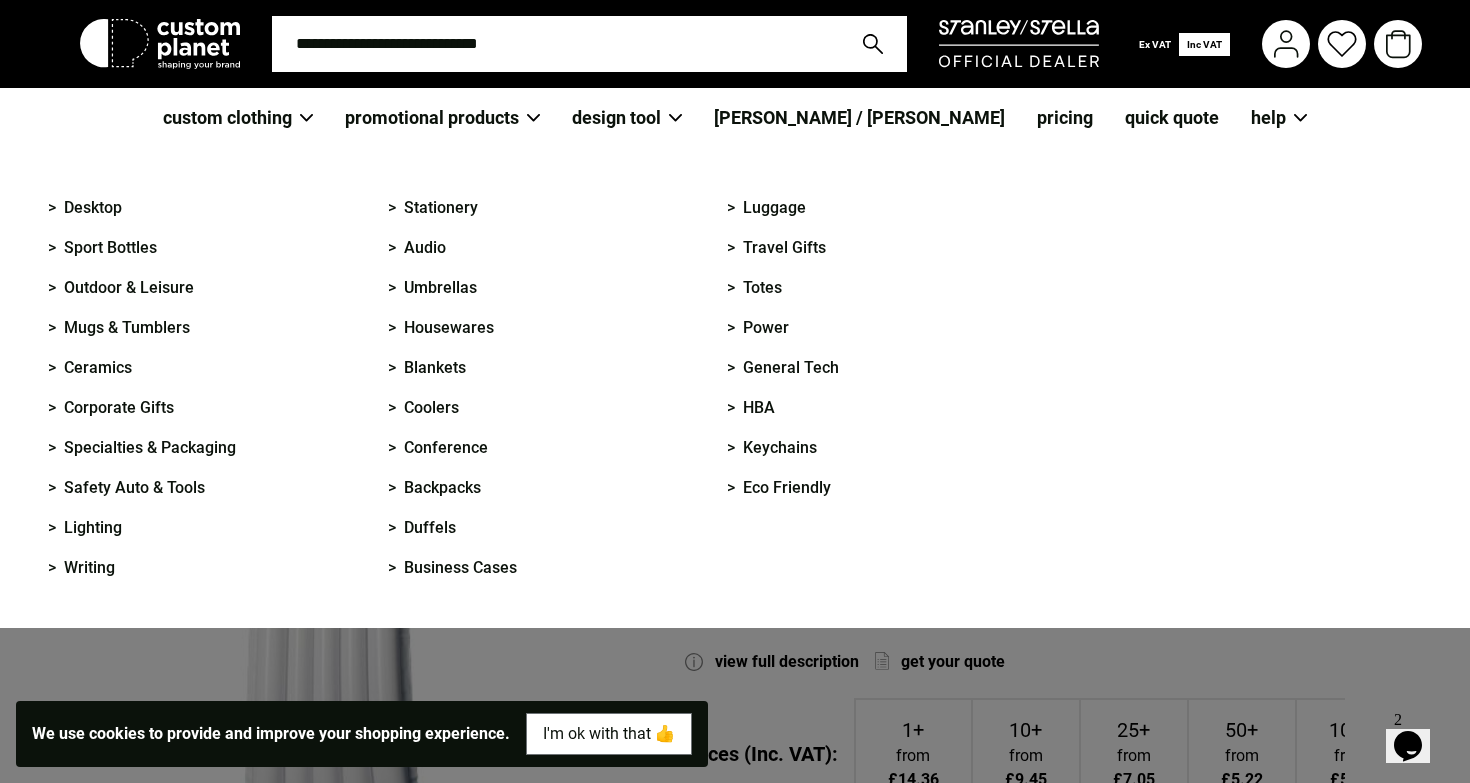 scroll, scrollTop: 0, scrollLeft: 0, axis: both 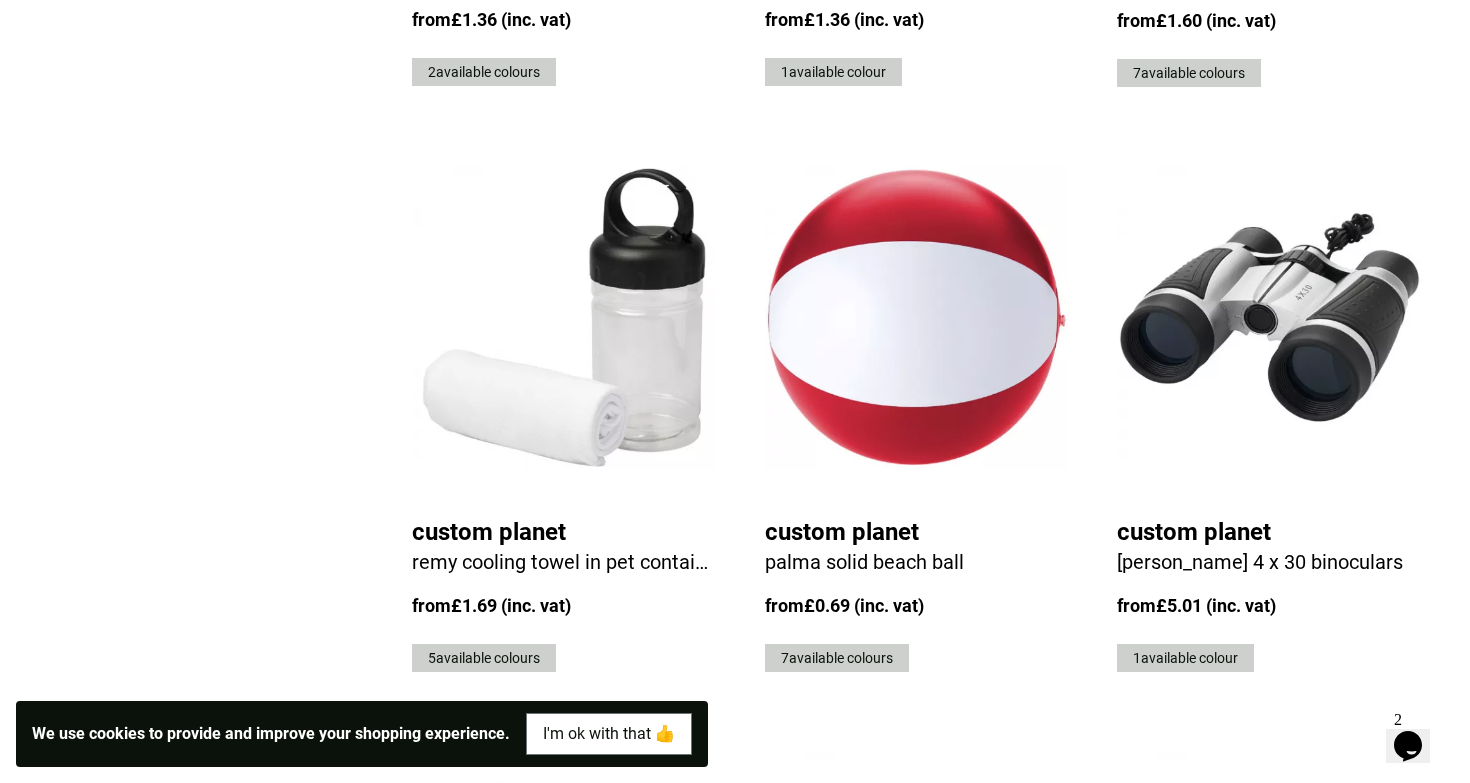 click on "Custom Planet" at bounding box center (917, 532) 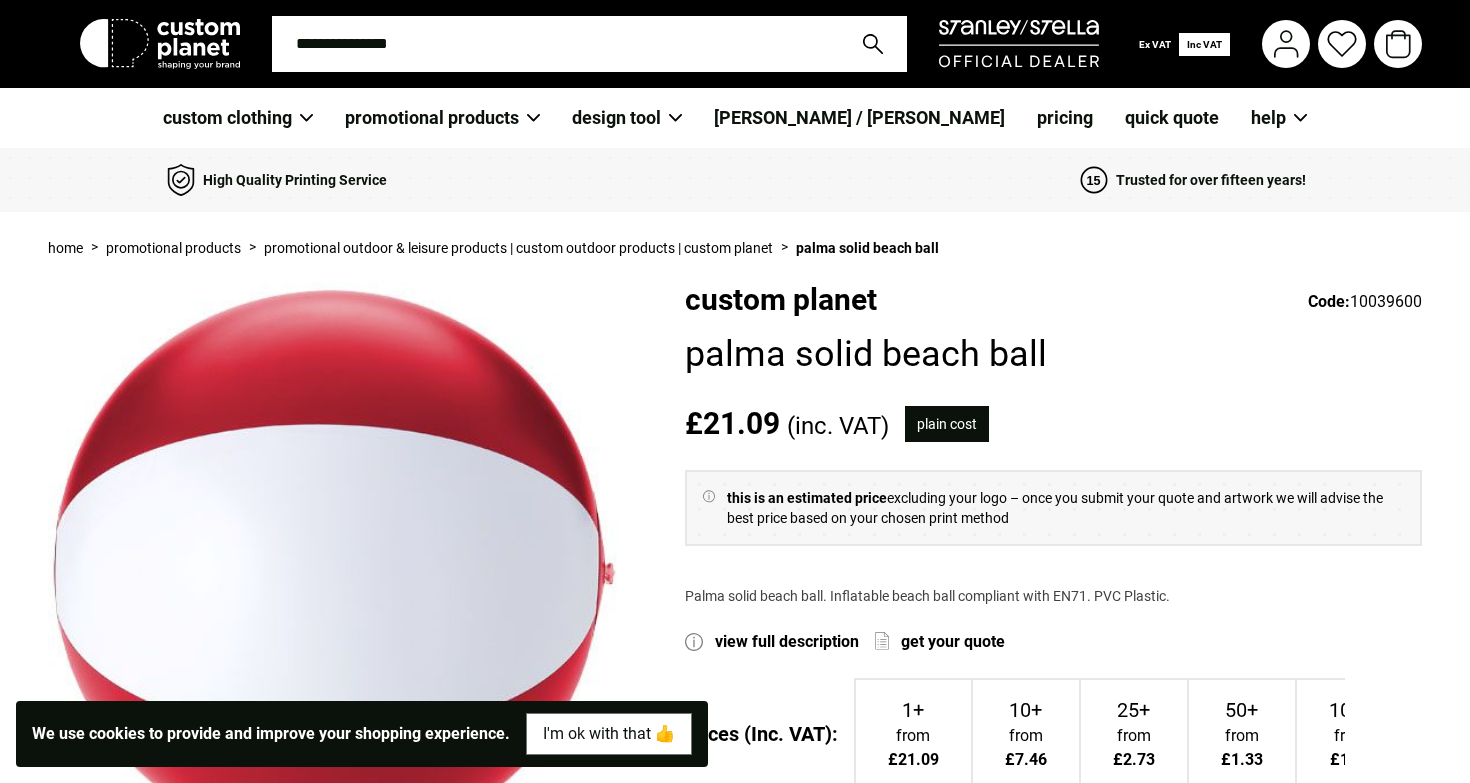 scroll, scrollTop: 0, scrollLeft: 0, axis: both 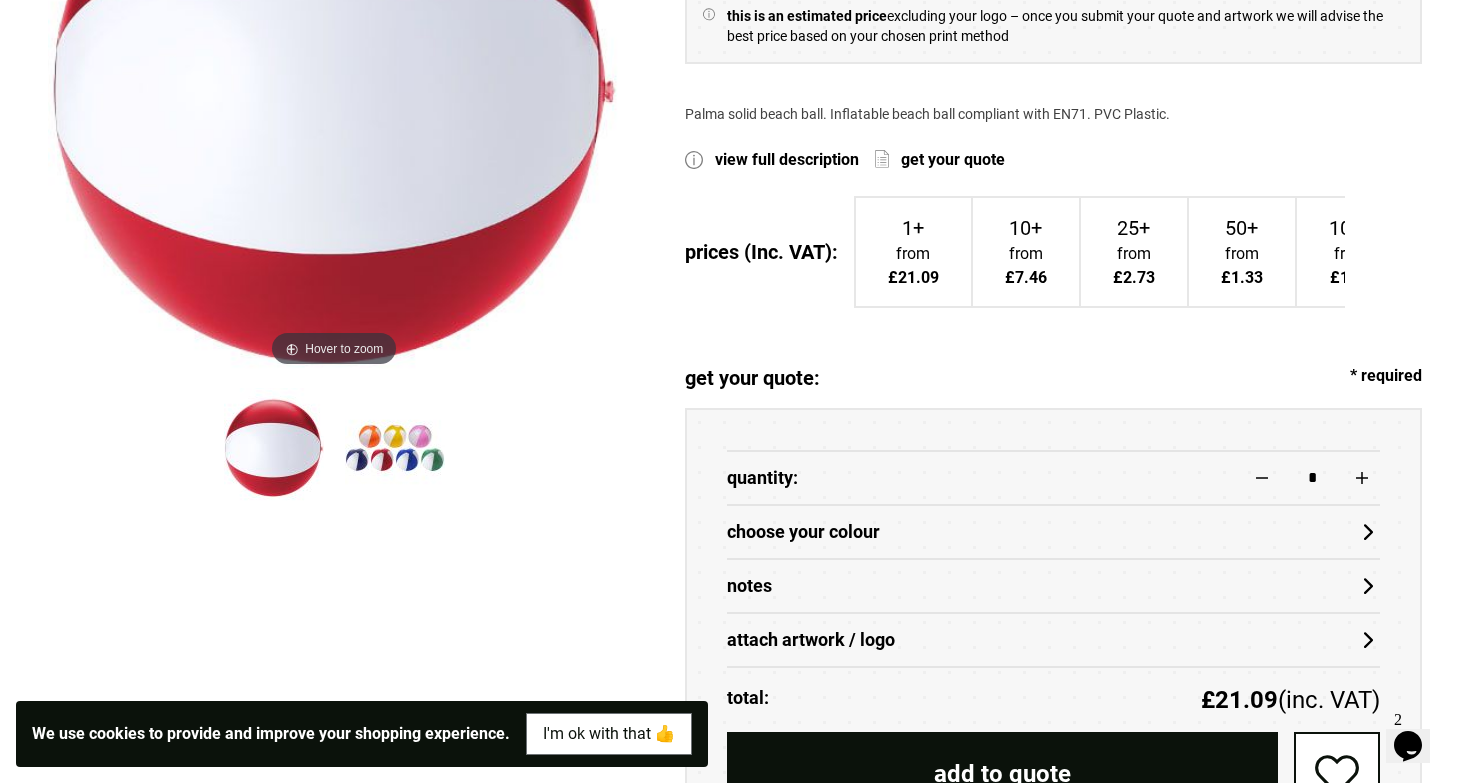 click at bounding box center (395, 448) 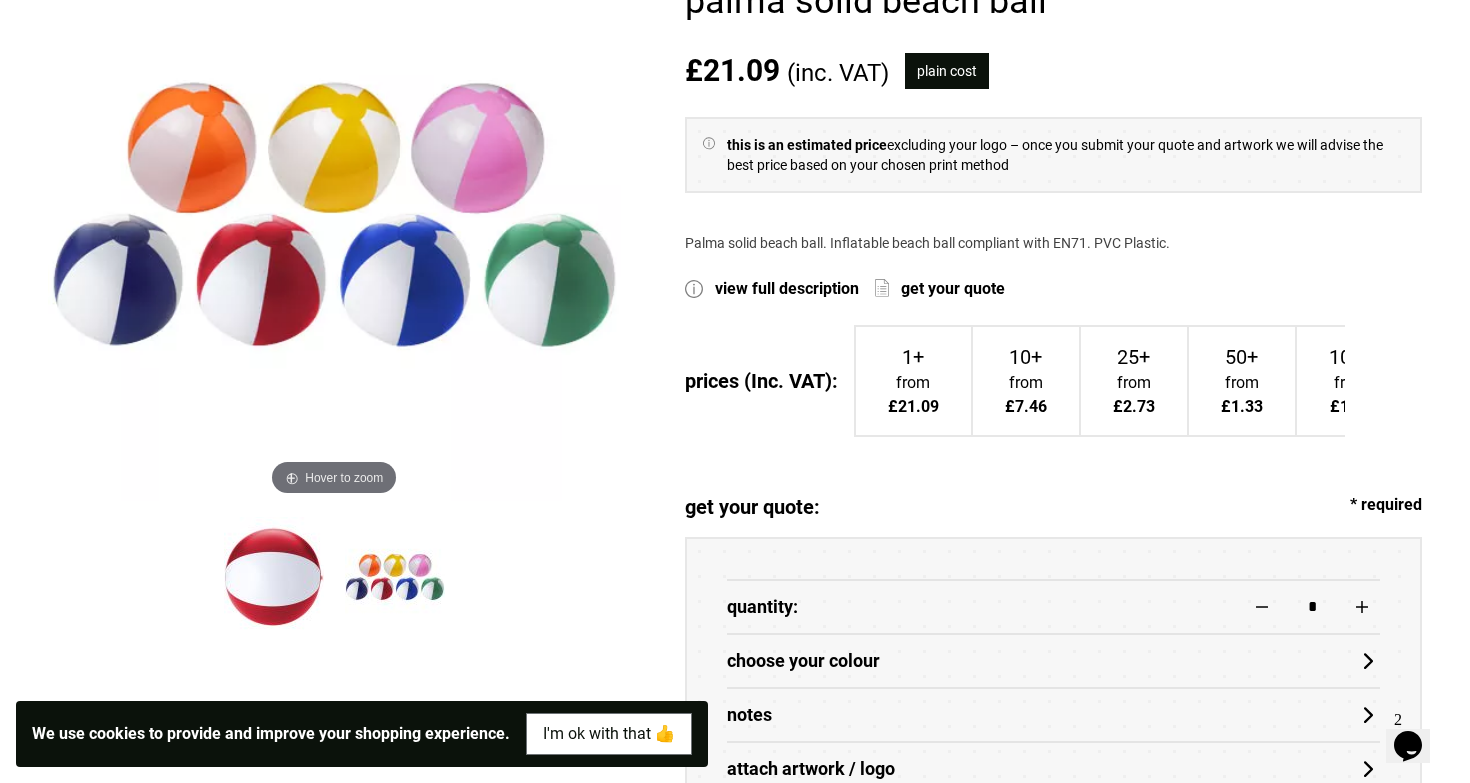 scroll, scrollTop: 350, scrollLeft: 0, axis: vertical 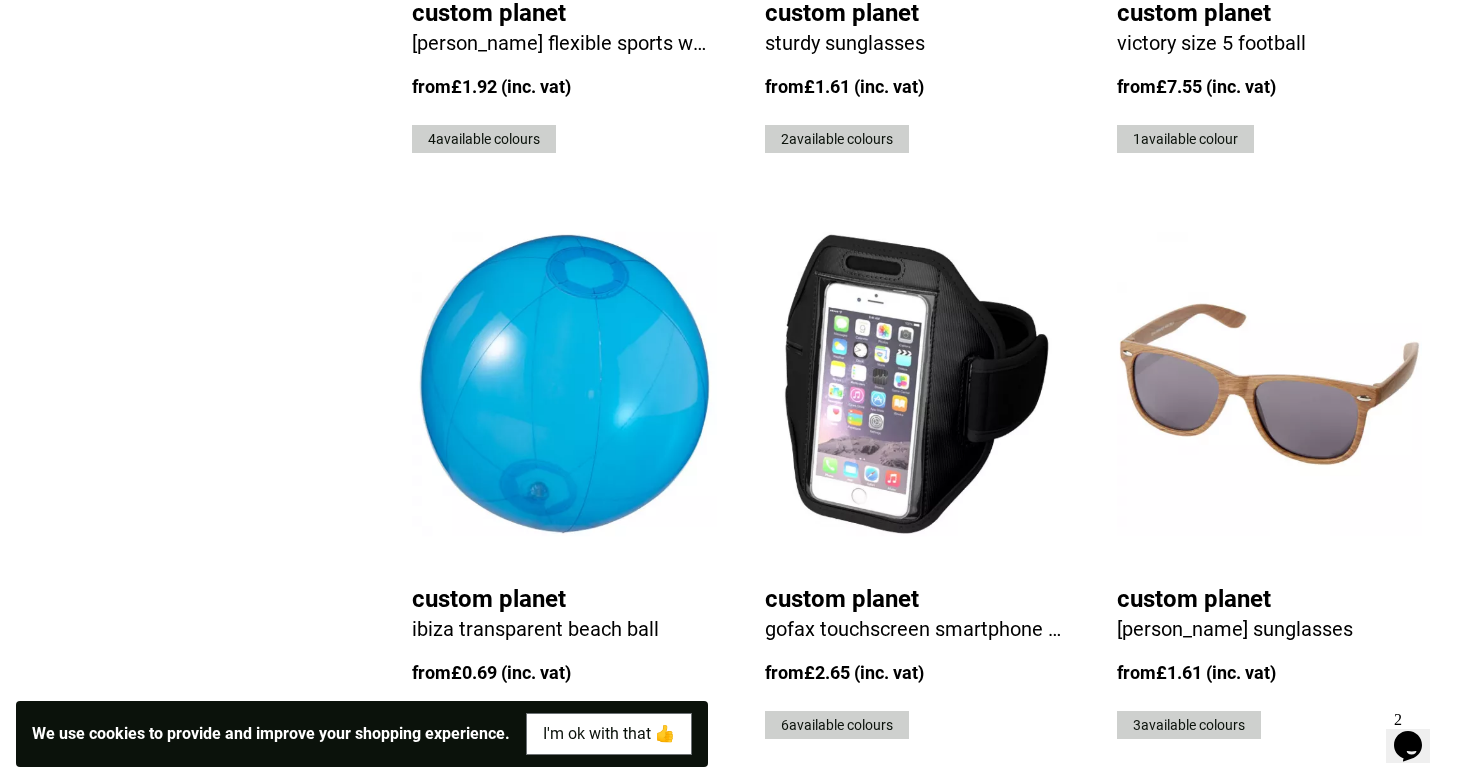 click on "Custom Planet" at bounding box center [564, 599] 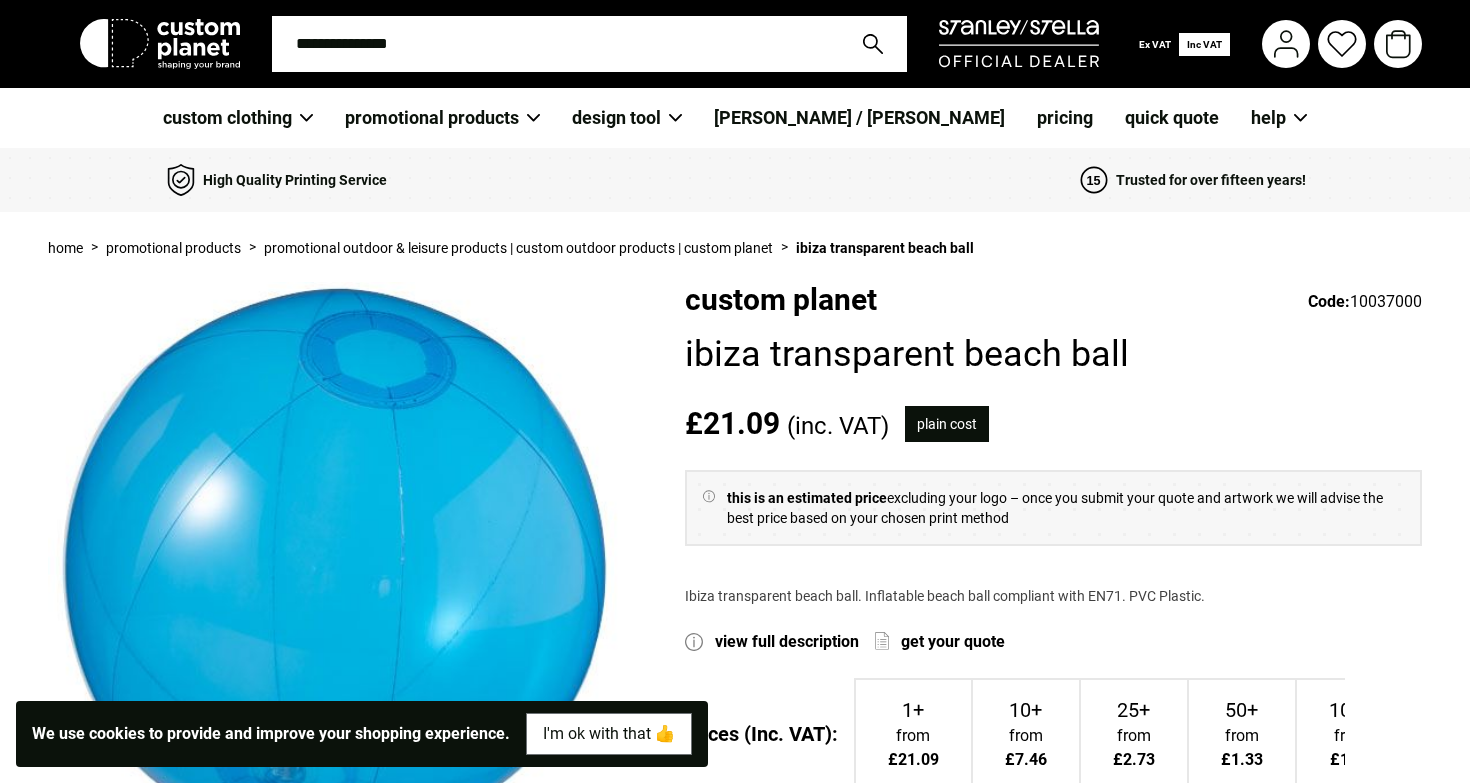 scroll, scrollTop: 0, scrollLeft: 0, axis: both 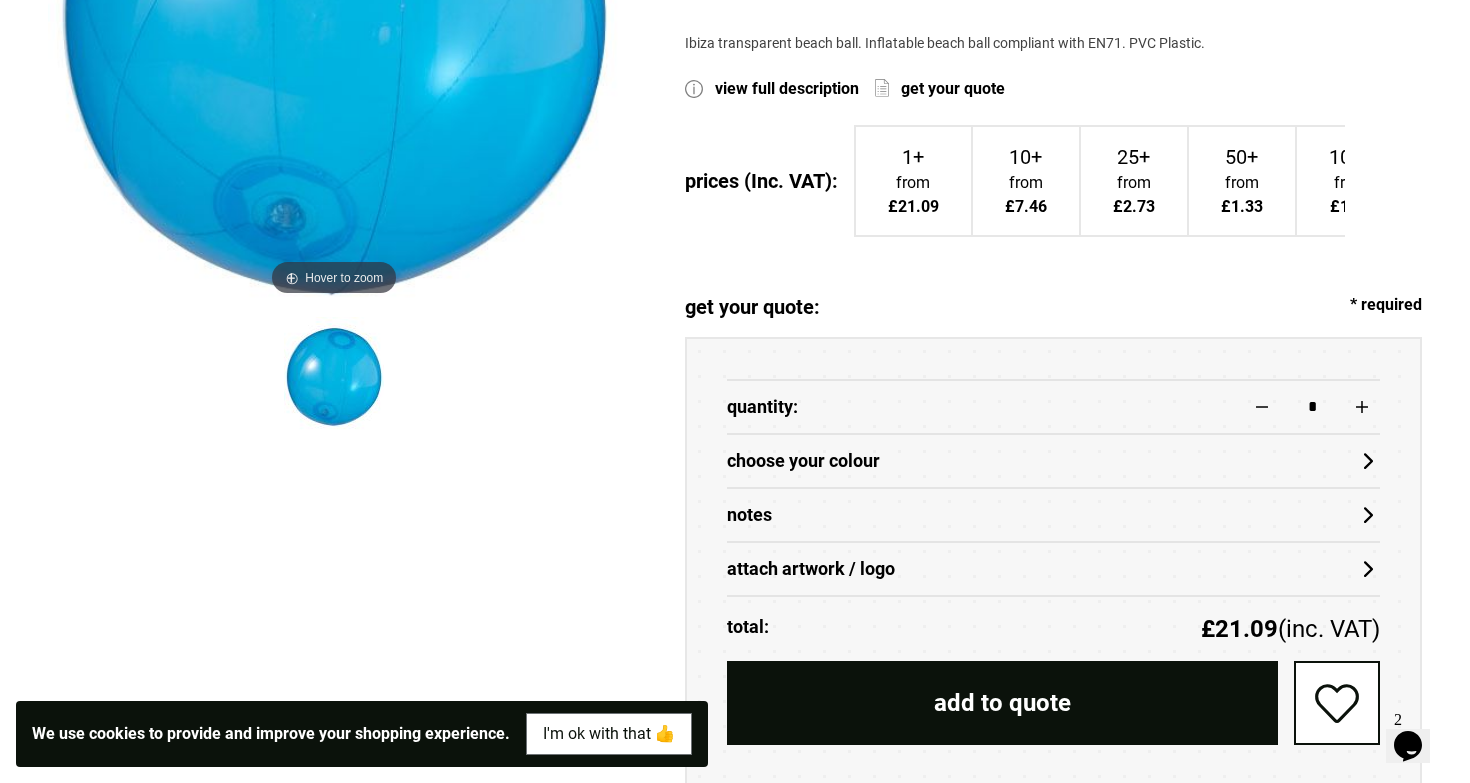 click on "choose your colour" at bounding box center (1054, 461) 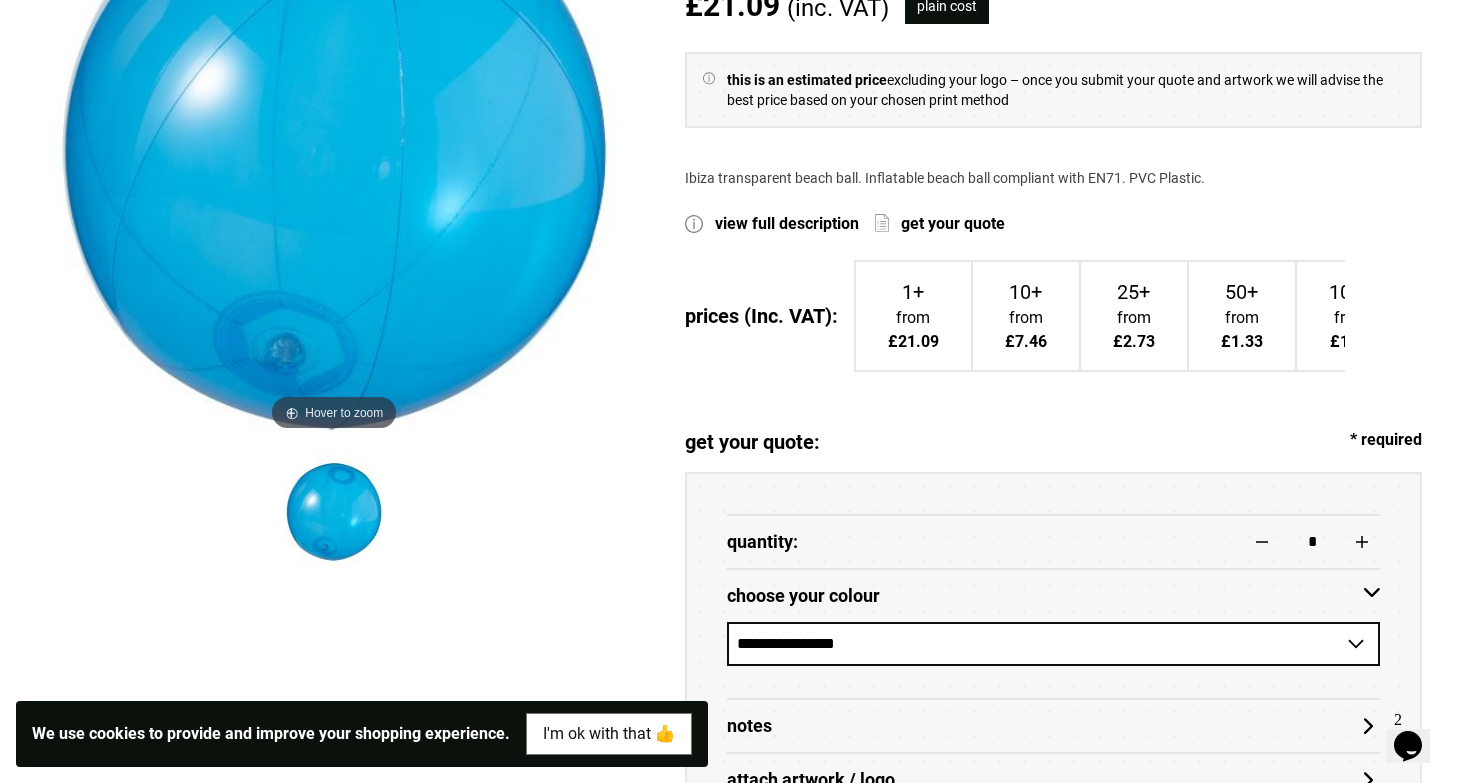 scroll, scrollTop: 475, scrollLeft: 0, axis: vertical 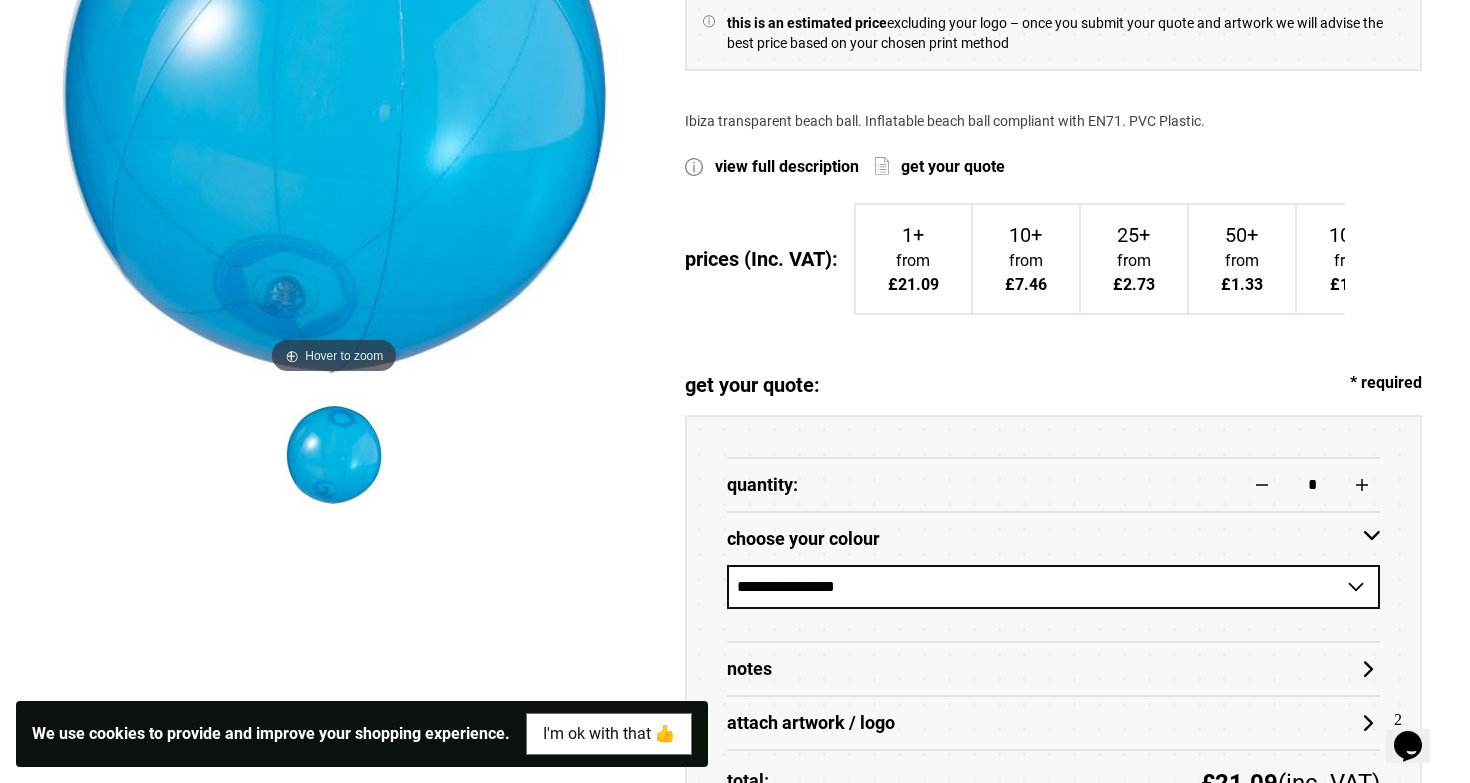click on "choose your colour" at bounding box center [1054, 538] 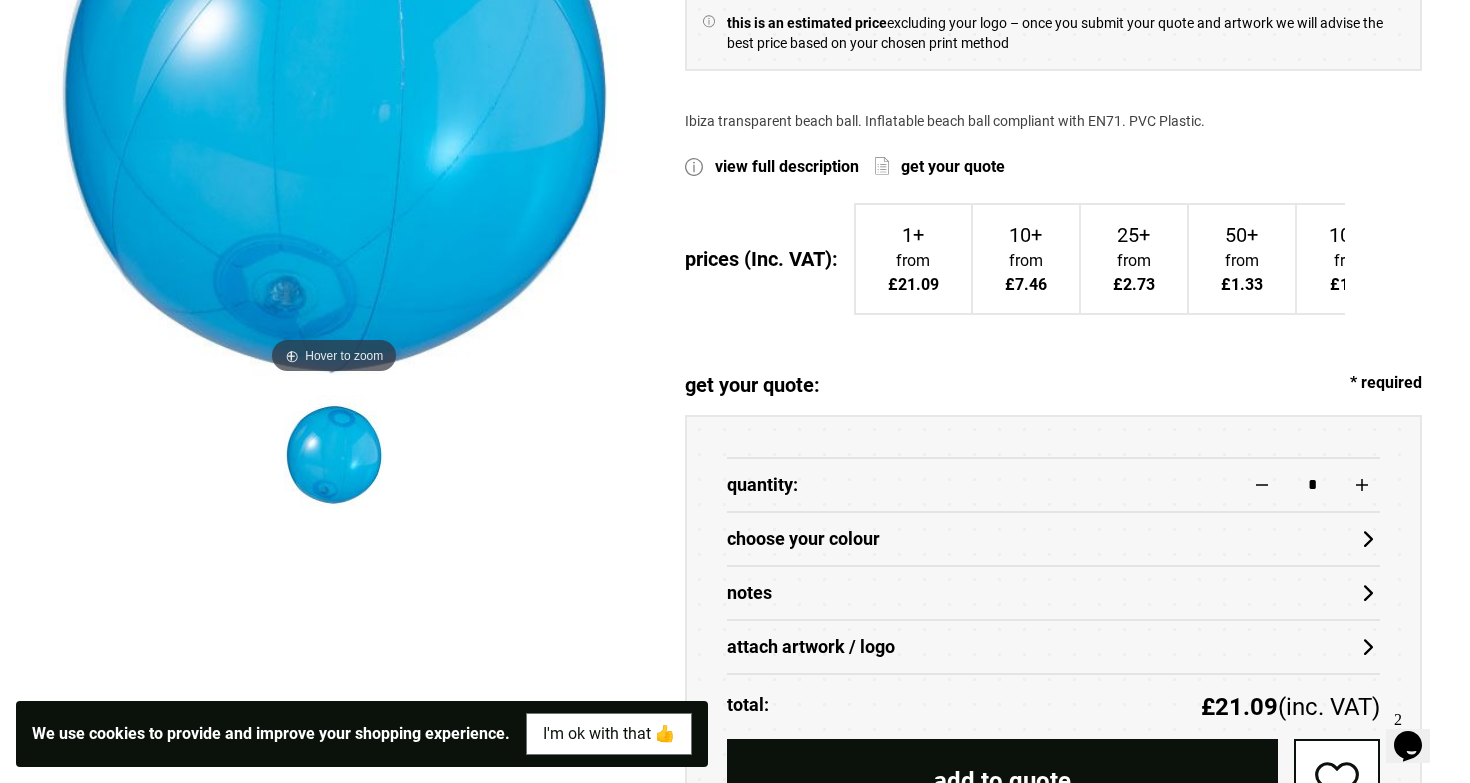click on "Notes" at bounding box center (1054, 592) 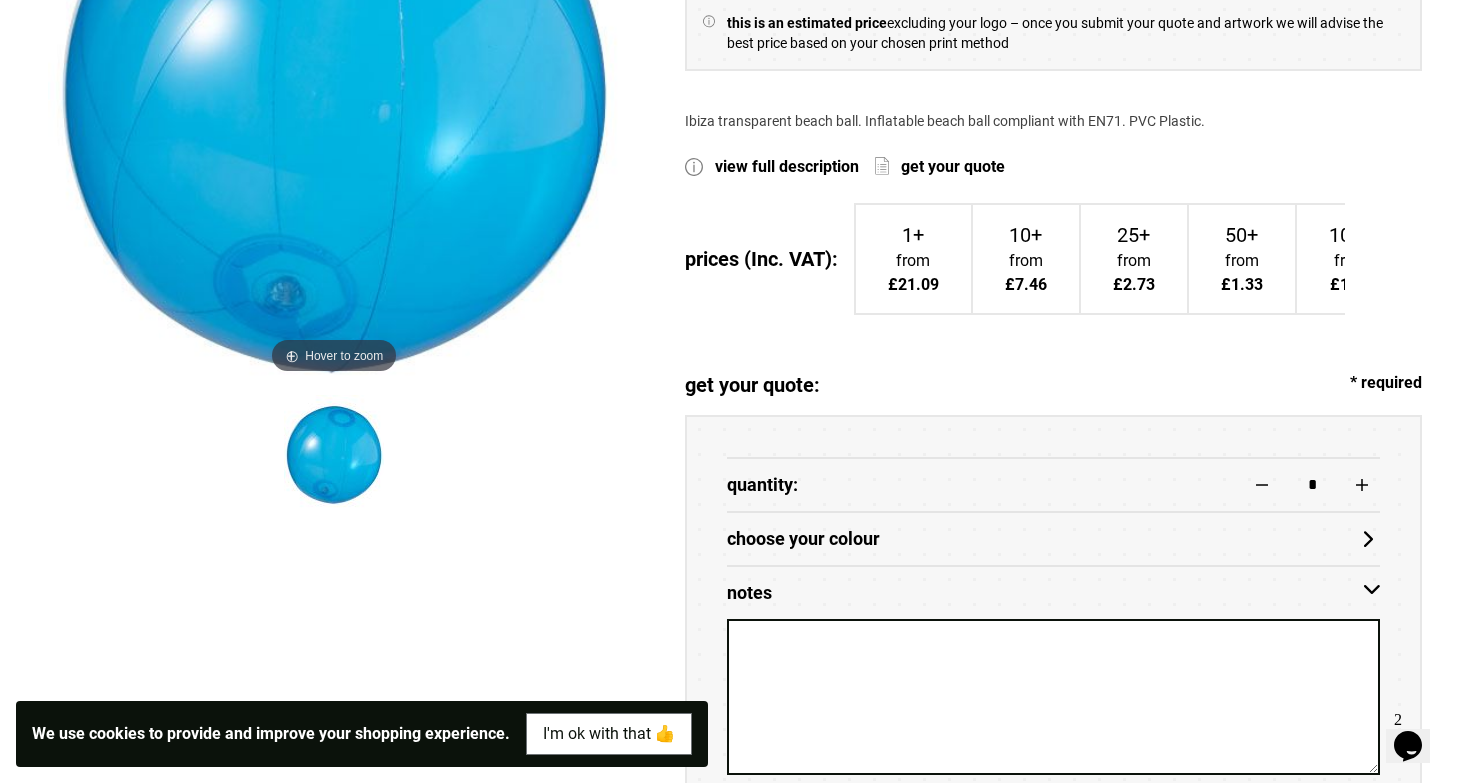 click on "choose your colour" at bounding box center (1054, 539) 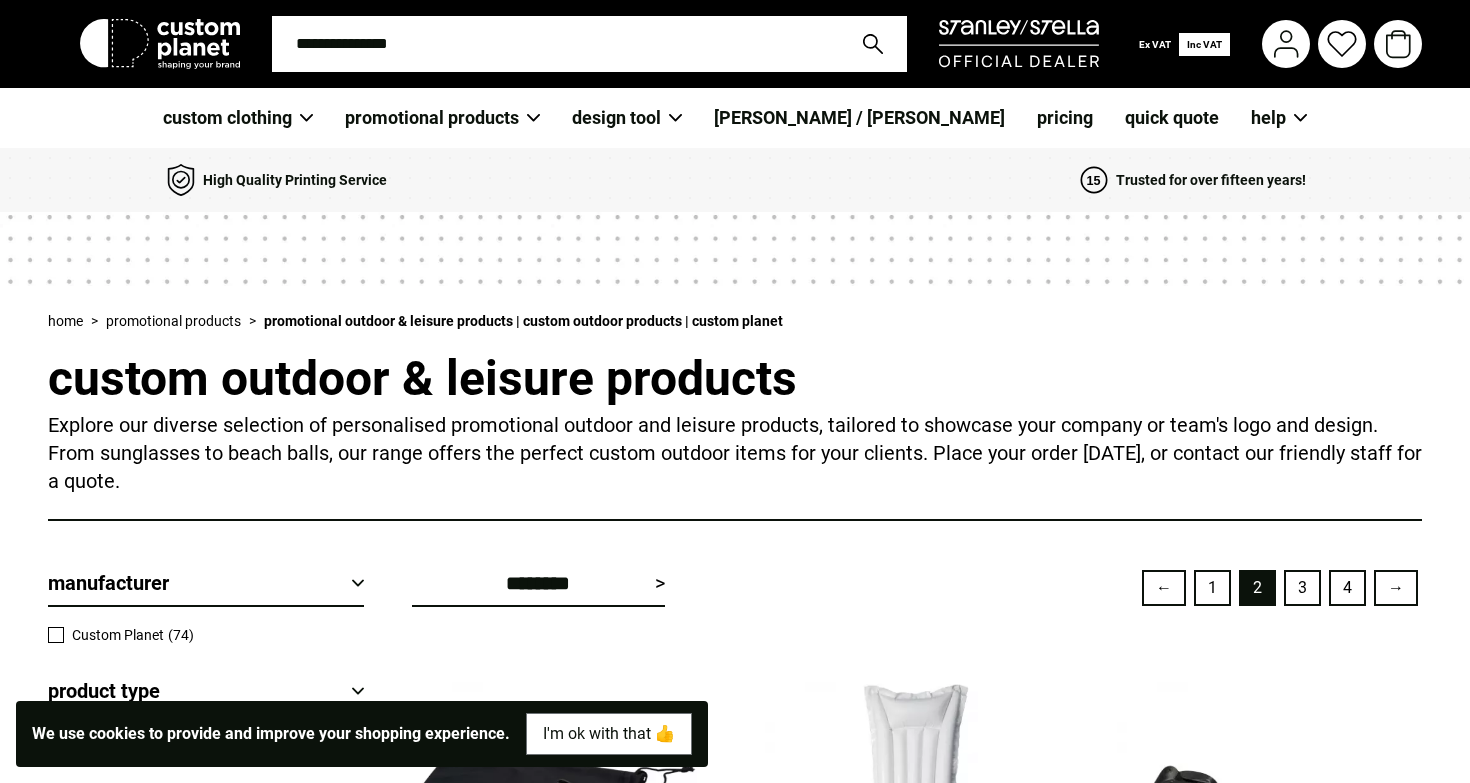 scroll, scrollTop: 3378, scrollLeft: 0, axis: vertical 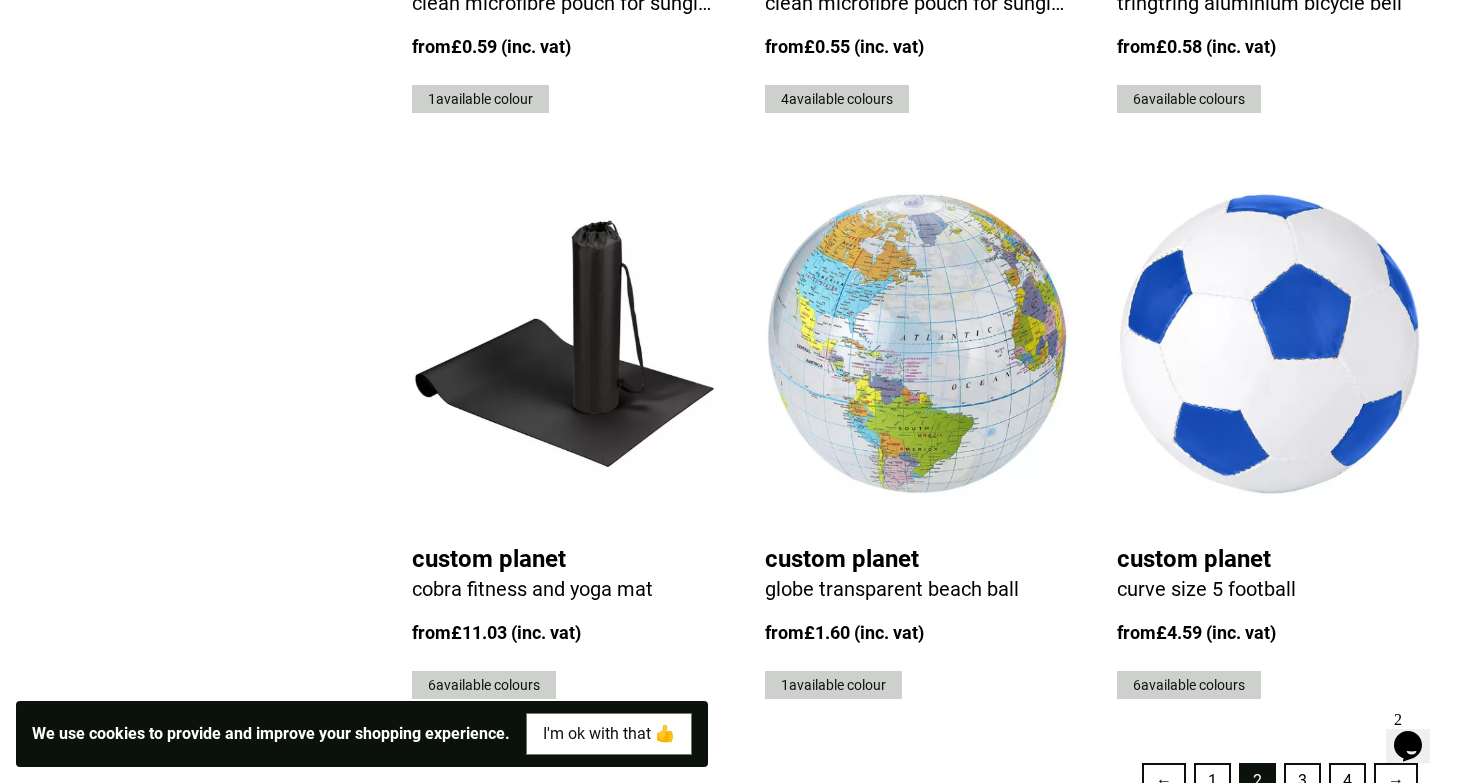 click on "3" at bounding box center [1302, 781] 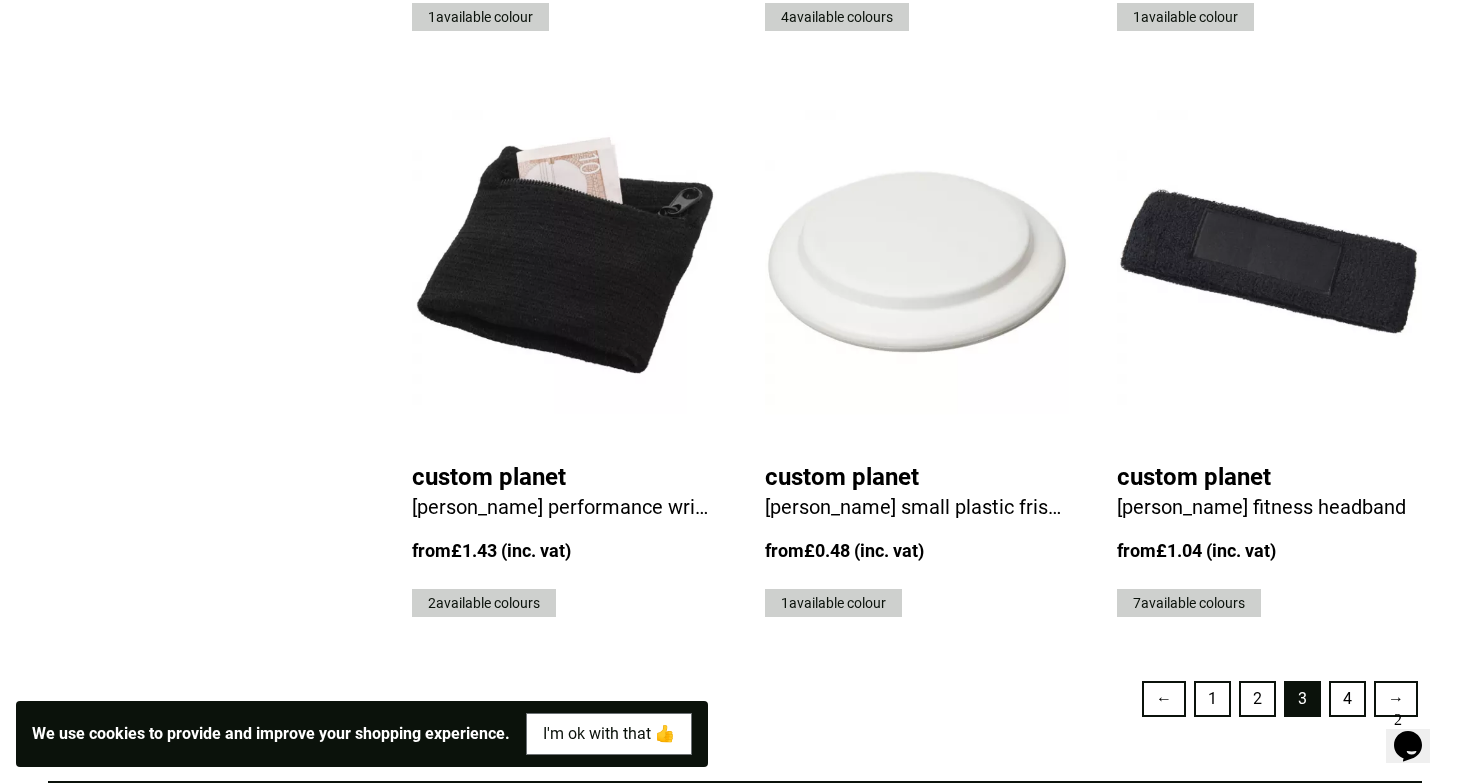 scroll, scrollTop: 4371, scrollLeft: 0, axis: vertical 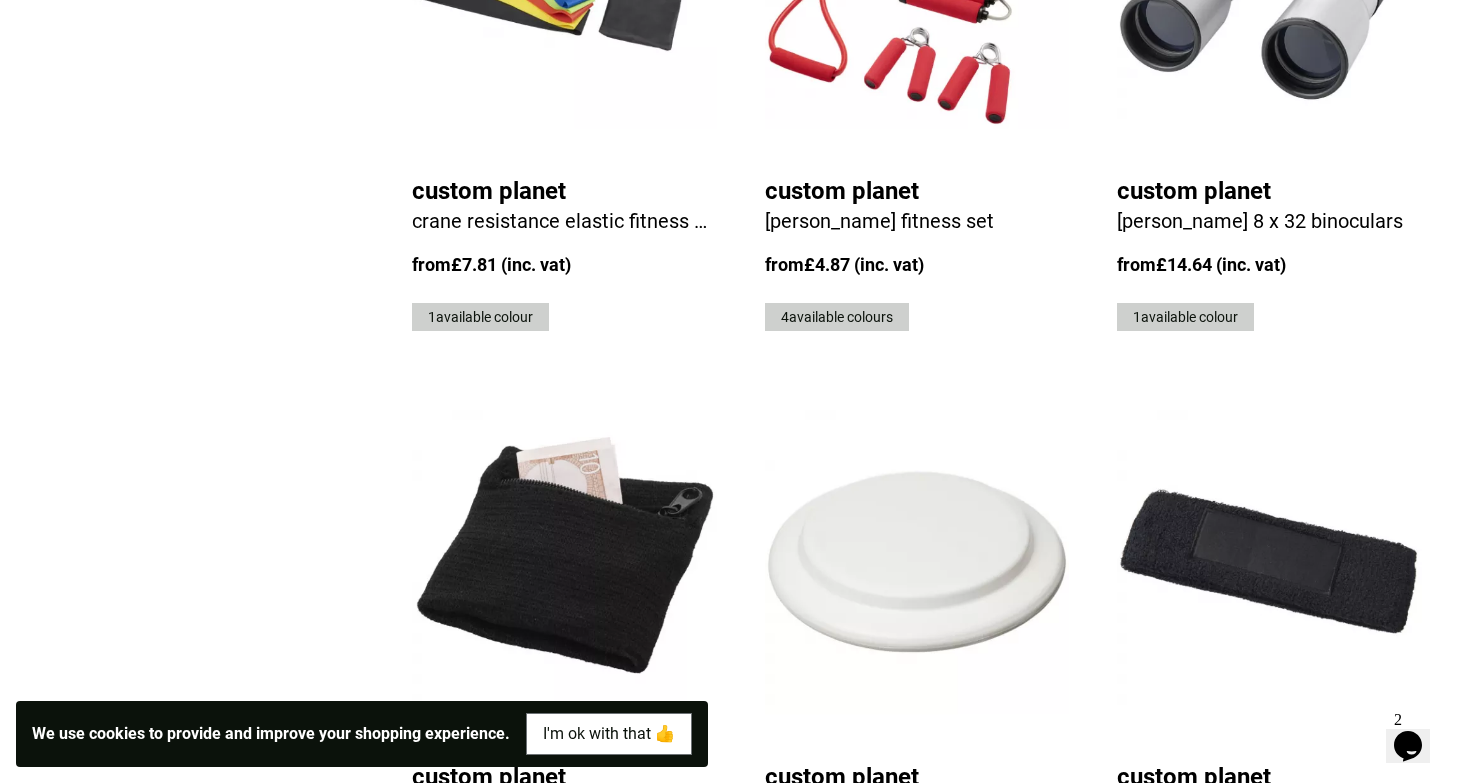 click on "2" at bounding box center (1257, 999) 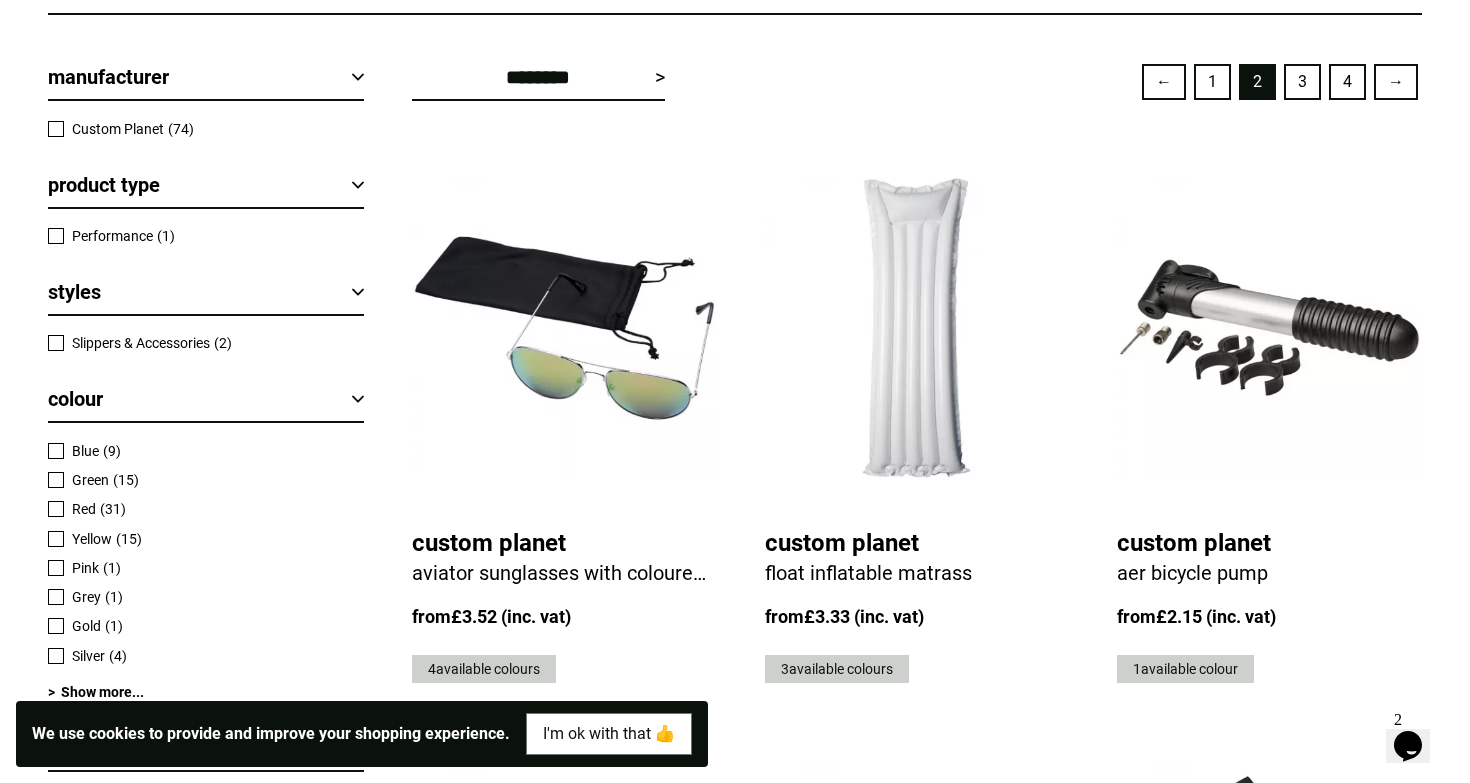 scroll, scrollTop: 548, scrollLeft: 0, axis: vertical 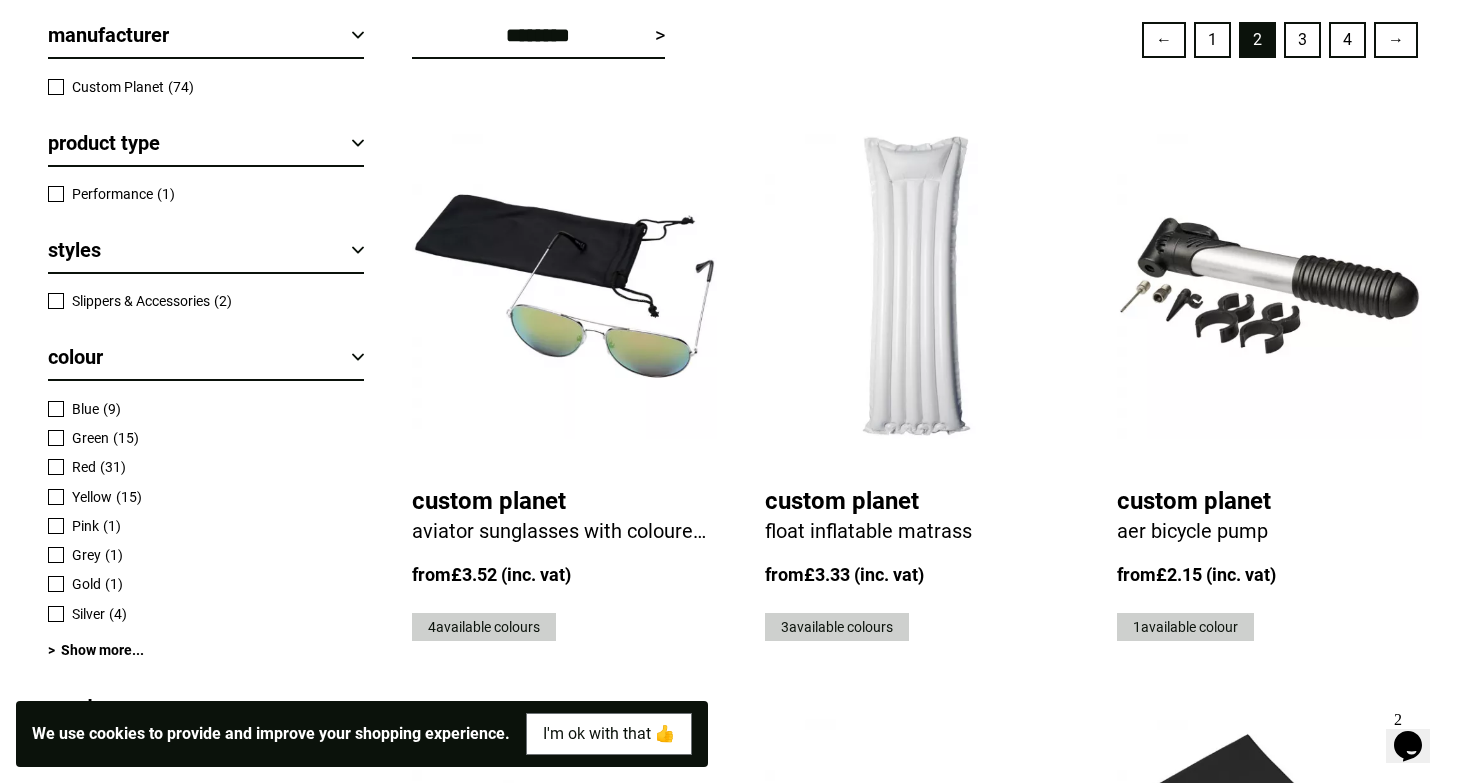 click at bounding box center (917, 286) 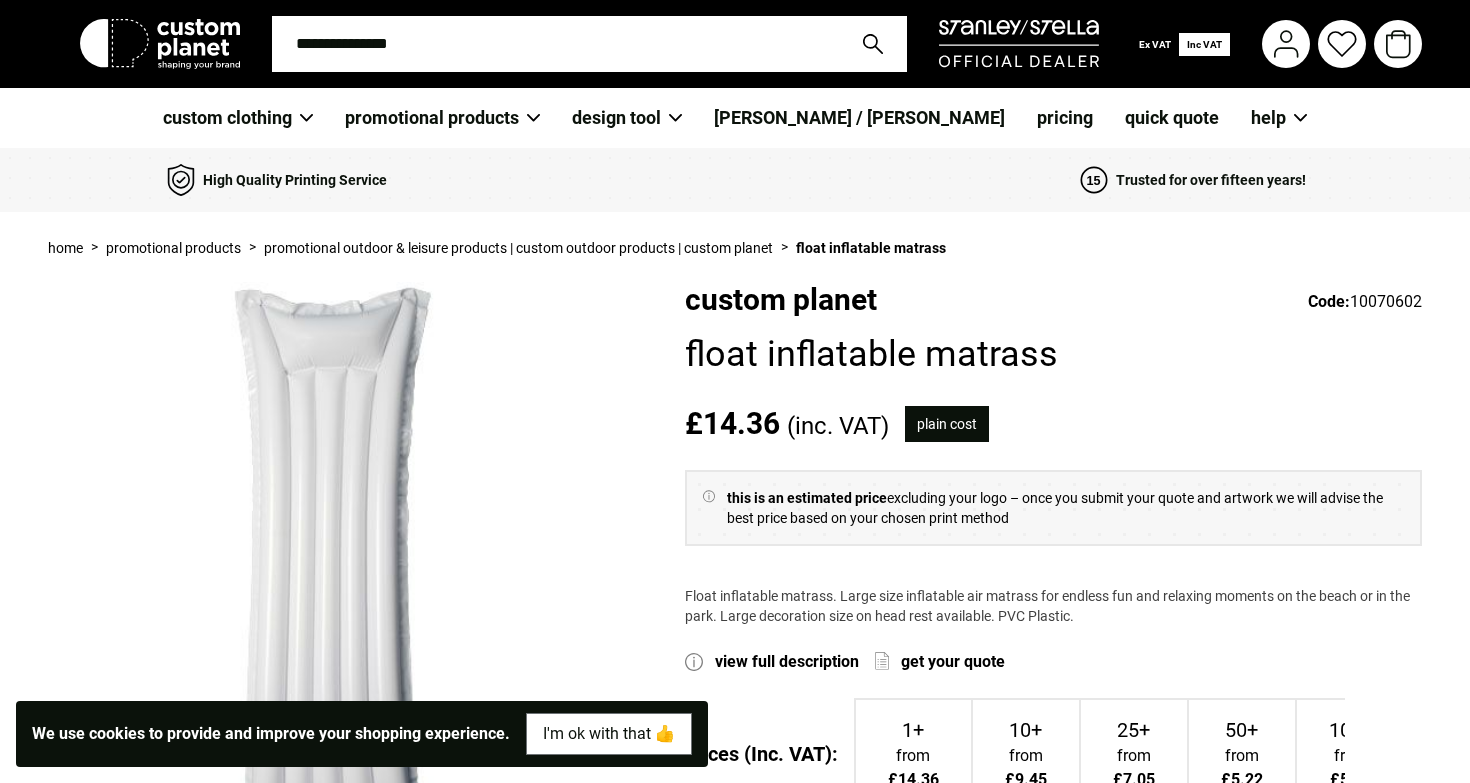 scroll, scrollTop: 0, scrollLeft: 0, axis: both 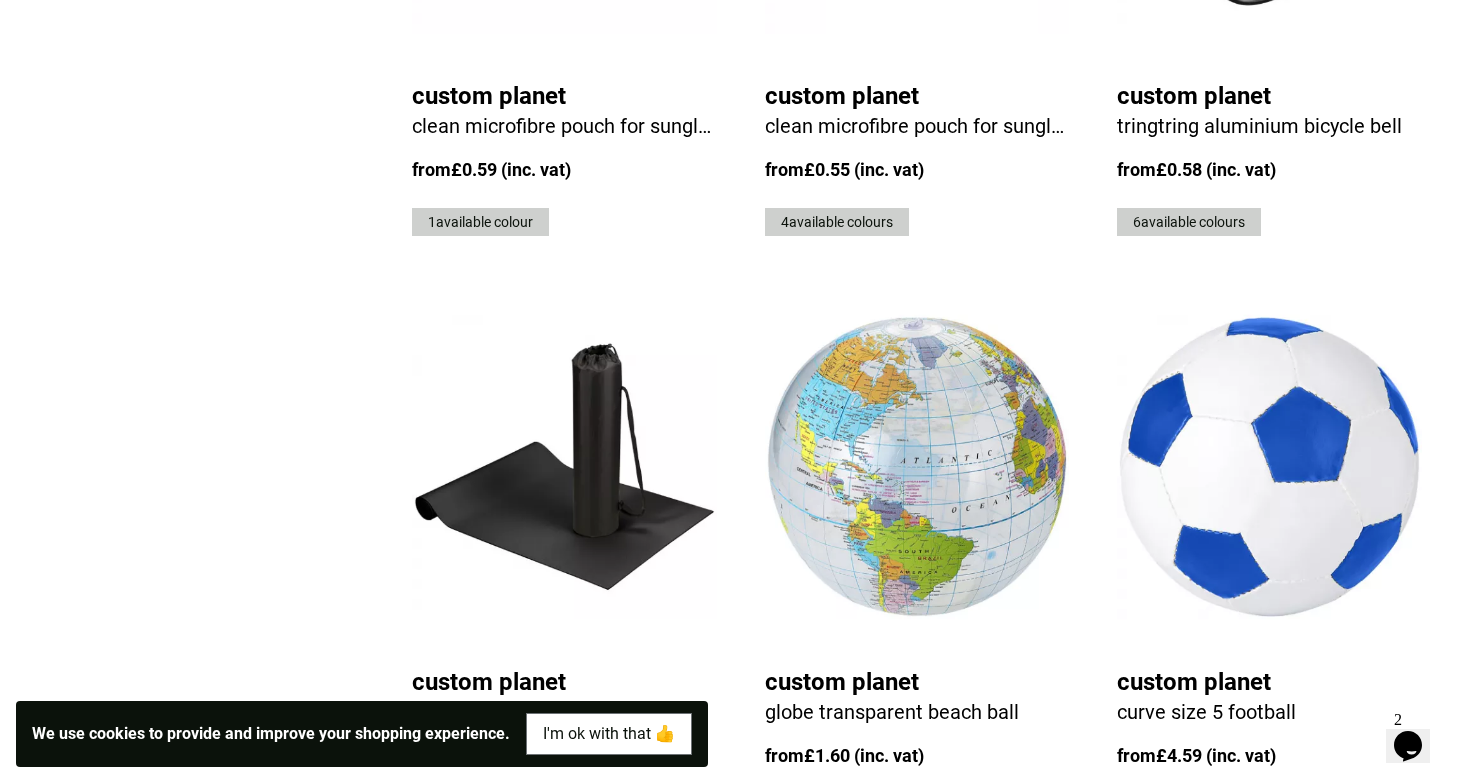 click on "1" at bounding box center (1212, 904) 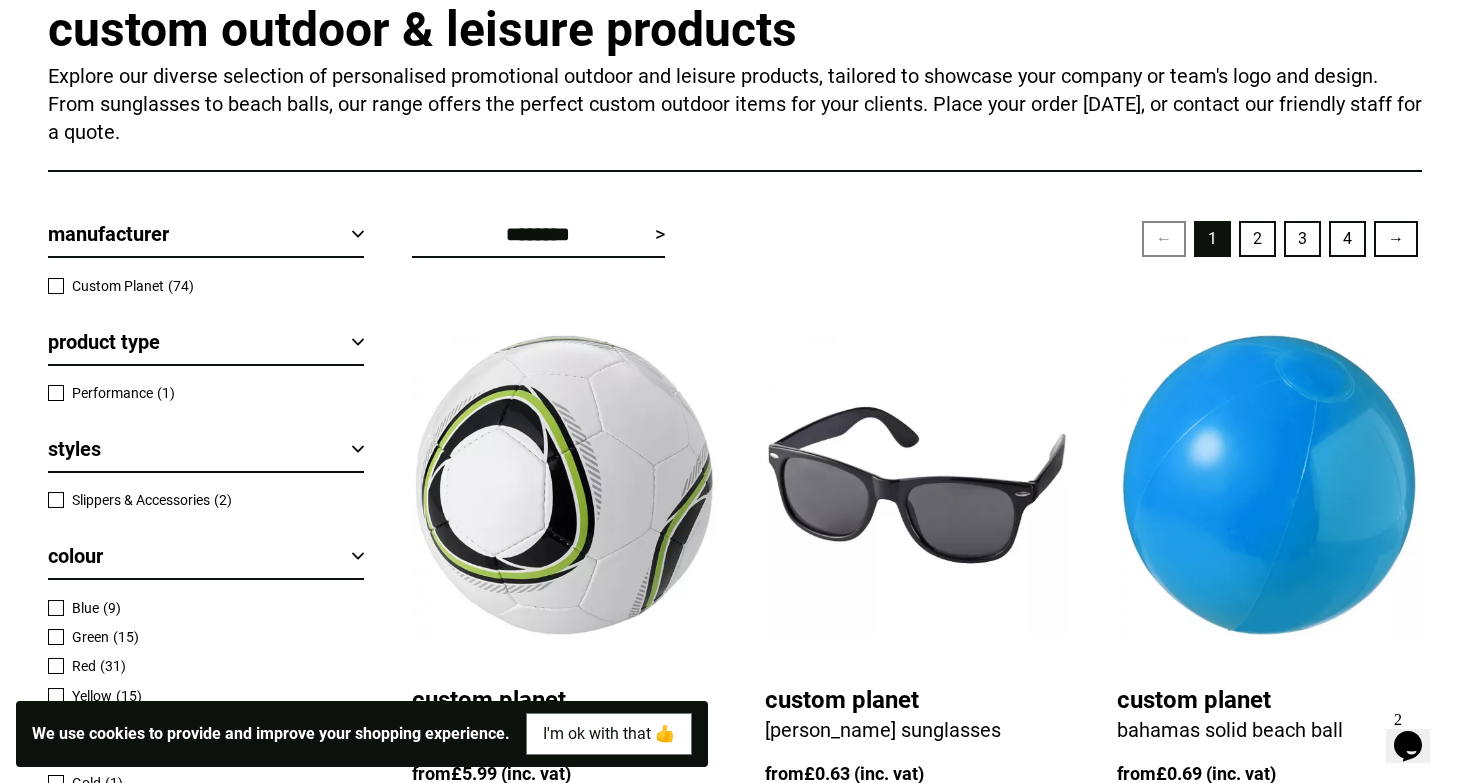 scroll, scrollTop: 395, scrollLeft: 0, axis: vertical 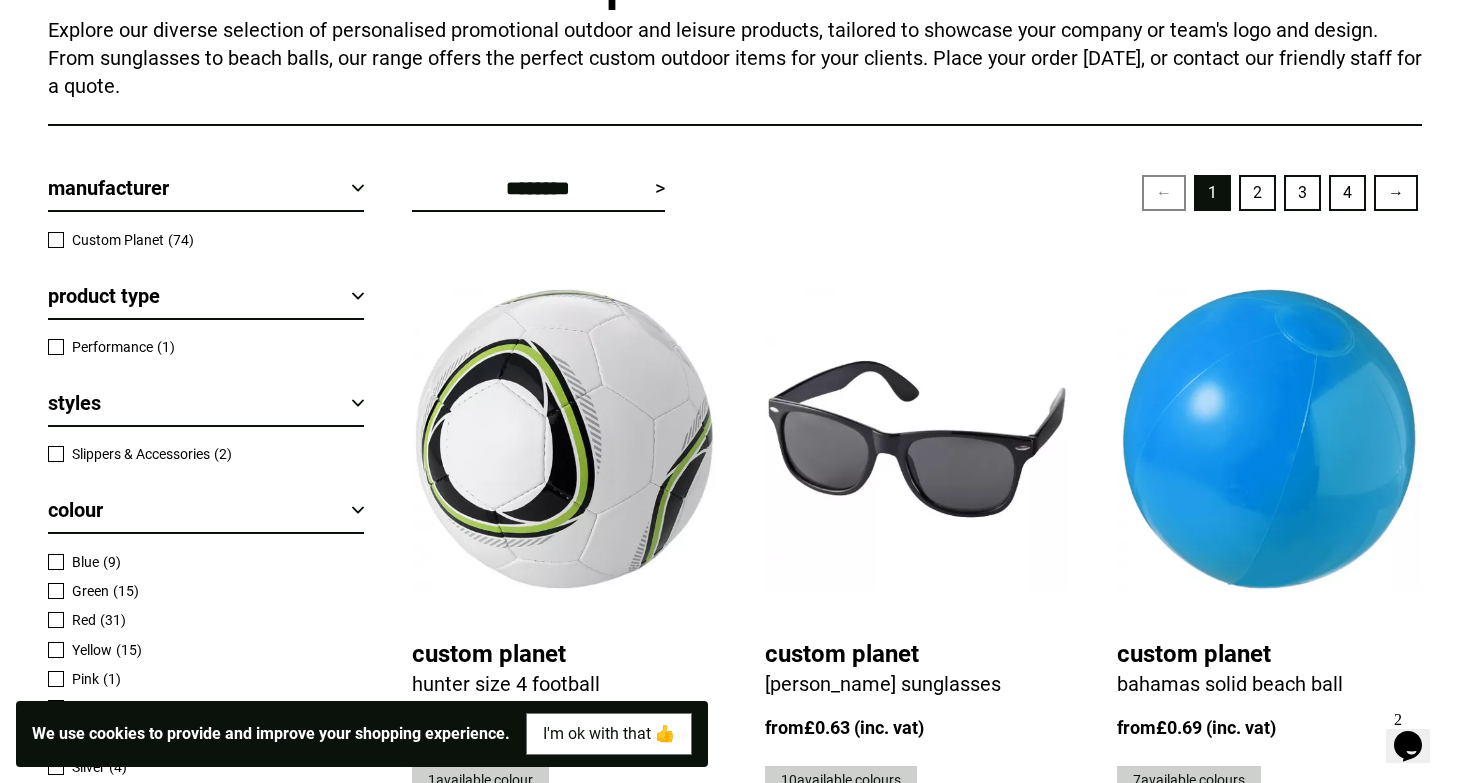 click at bounding box center [1269, 439] 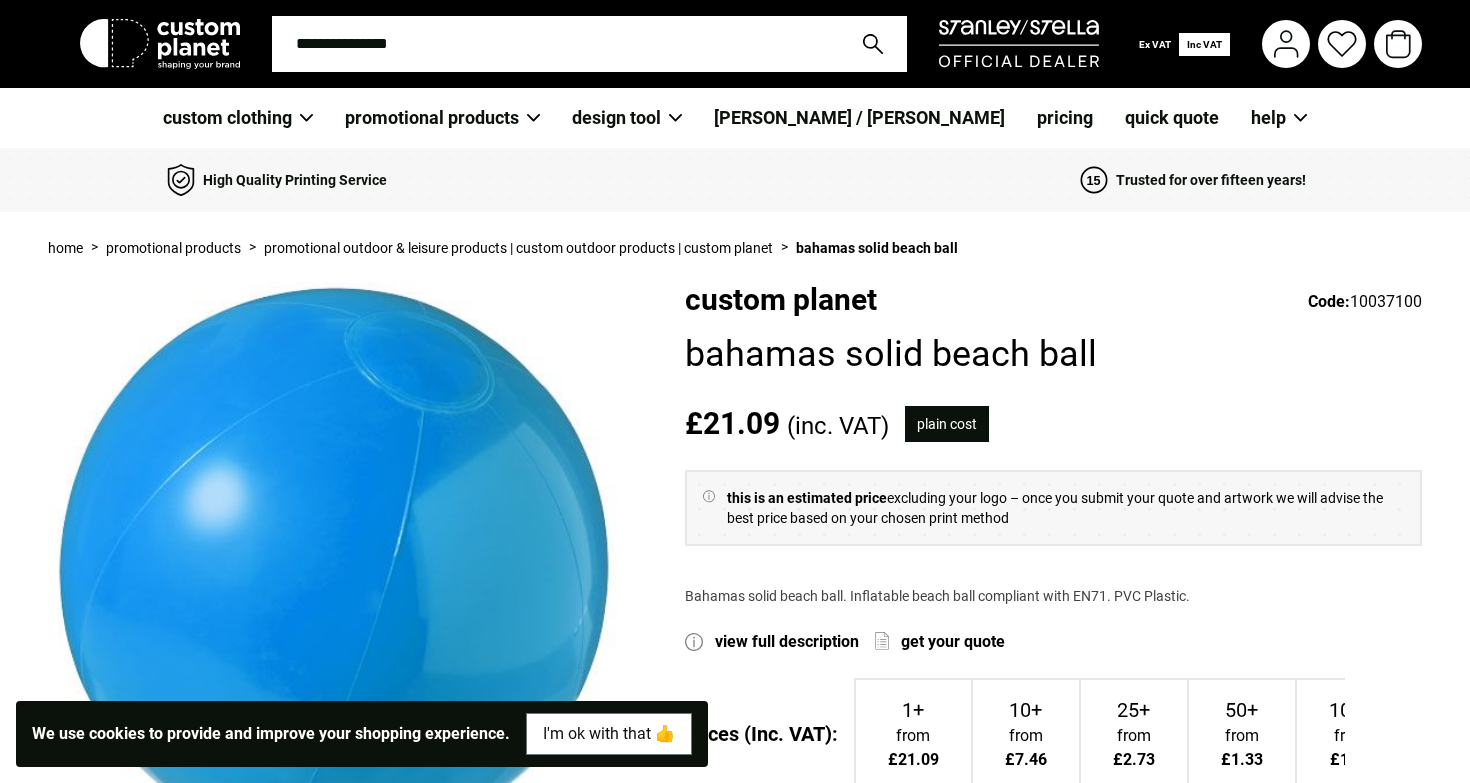 scroll, scrollTop: 0, scrollLeft: 0, axis: both 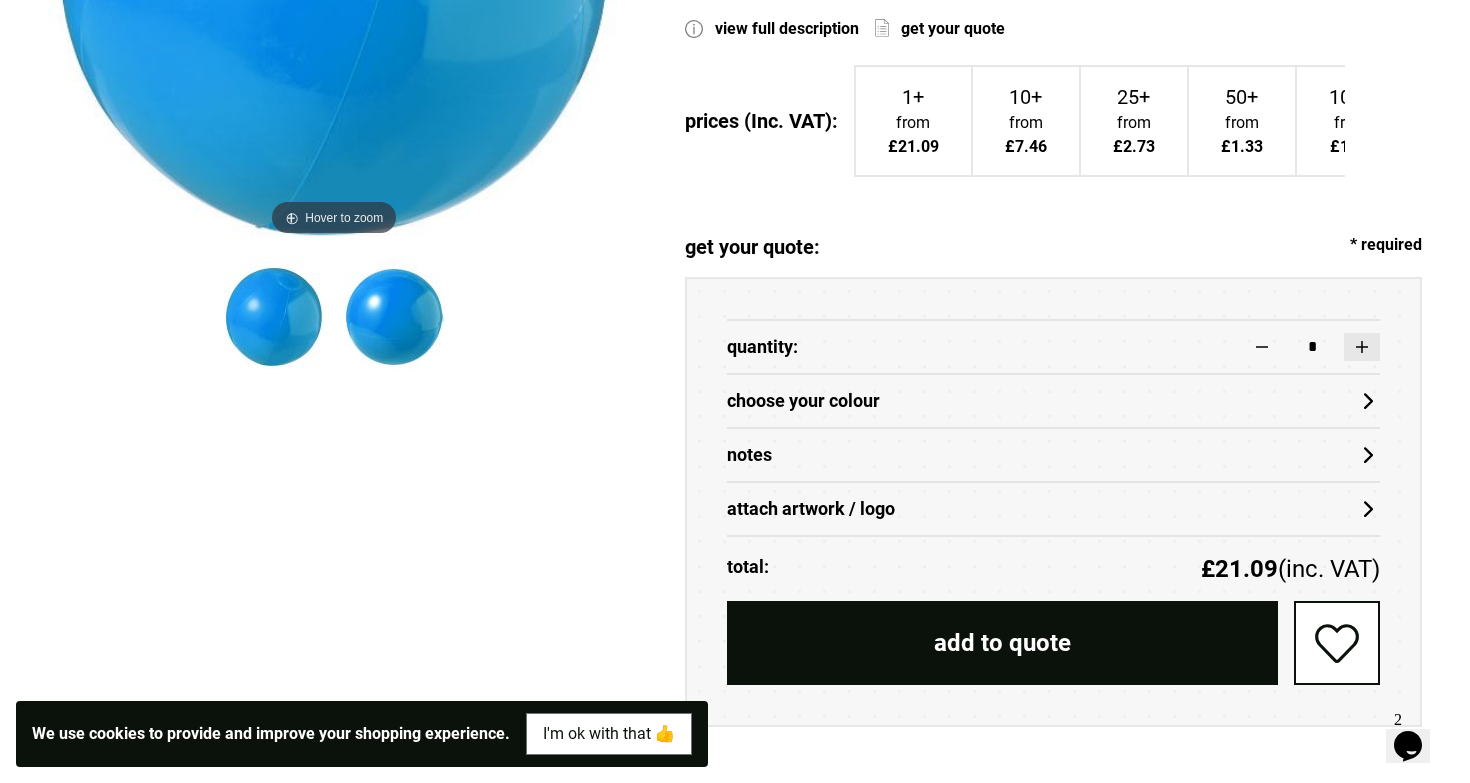 click at bounding box center (1362, 347) 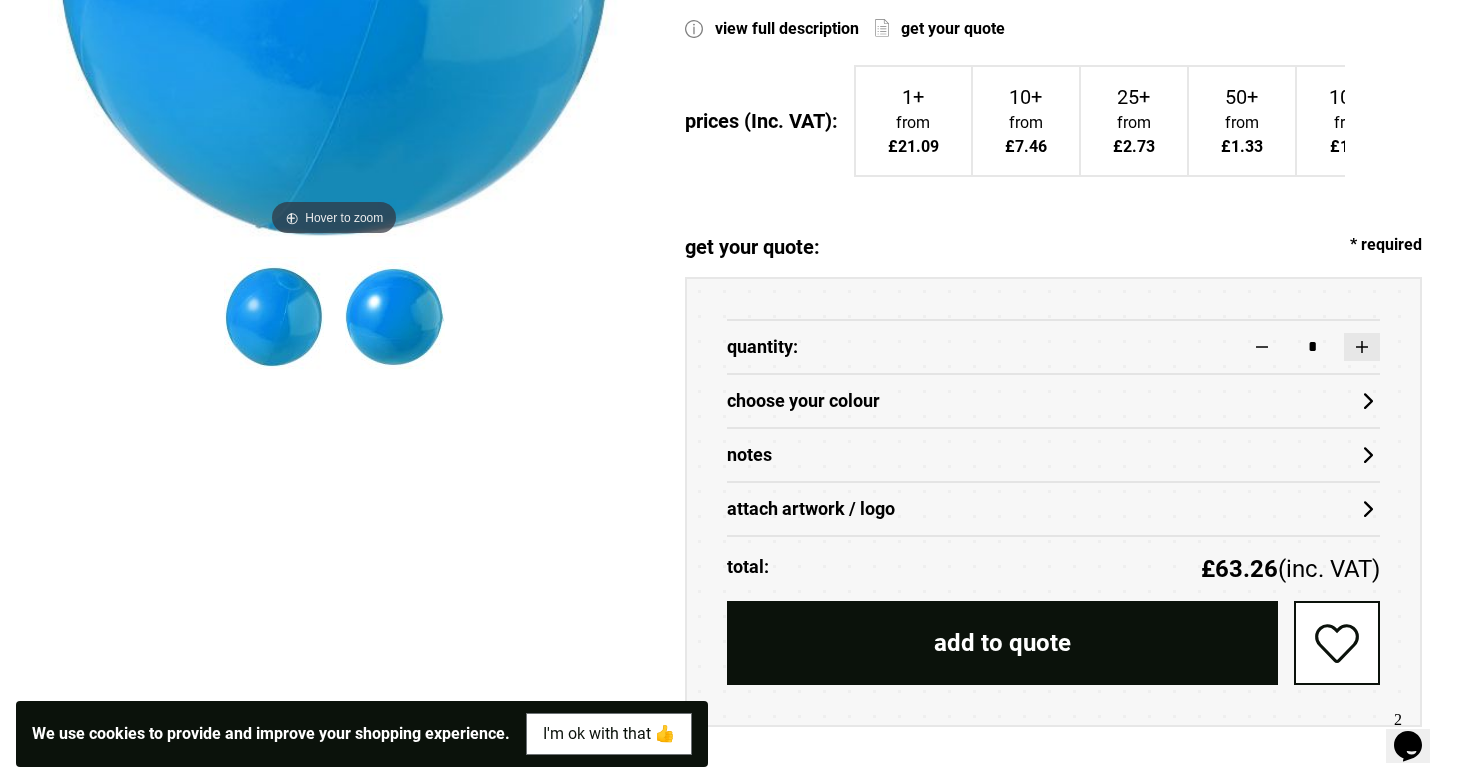 click at bounding box center [1362, 347] 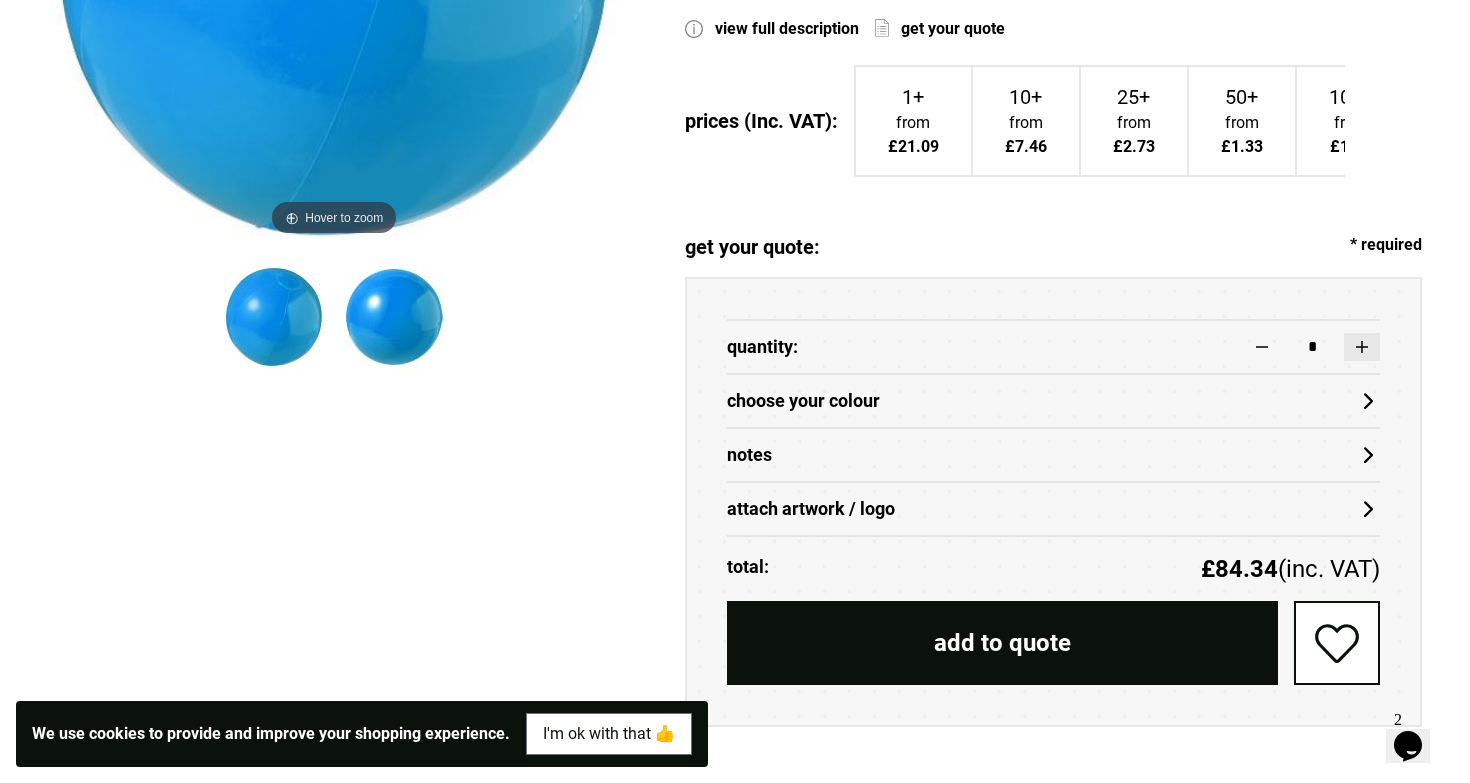 click at bounding box center [1362, 347] 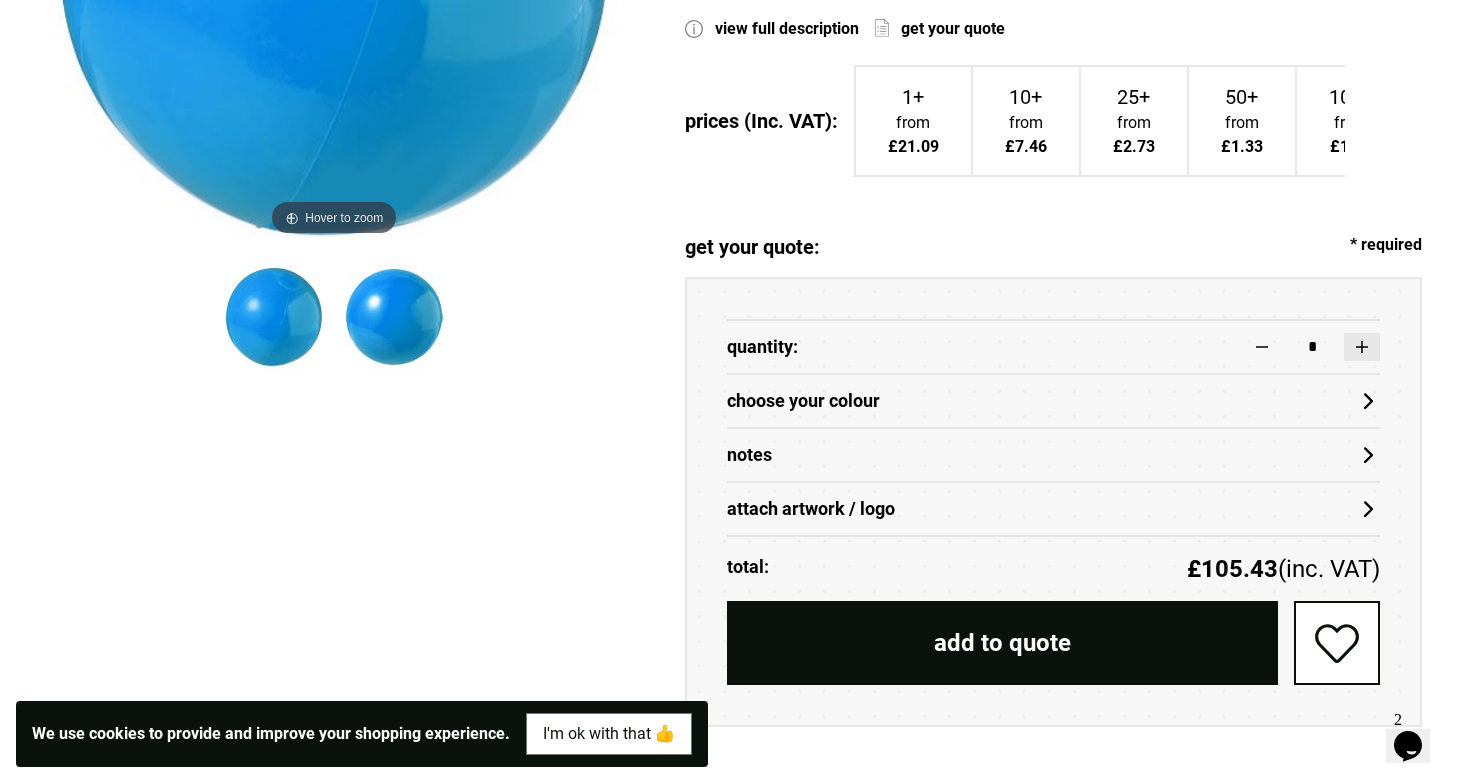 click at bounding box center [1362, 347] 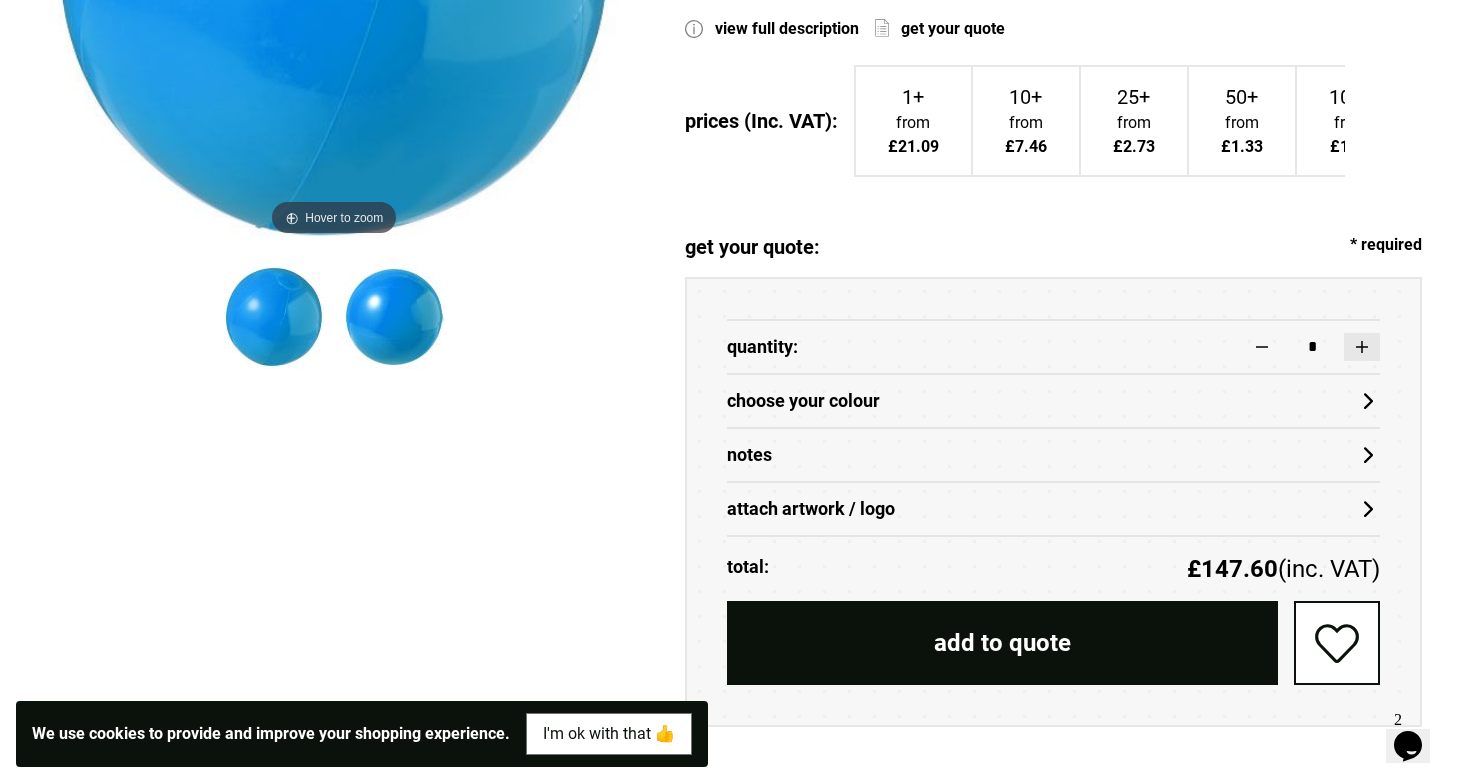 click at bounding box center (1362, 347) 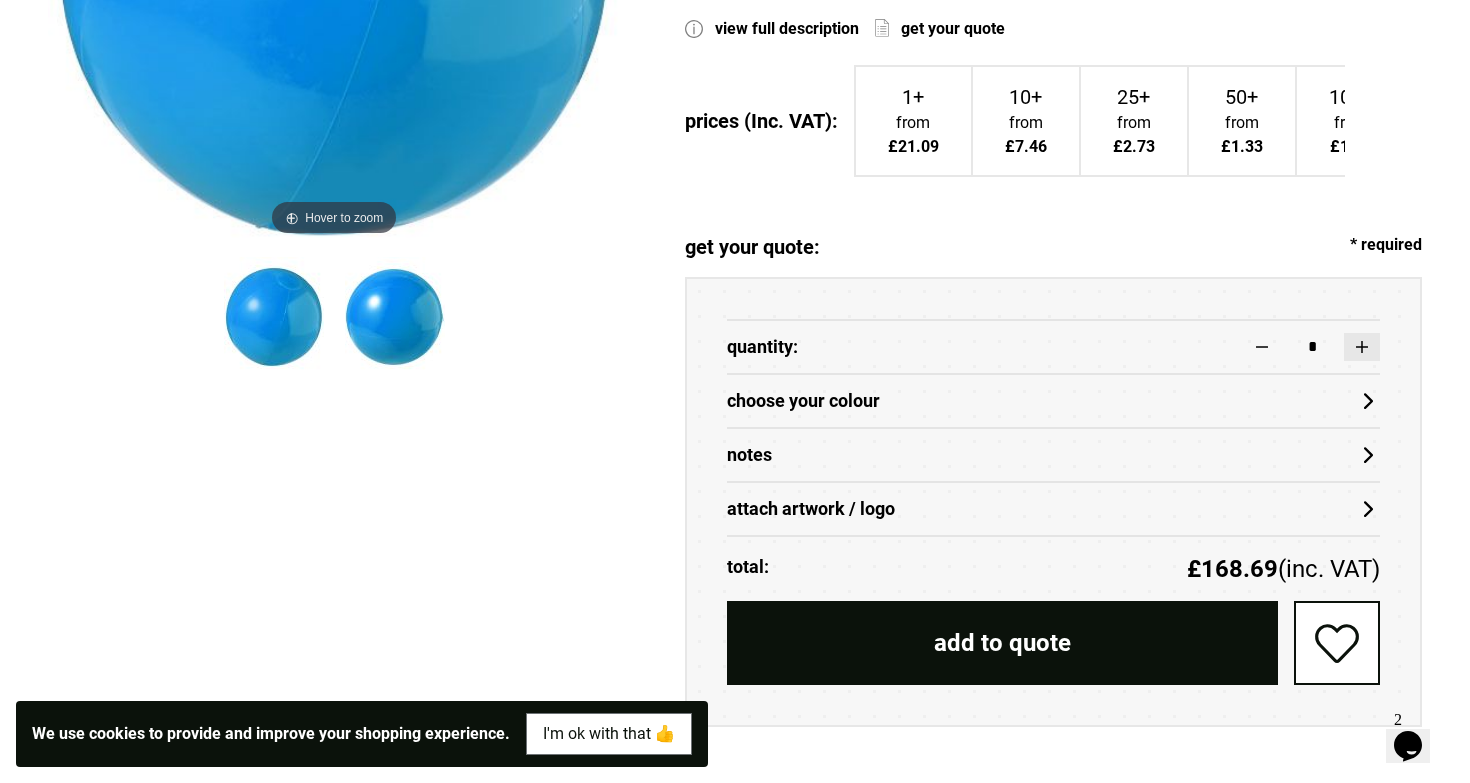 click at bounding box center (1362, 347) 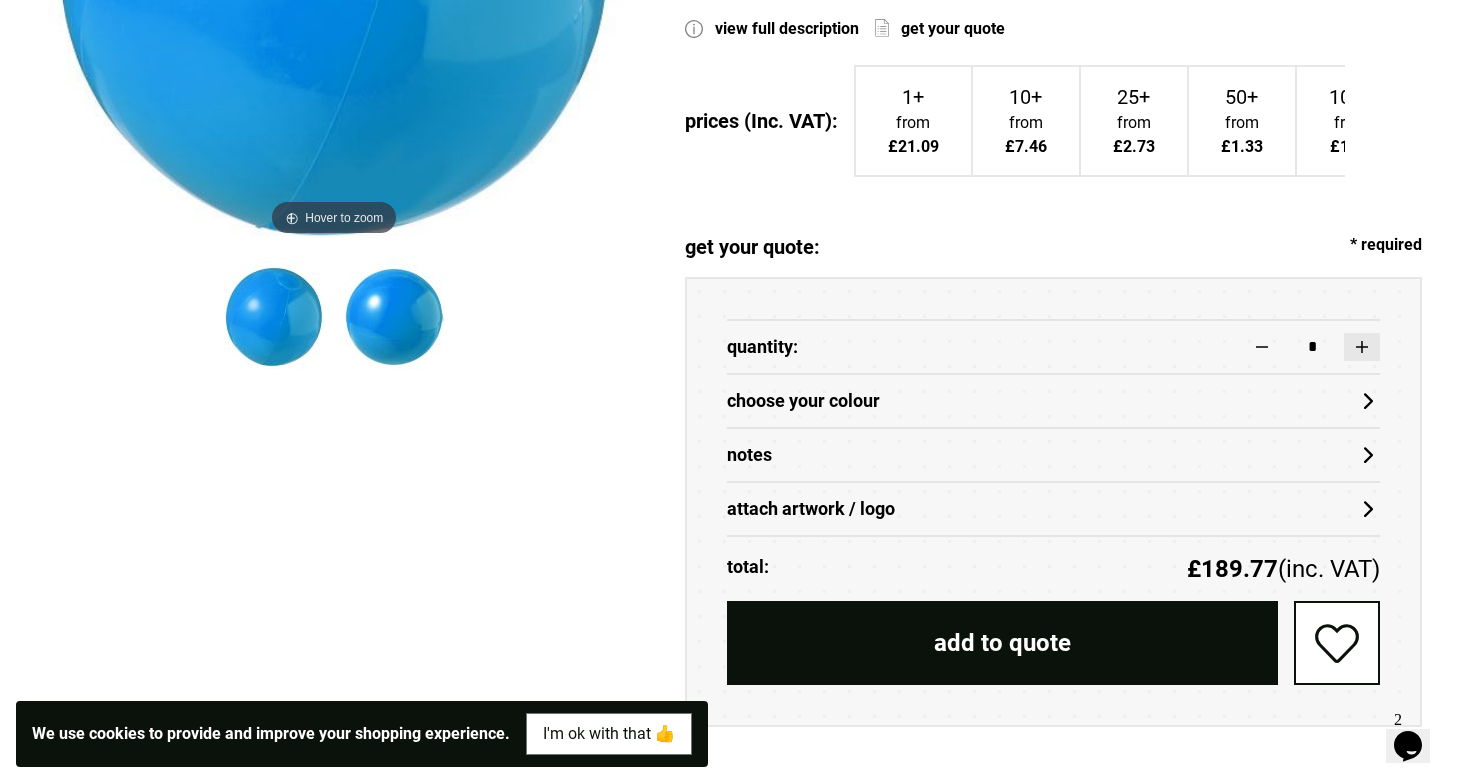 click at bounding box center (1362, 347) 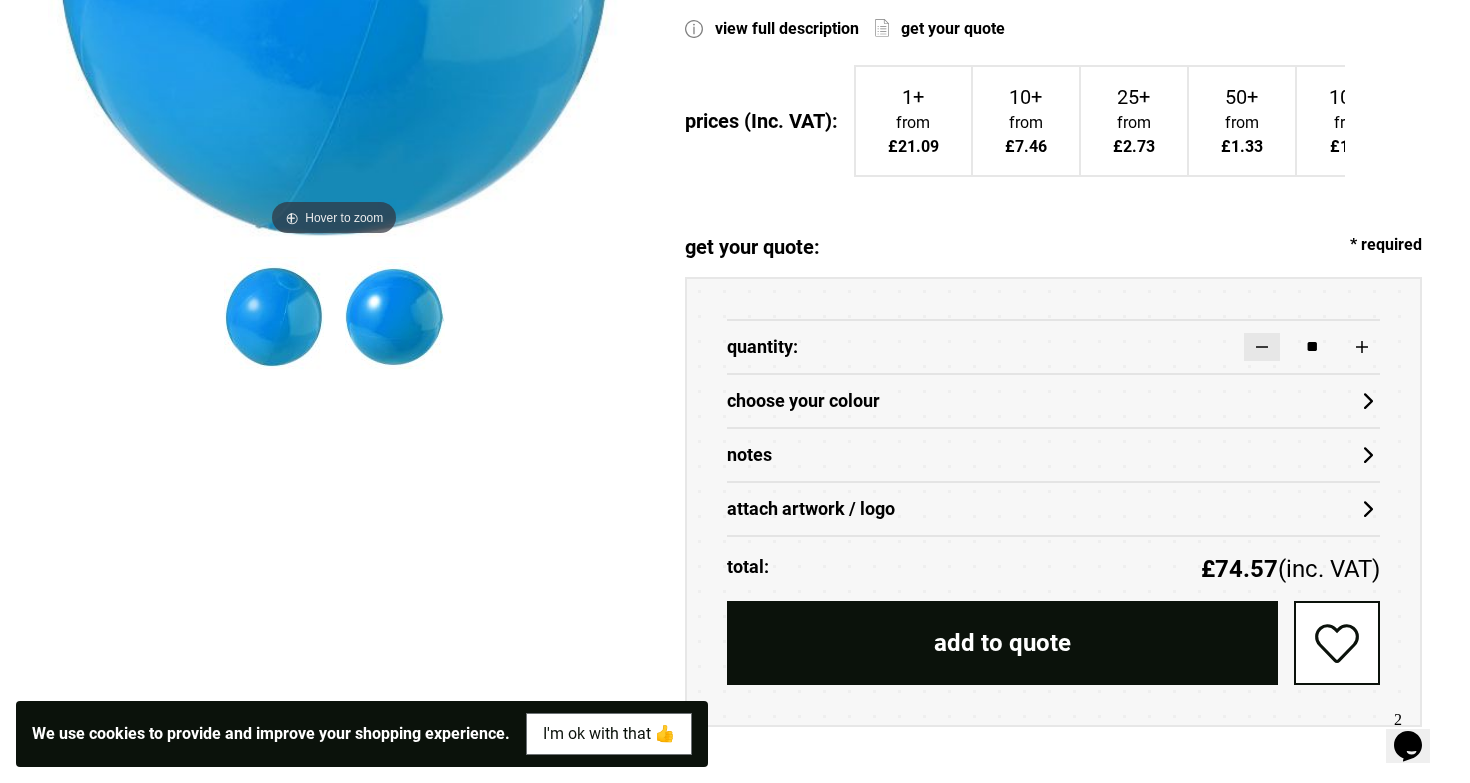 click at bounding box center [1262, 347] 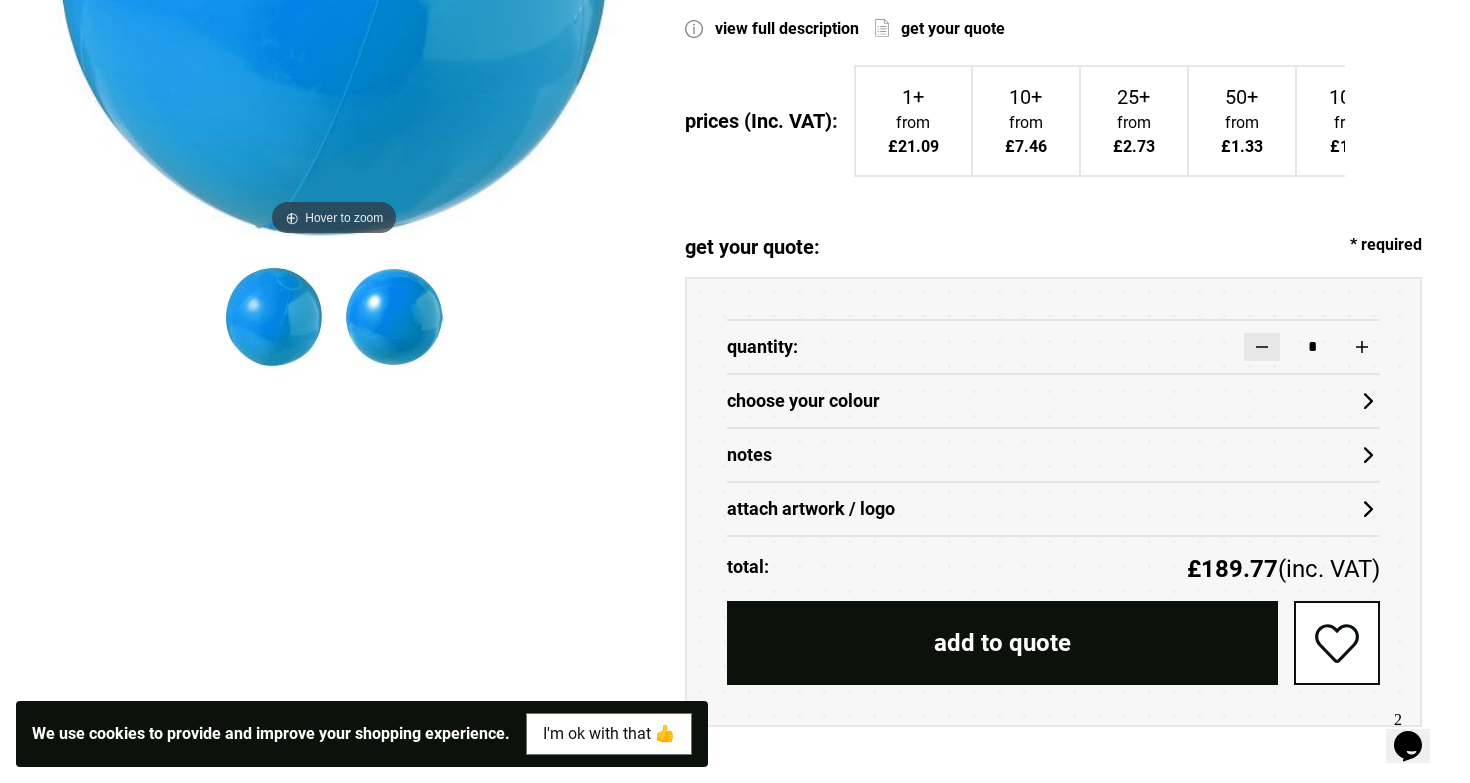 click at bounding box center (1262, 347) 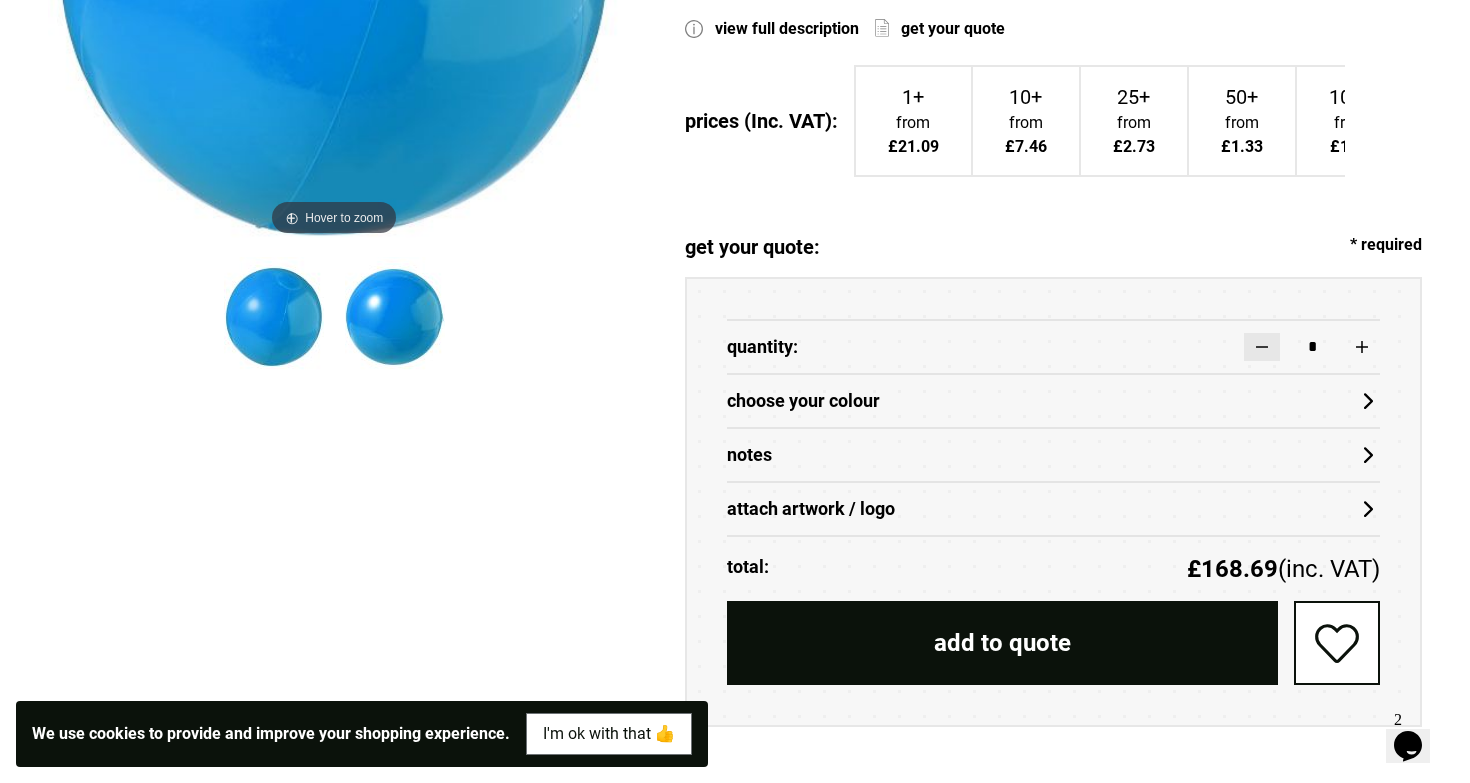 click at bounding box center (1262, 347) 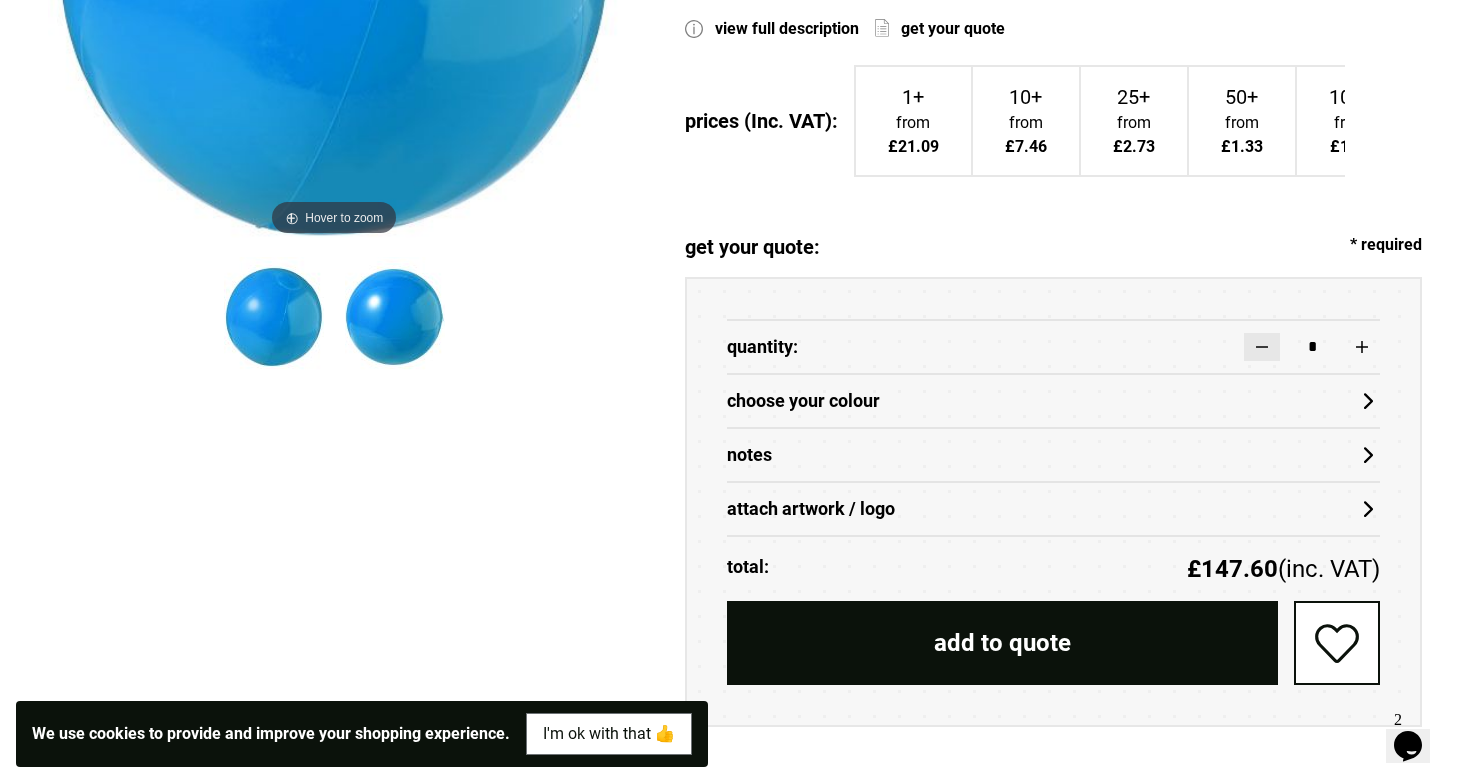 click at bounding box center (1262, 347) 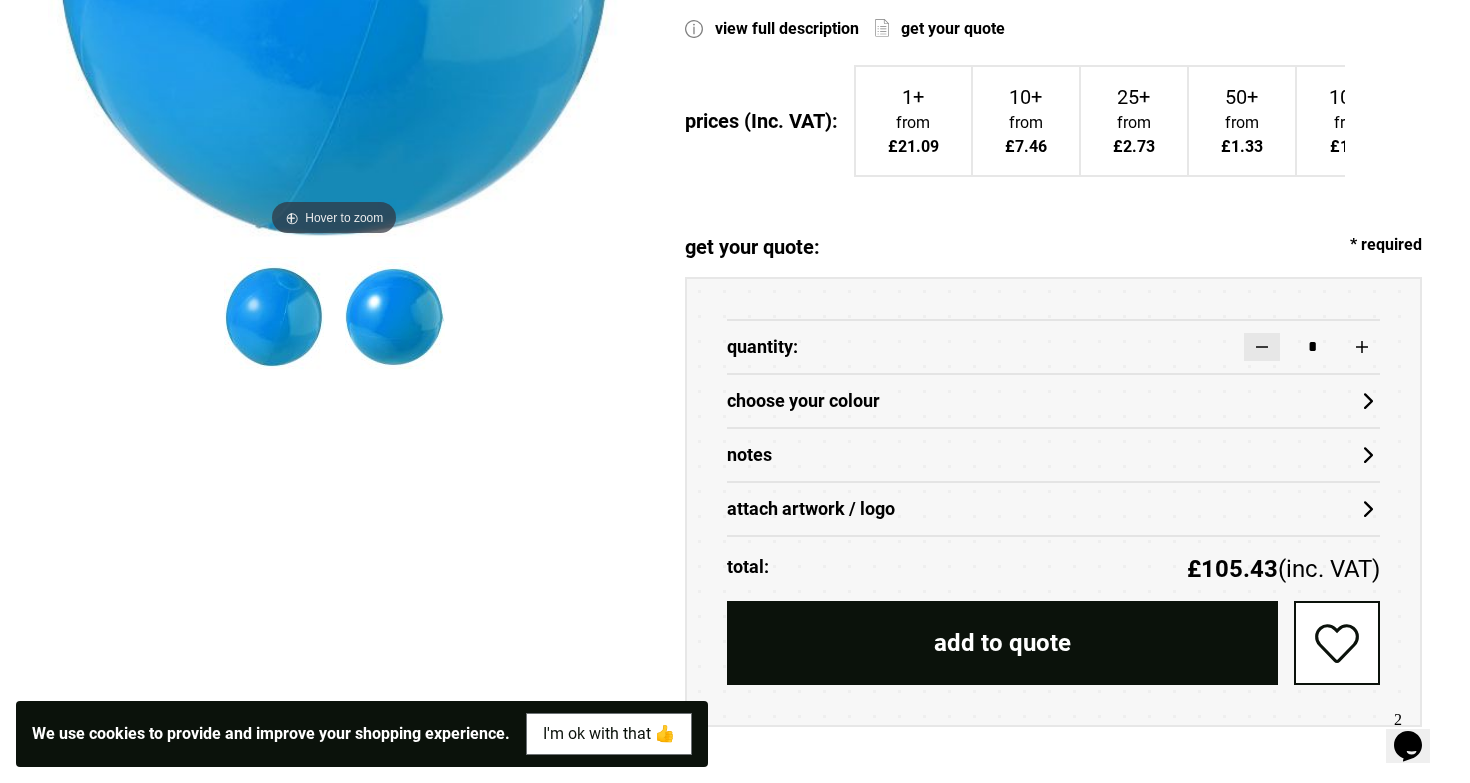 click at bounding box center [1262, 347] 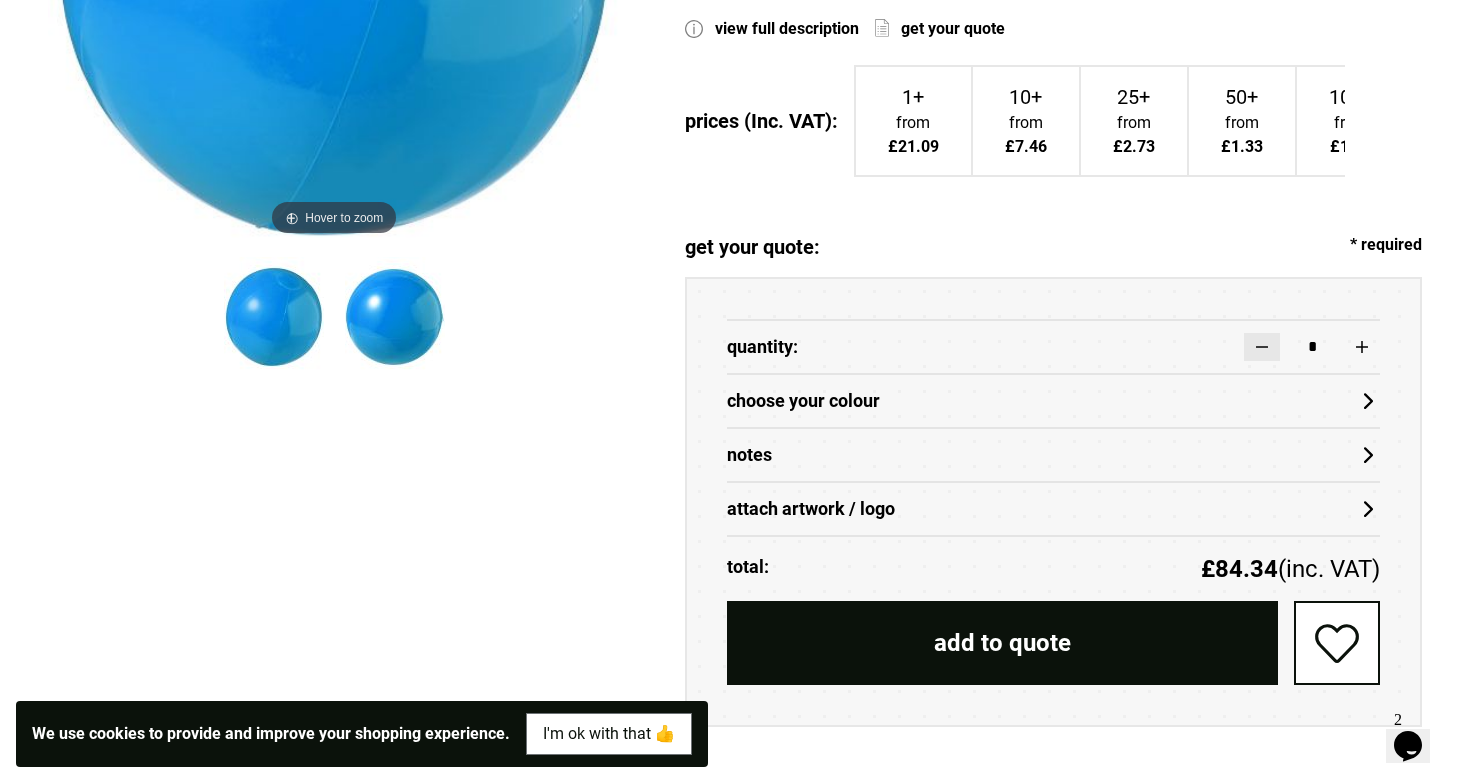click at bounding box center (1262, 347) 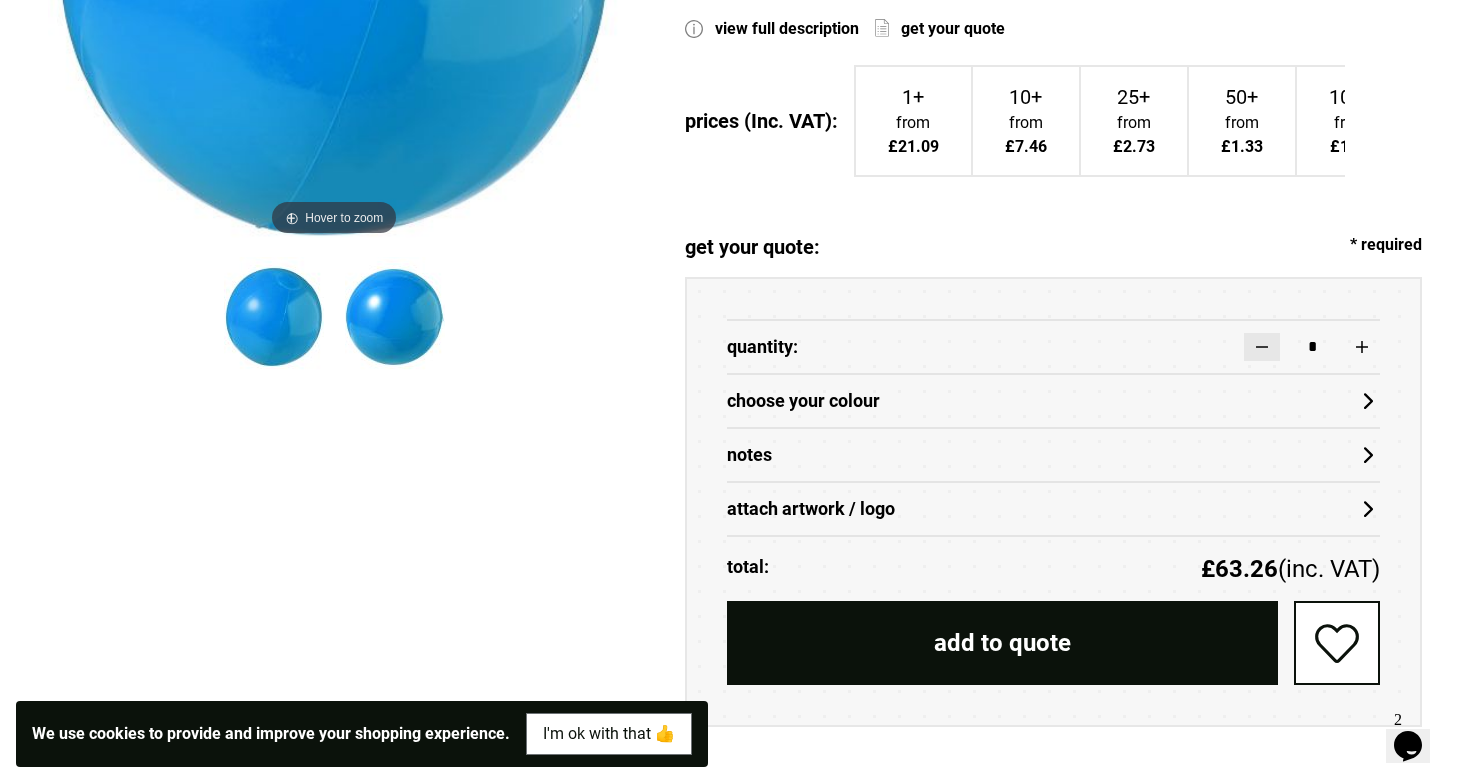 click at bounding box center [1262, 347] 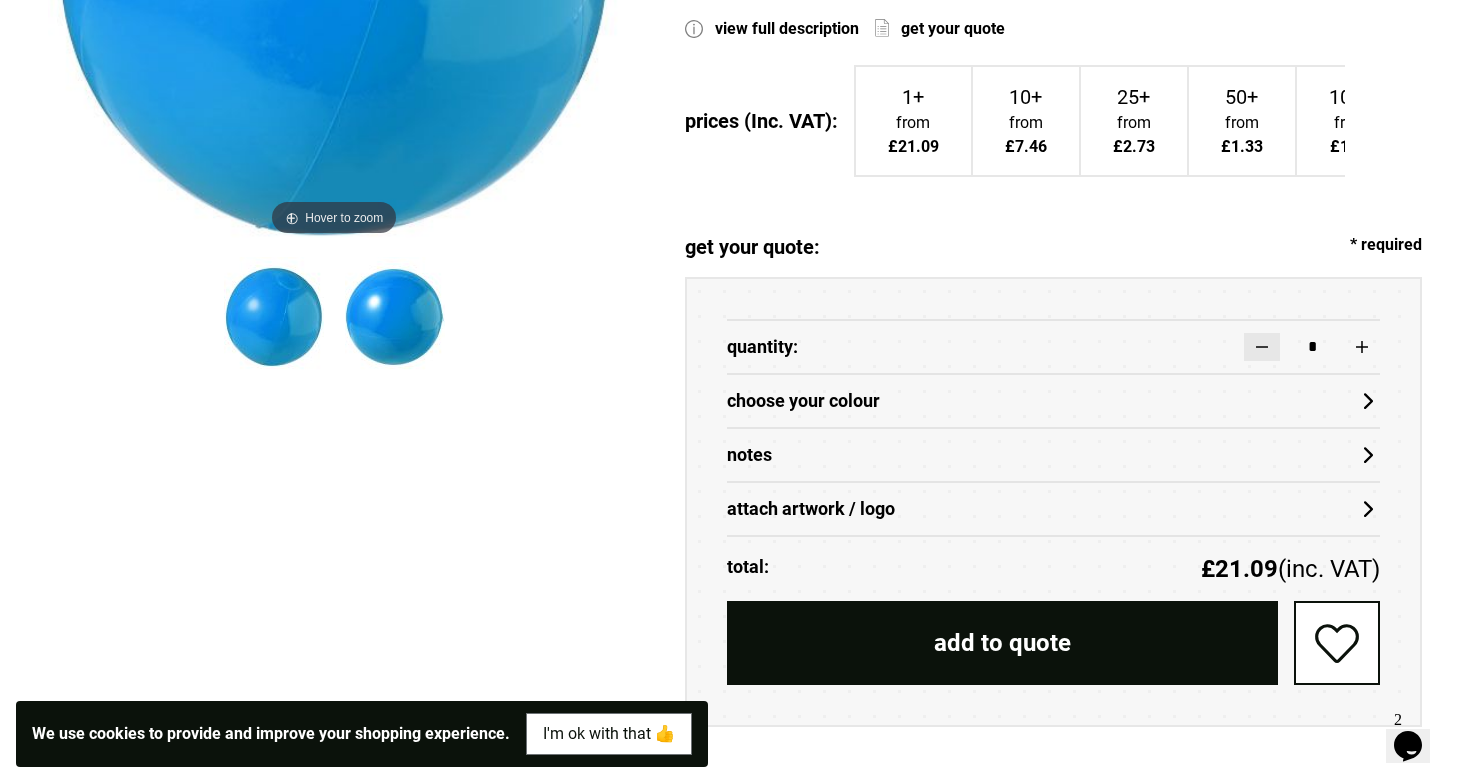 click at bounding box center (1262, 347) 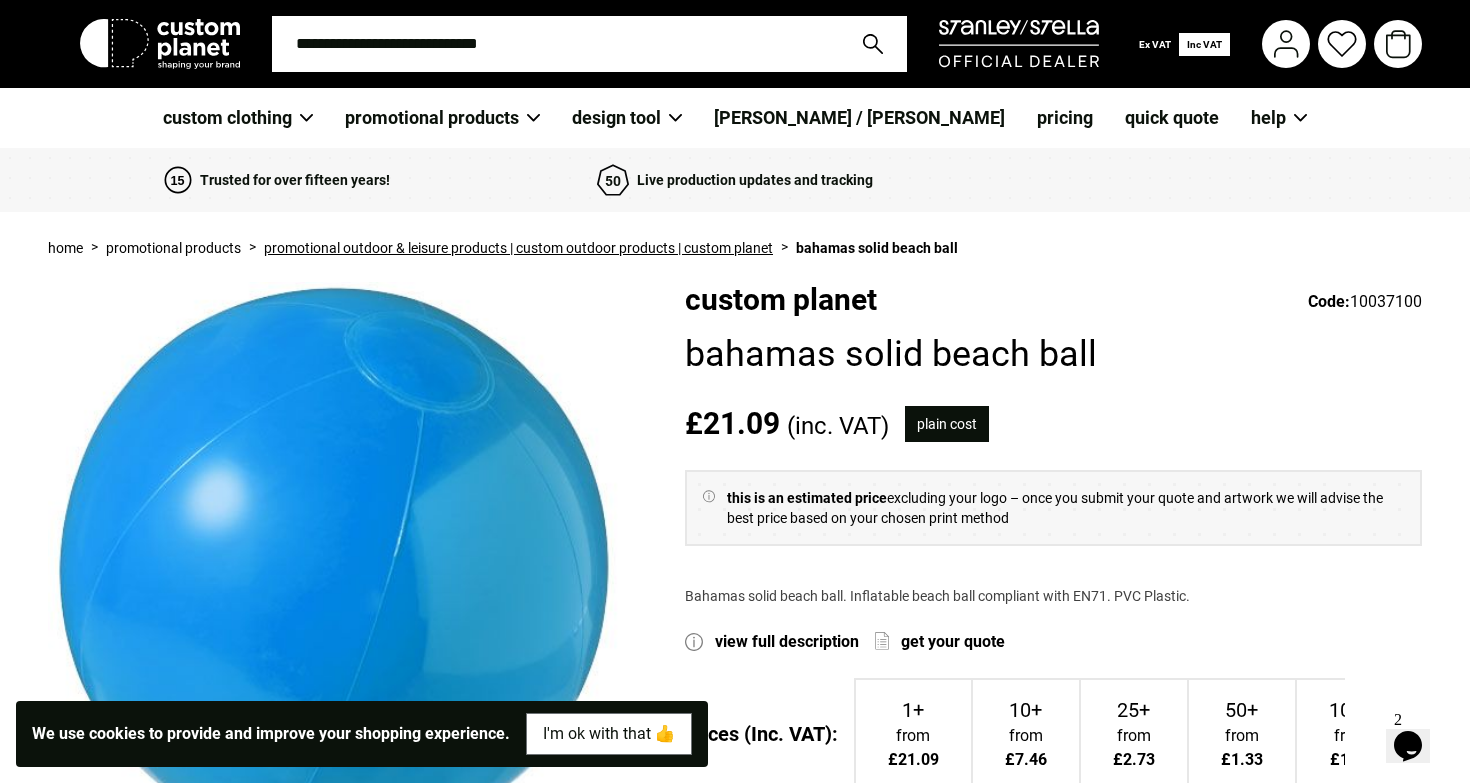 scroll, scrollTop: 0, scrollLeft: 0, axis: both 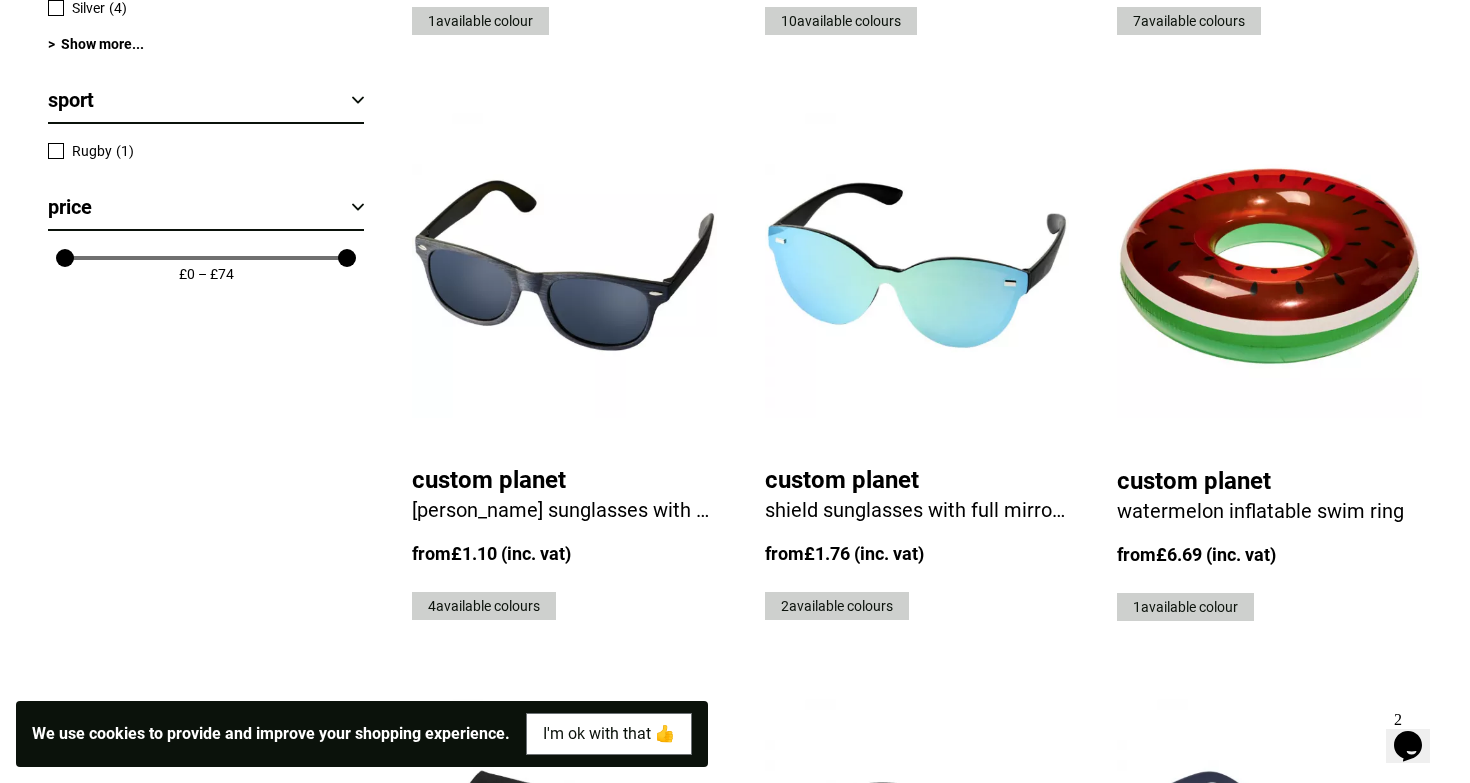click at bounding box center [1269, 266] 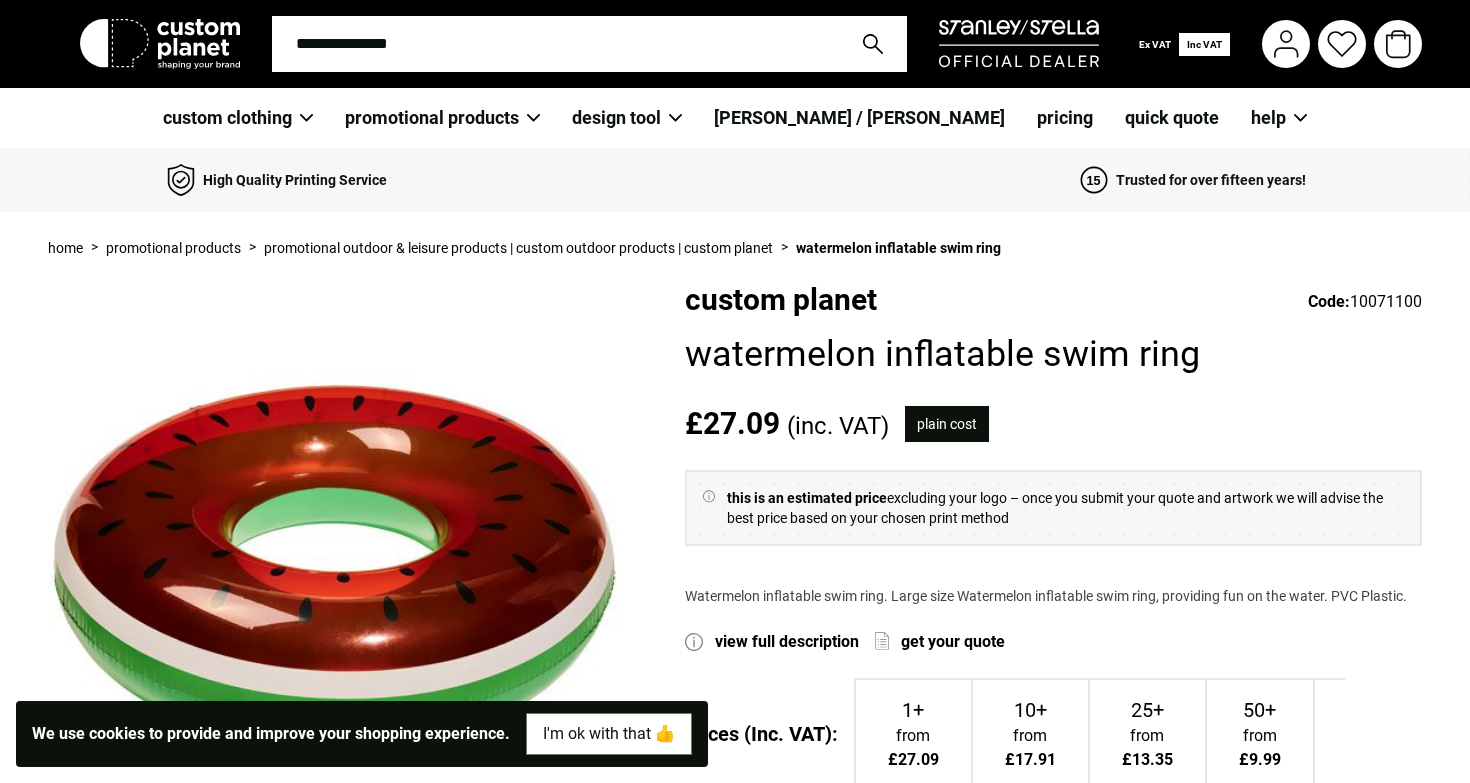 scroll, scrollTop: 0, scrollLeft: 0, axis: both 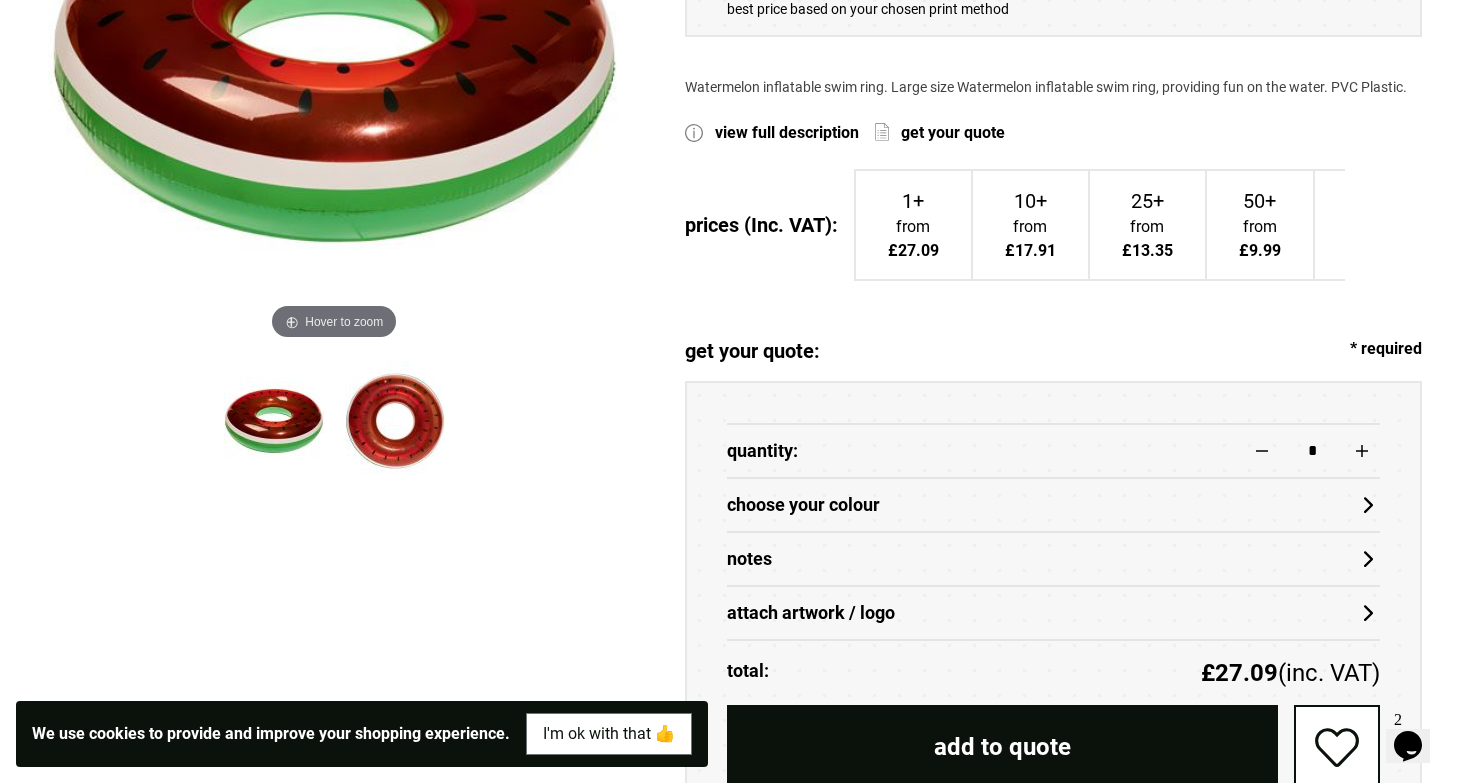 click on "choose your colour" at bounding box center (1054, 505) 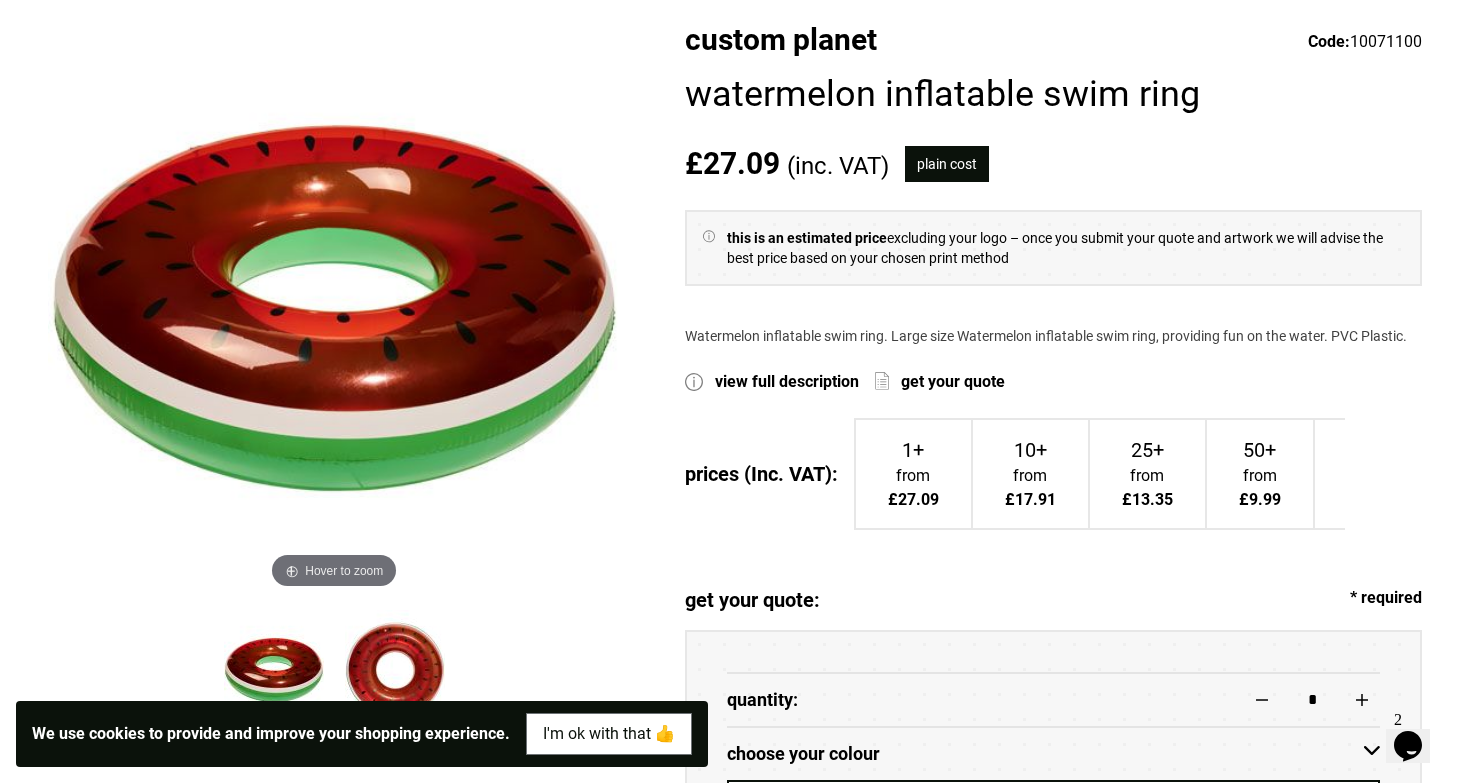 scroll, scrollTop: 0, scrollLeft: 0, axis: both 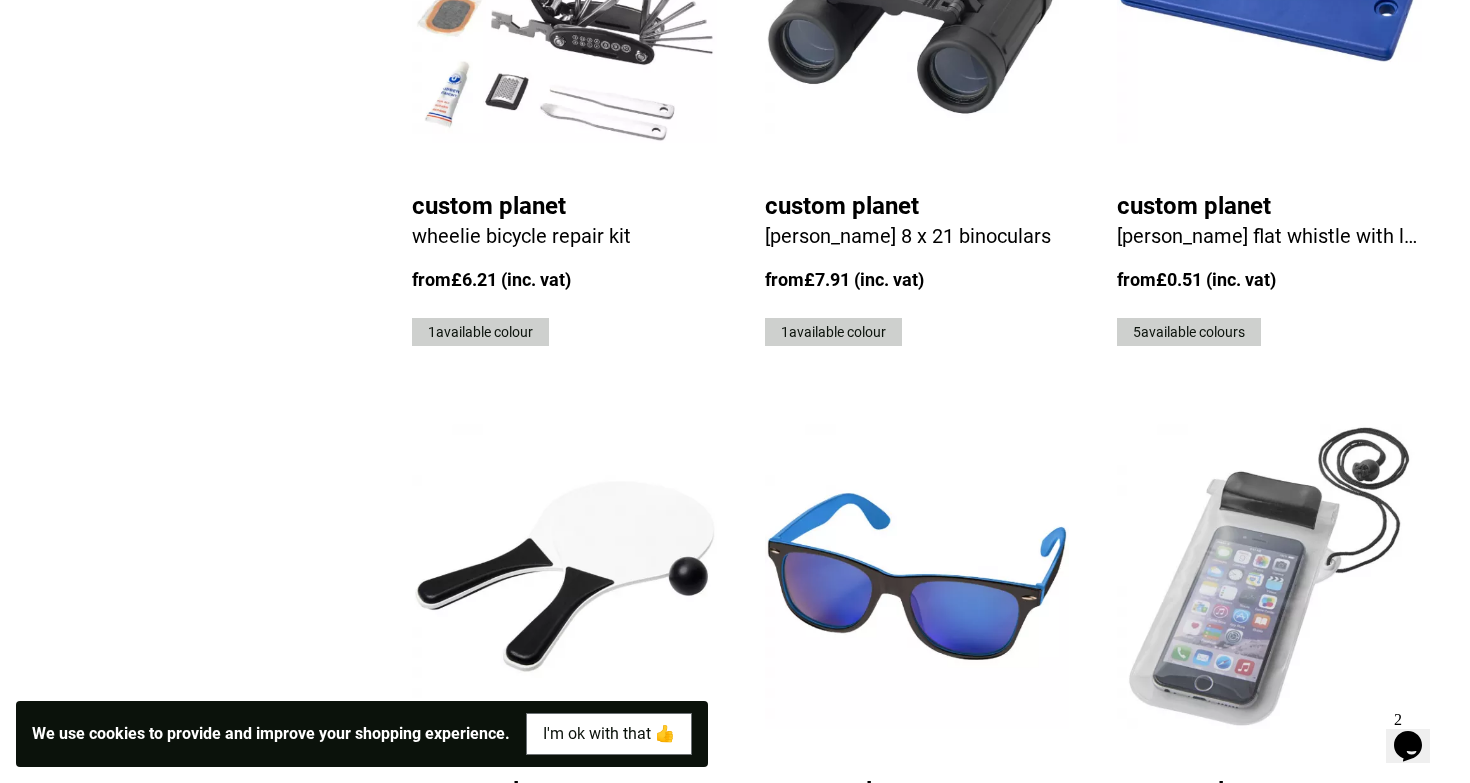 click on "Custom Planet" at bounding box center [564, 791] 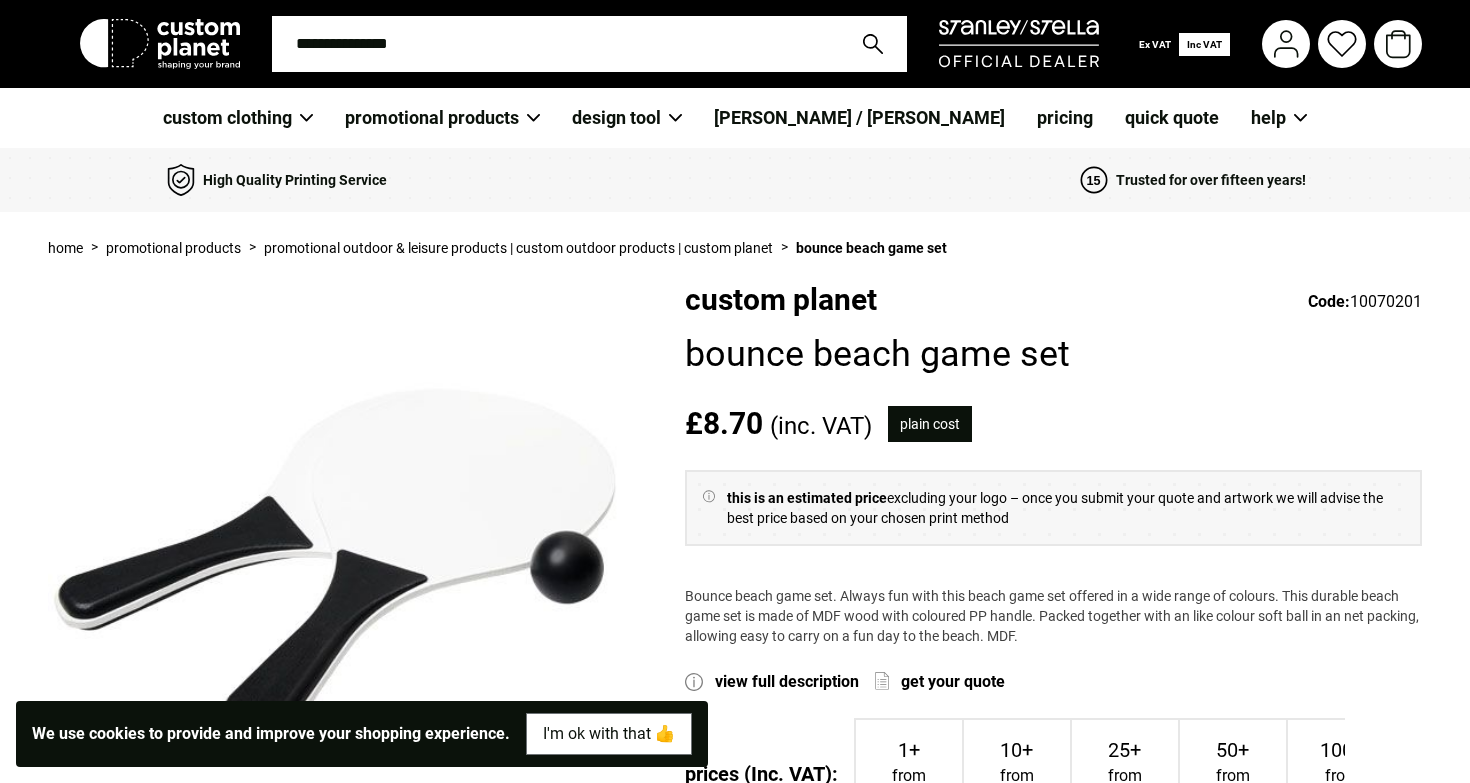 scroll, scrollTop: 0, scrollLeft: 0, axis: both 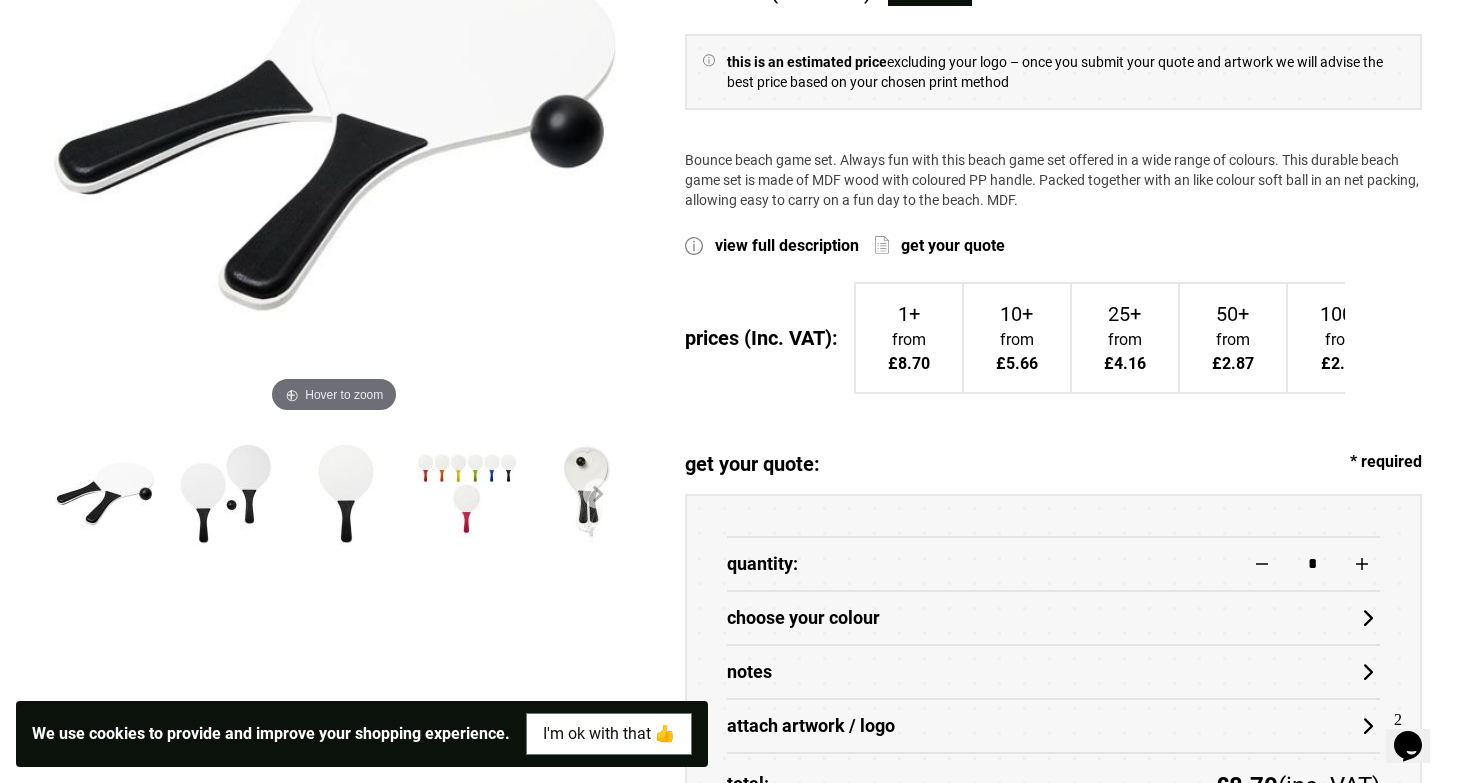 click on "choose your colour" at bounding box center (1054, 618) 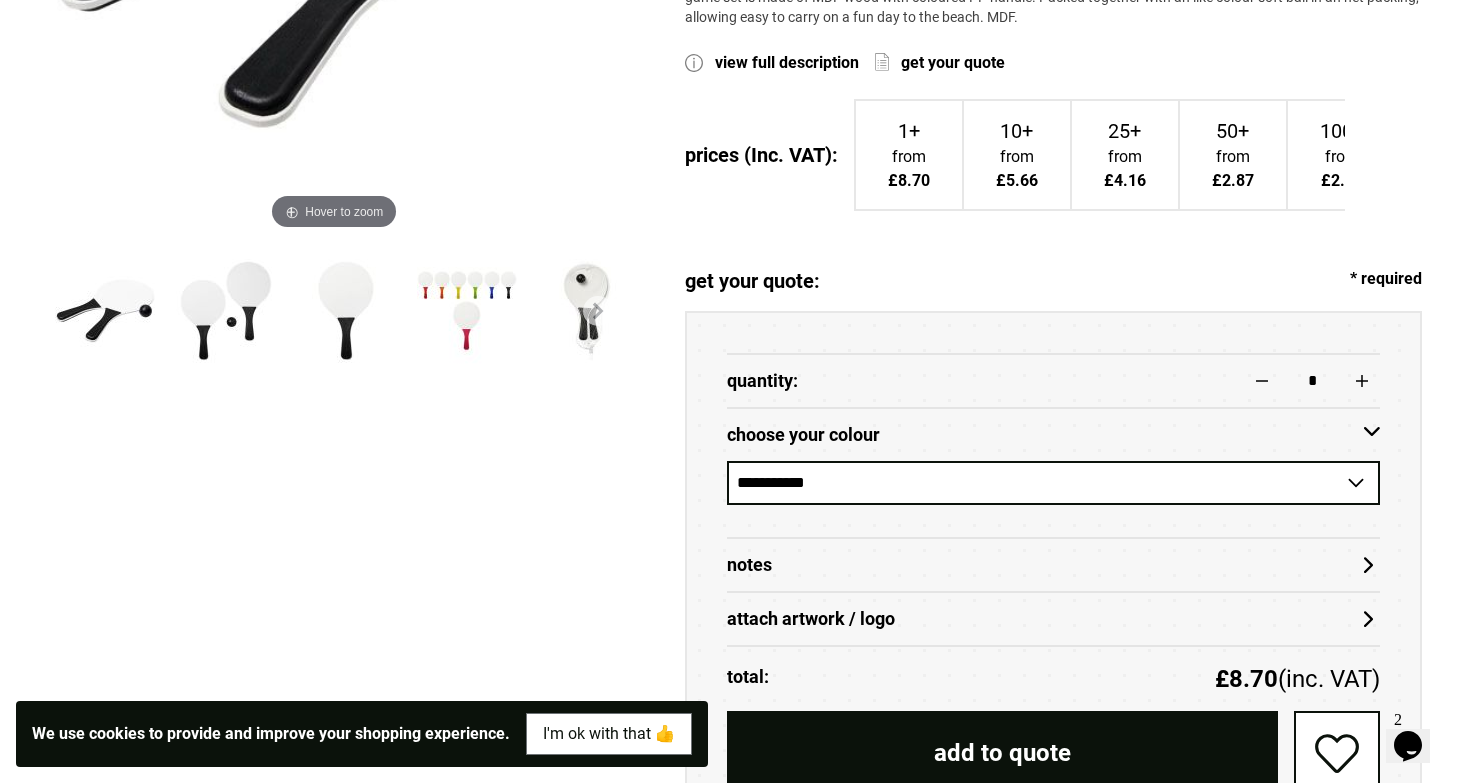 scroll, scrollTop: 698, scrollLeft: 0, axis: vertical 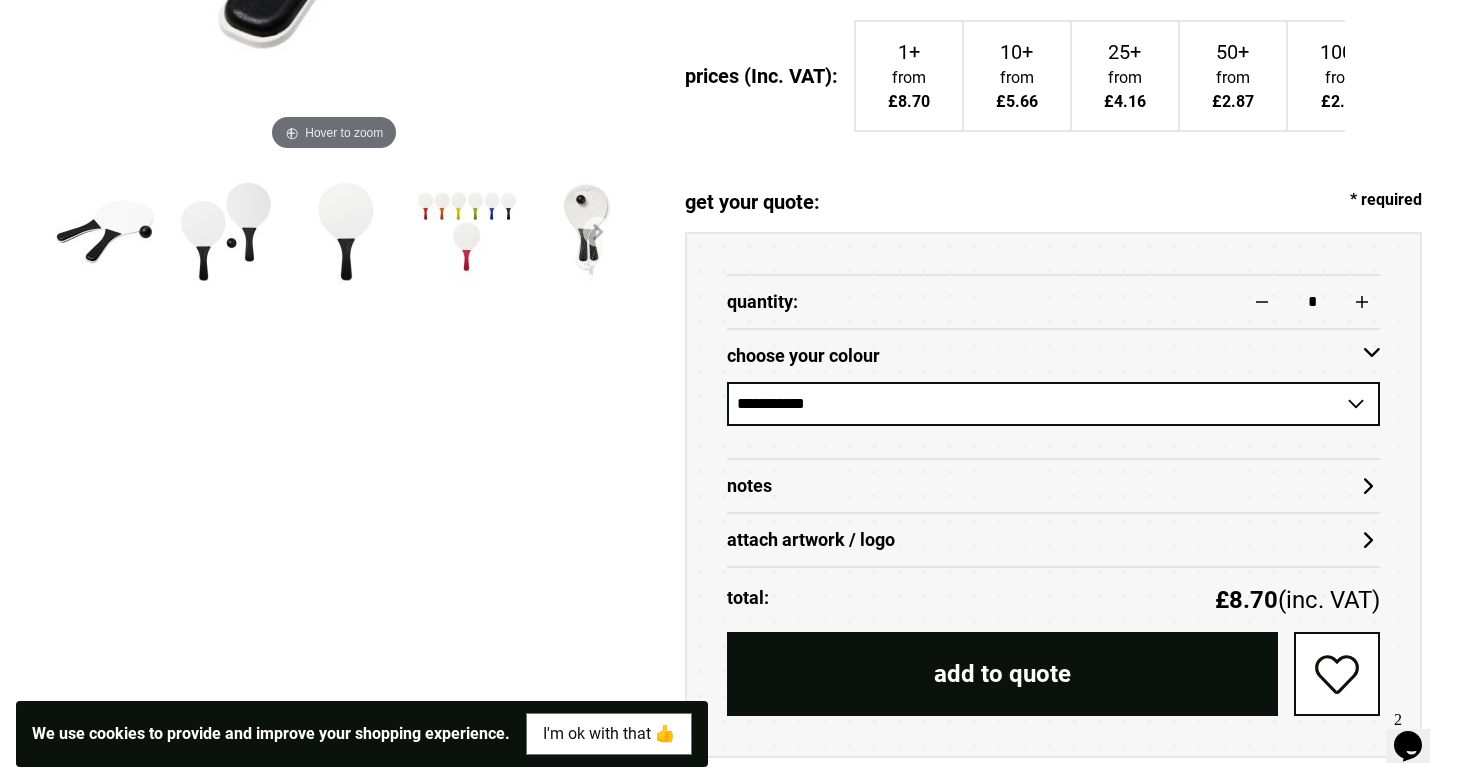 click on "attach artwork / logo" at bounding box center [1054, 540] 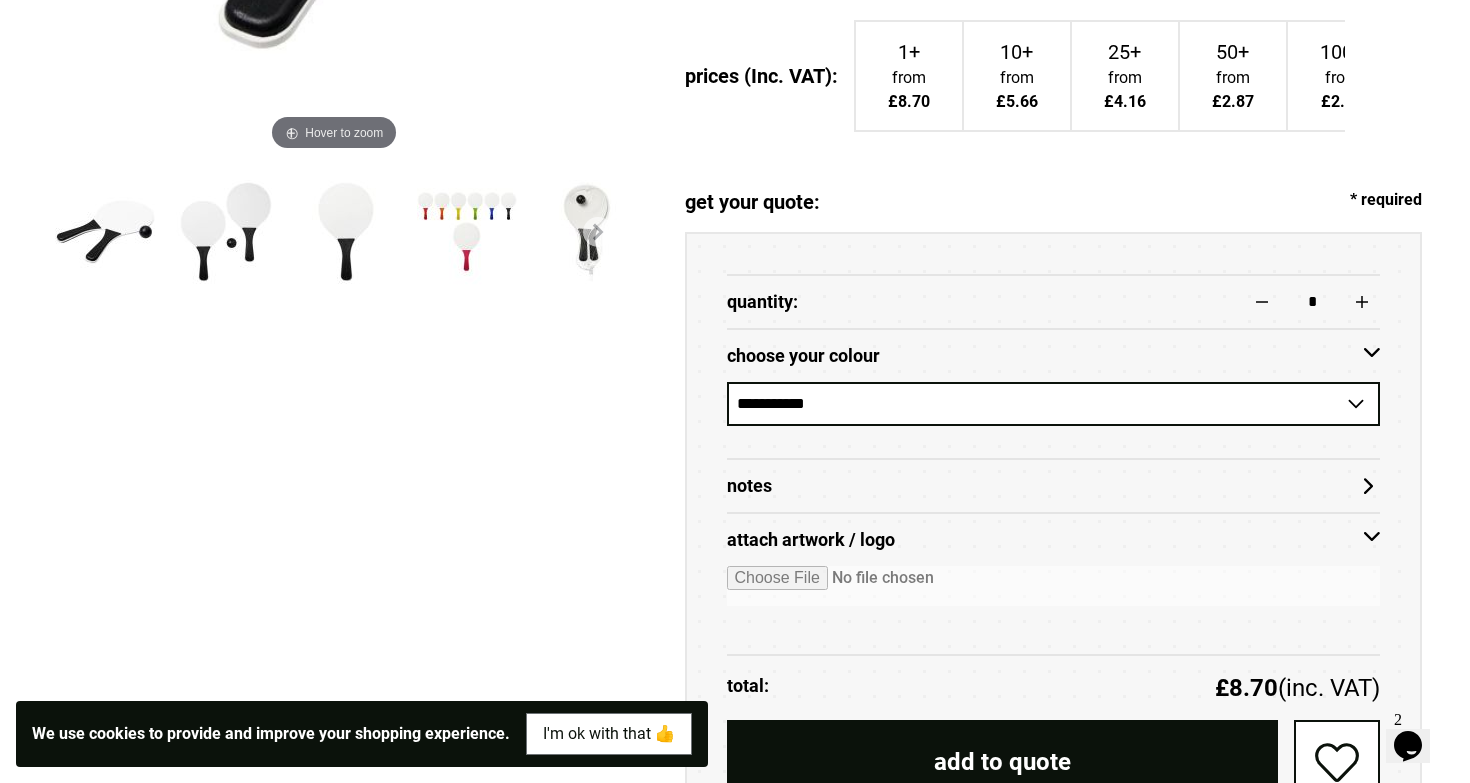 click at bounding box center [1054, 586] 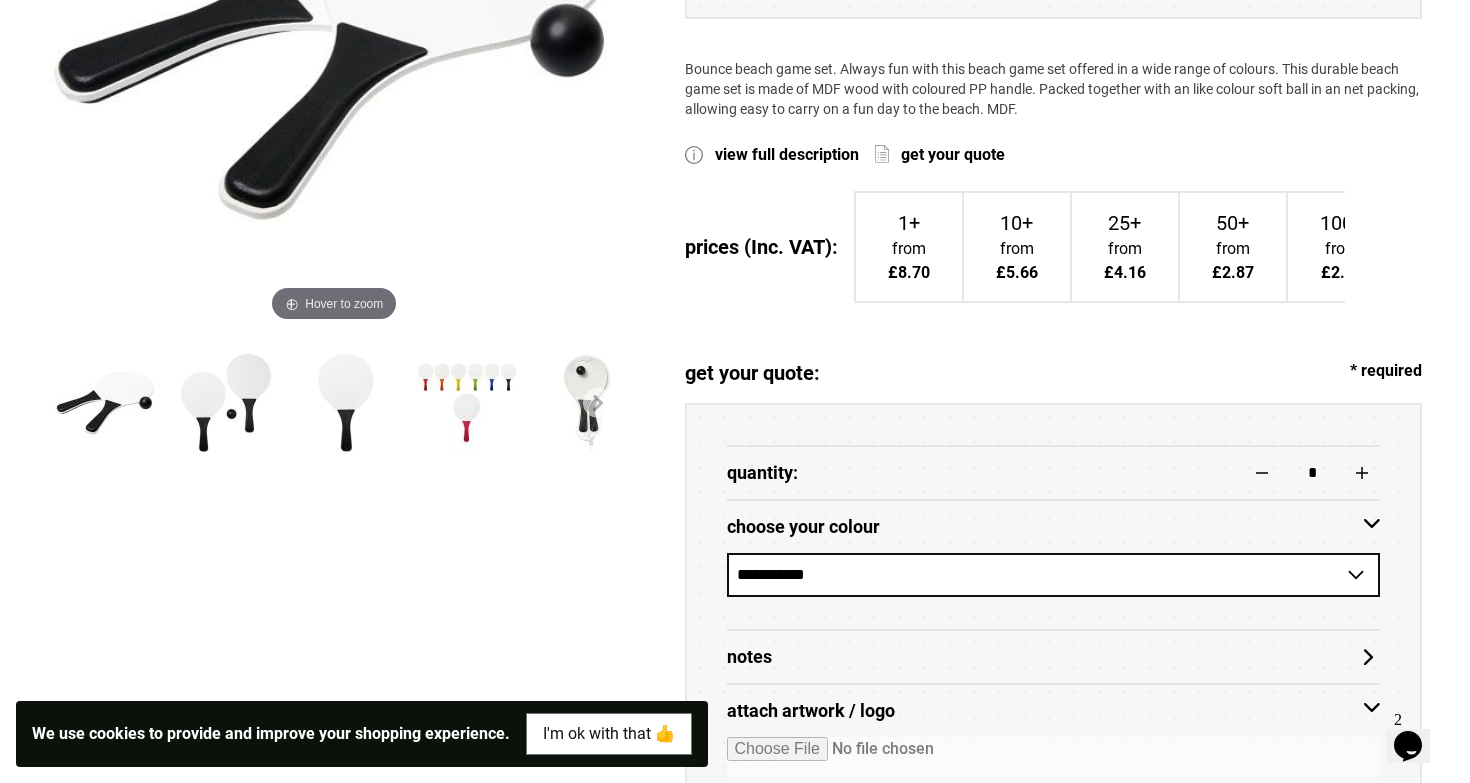 scroll, scrollTop: 529, scrollLeft: 0, axis: vertical 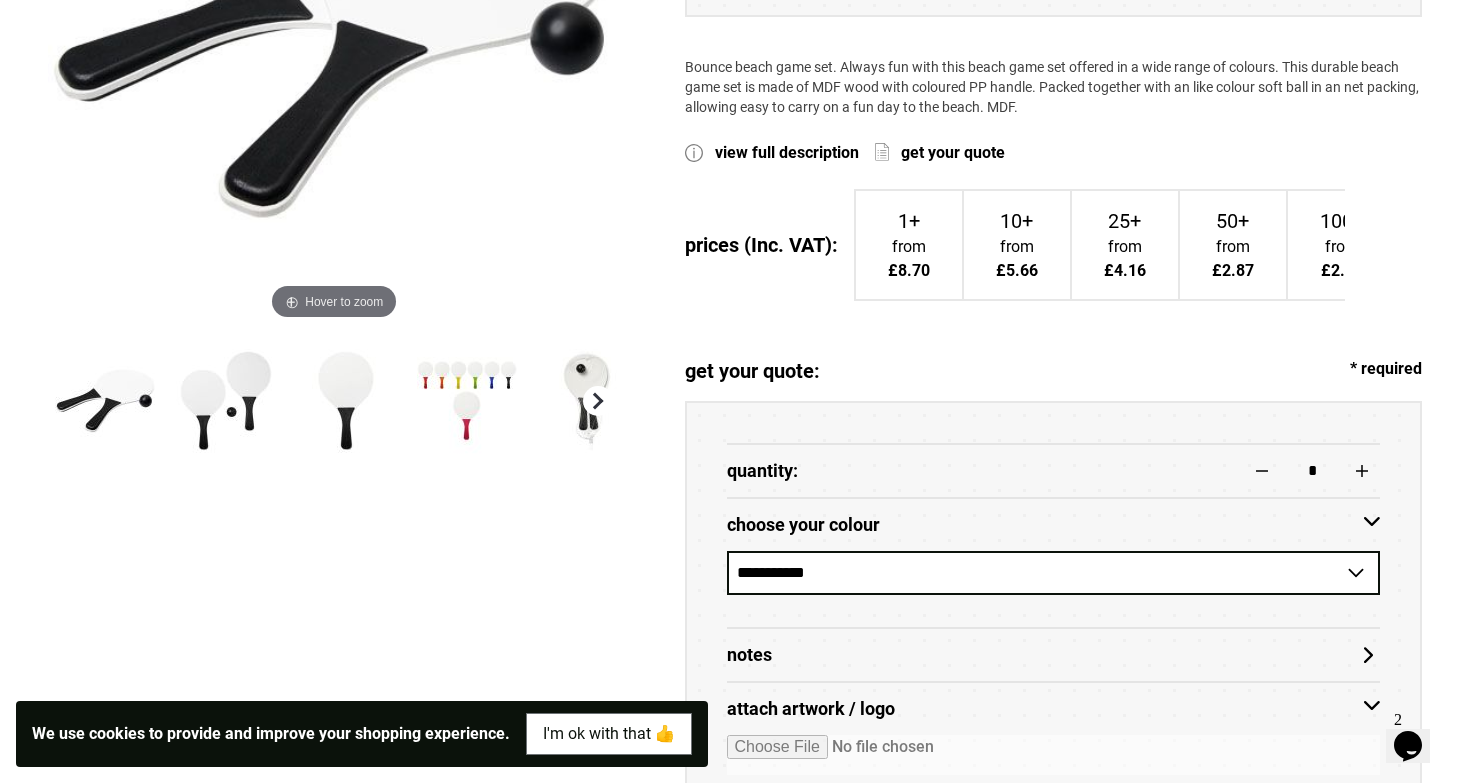 click at bounding box center (598, 401) 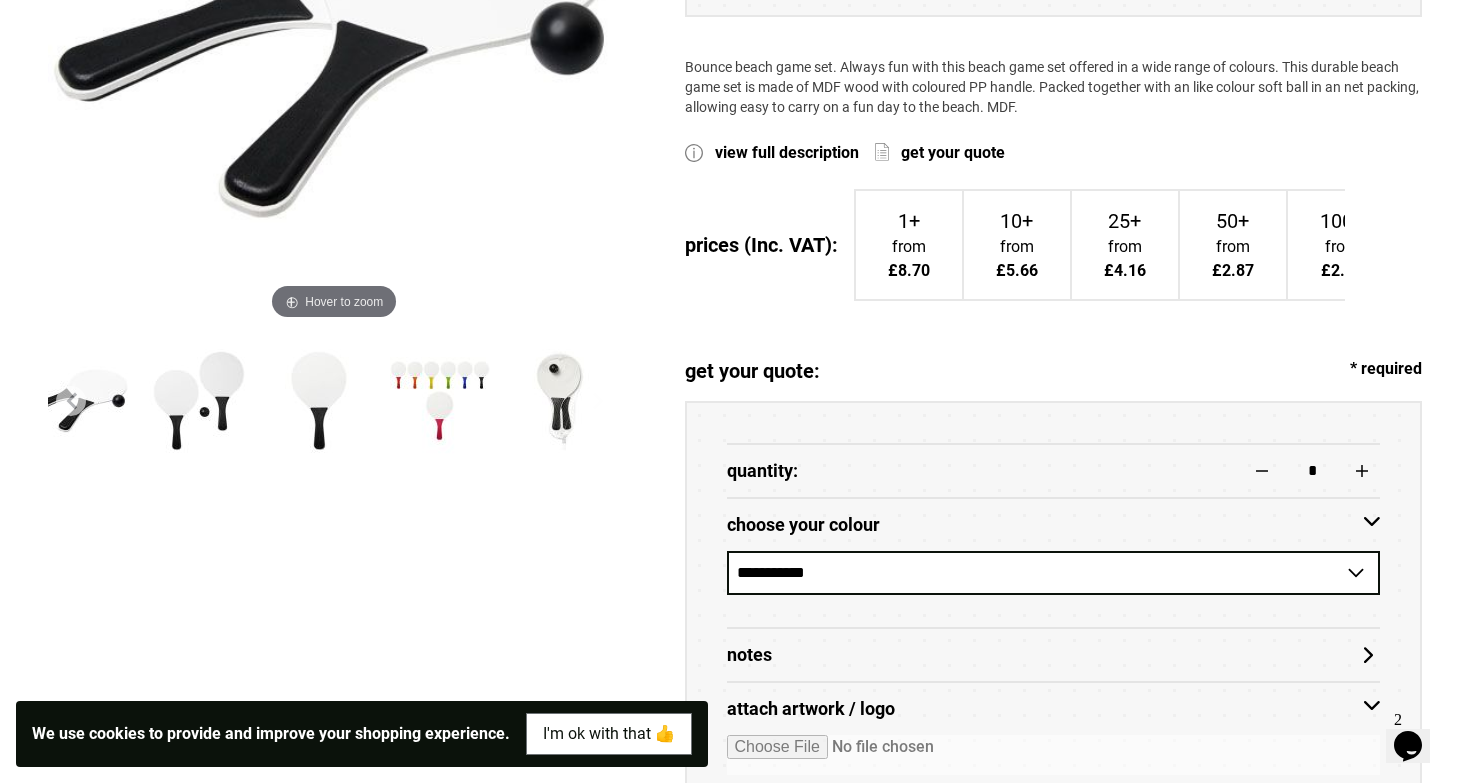 click at bounding box center (560, 401) 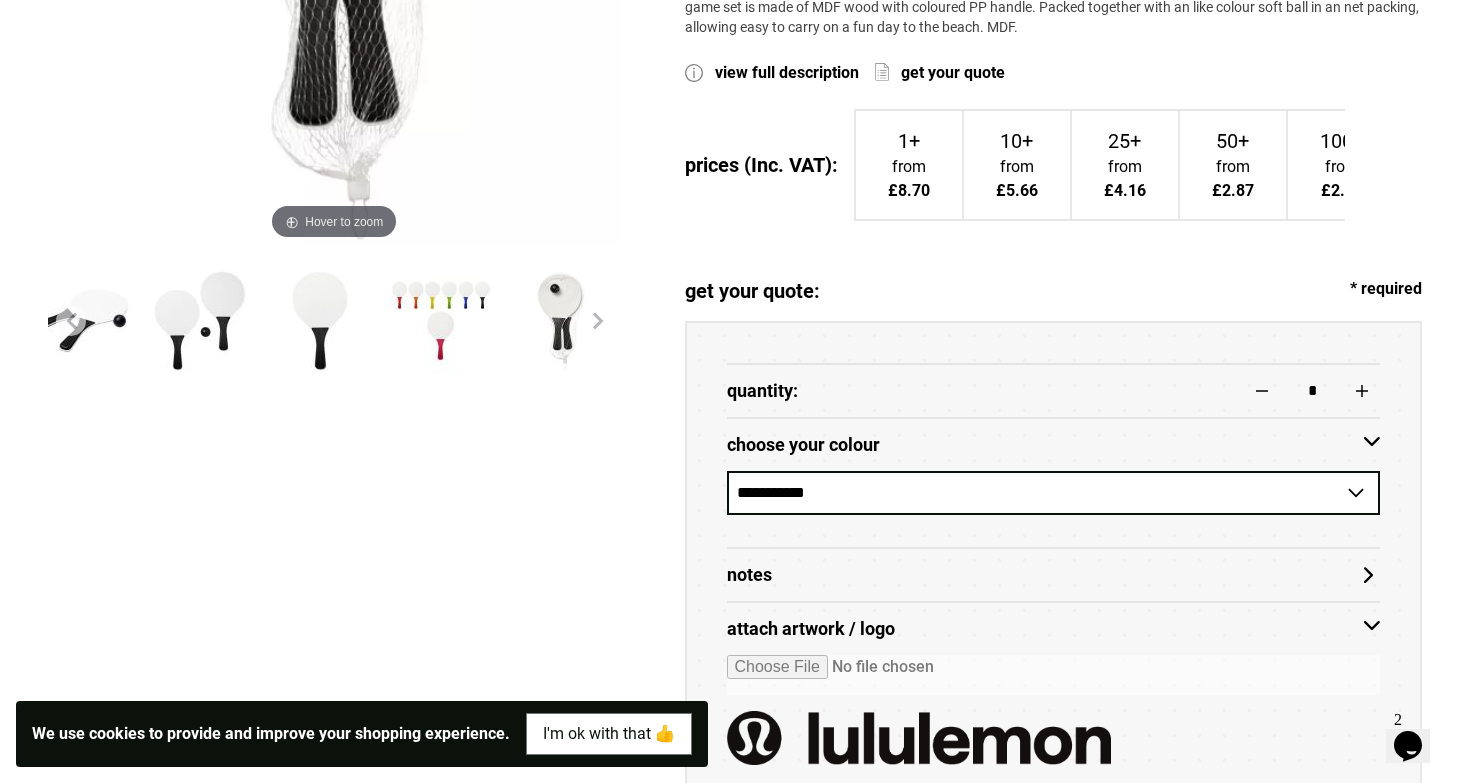 scroll, scrollTop: 616, scrollLeft: 0, axis: vertical 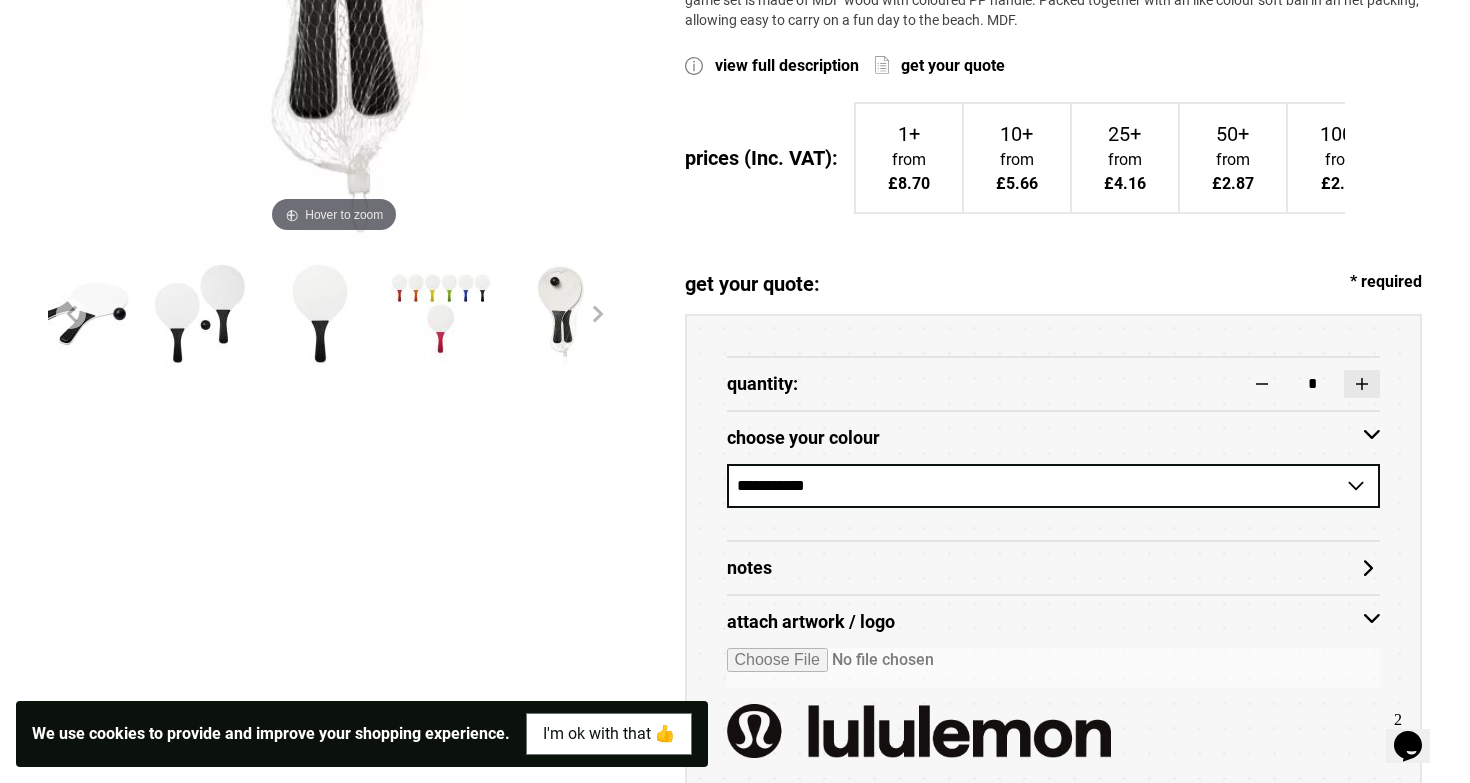 click at bounding box center [1362, 384] 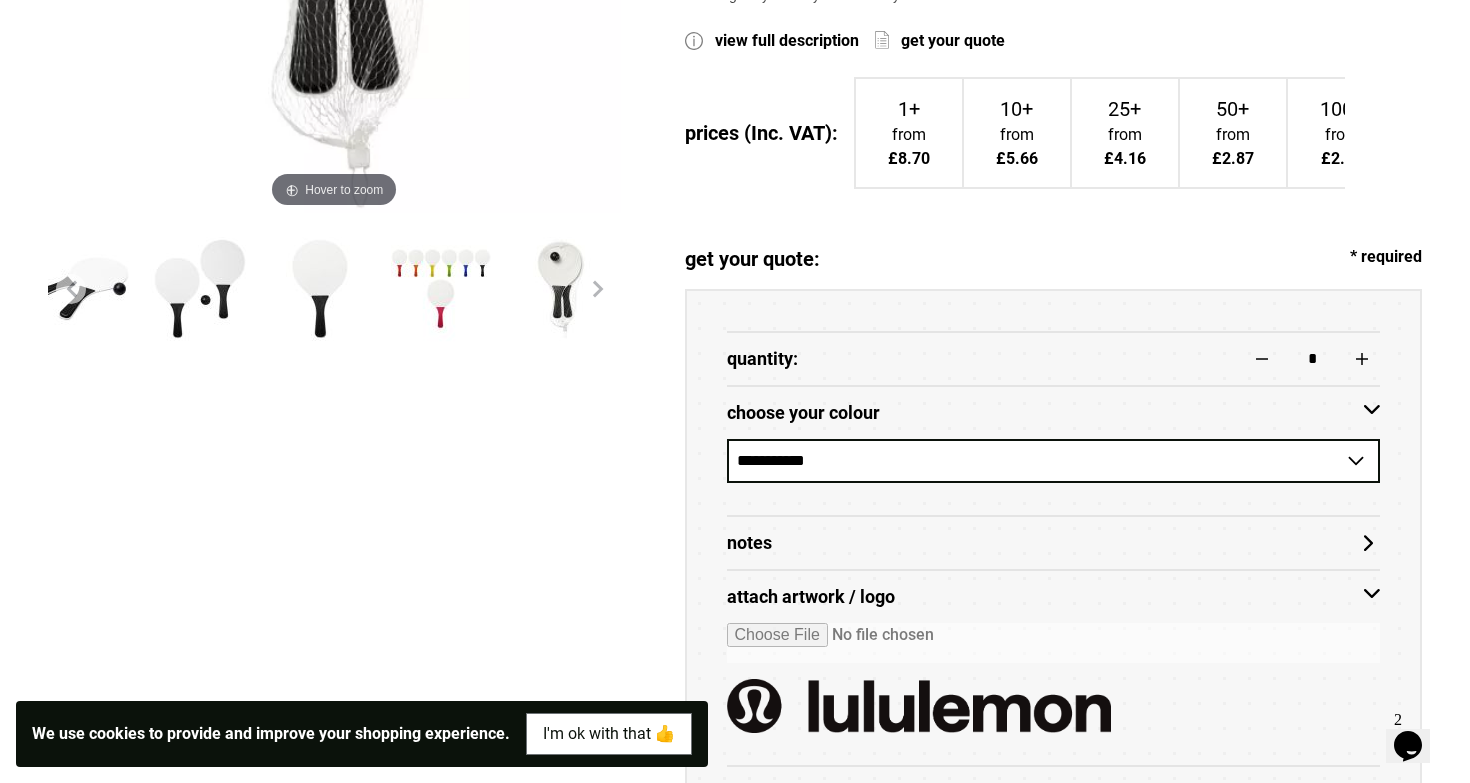 scroll, scrollTop: 651, scrollLeft: 0, axis: vertical 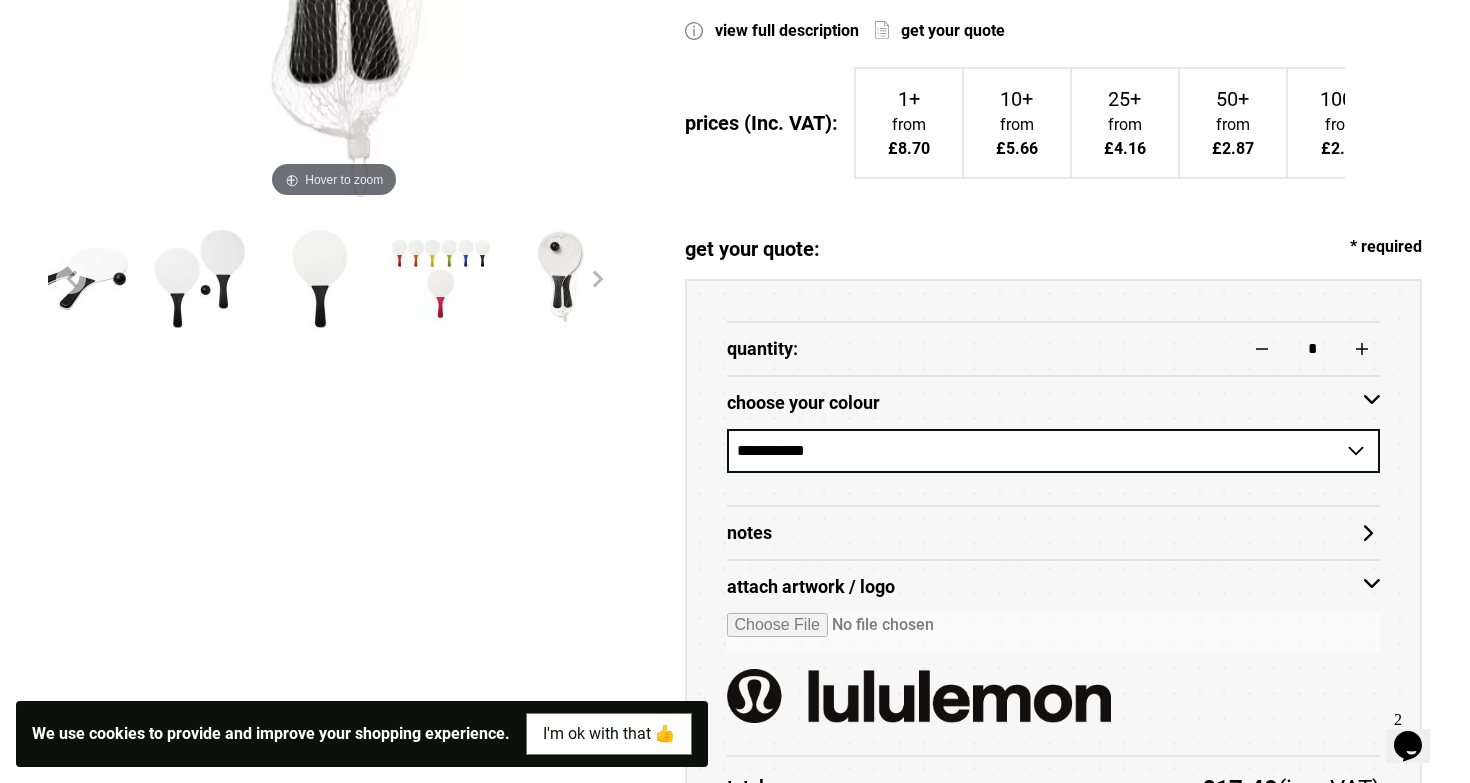 click on "Notes" at bounding box center [1054, 533] 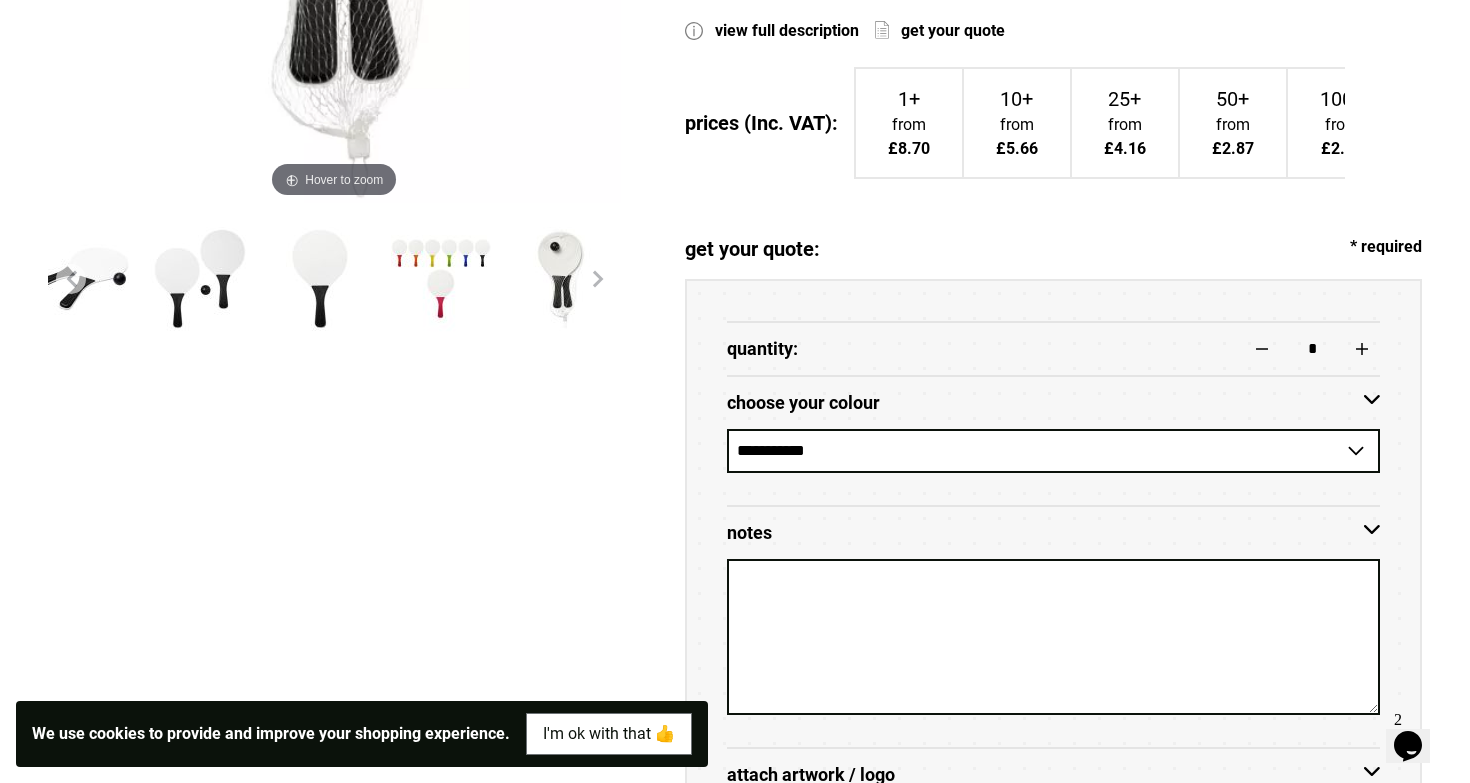 click on "Notes" at bounding box center [1054, 533] 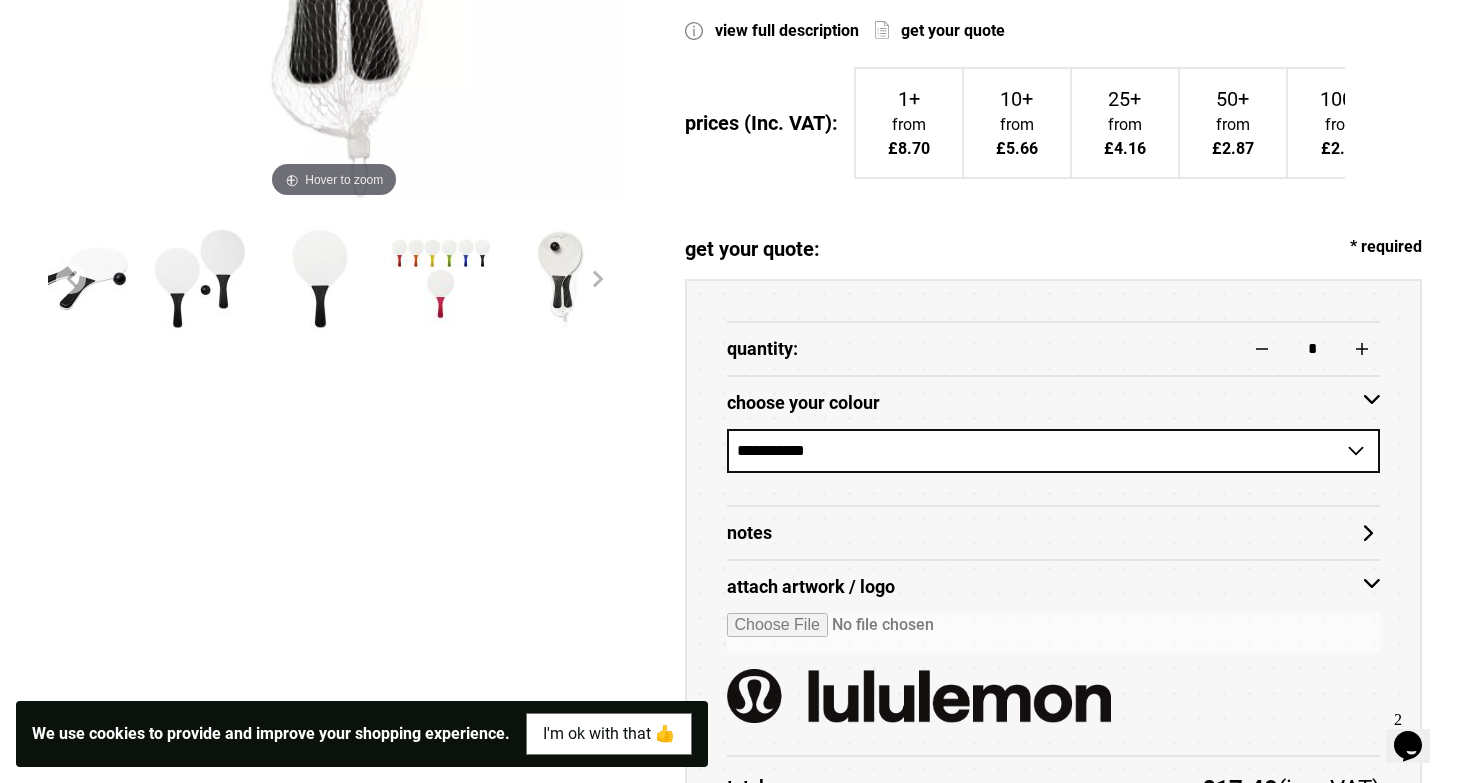 click at bounding box center (561, 279) 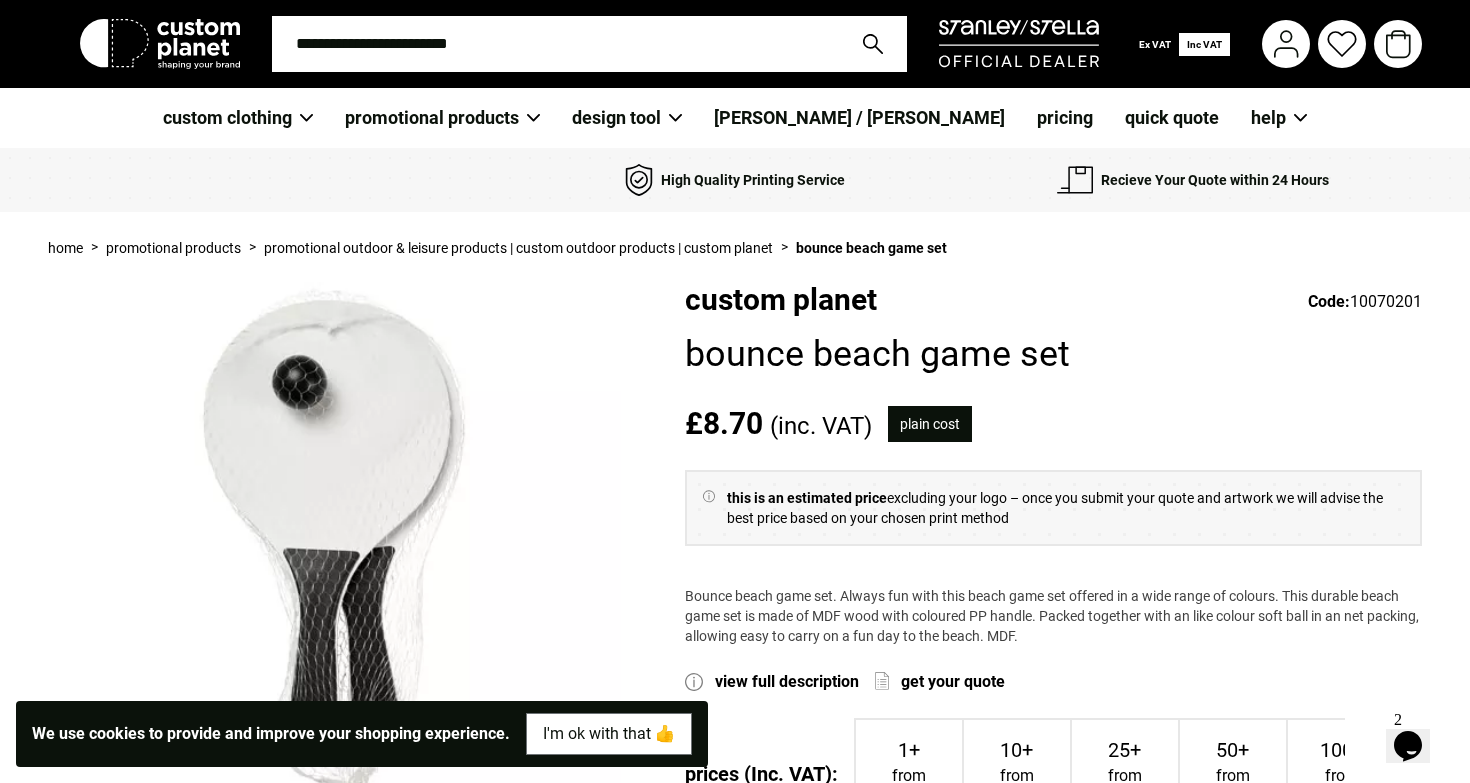 scroll, scrollTop: 0, scrollLeft: 0, axis: both 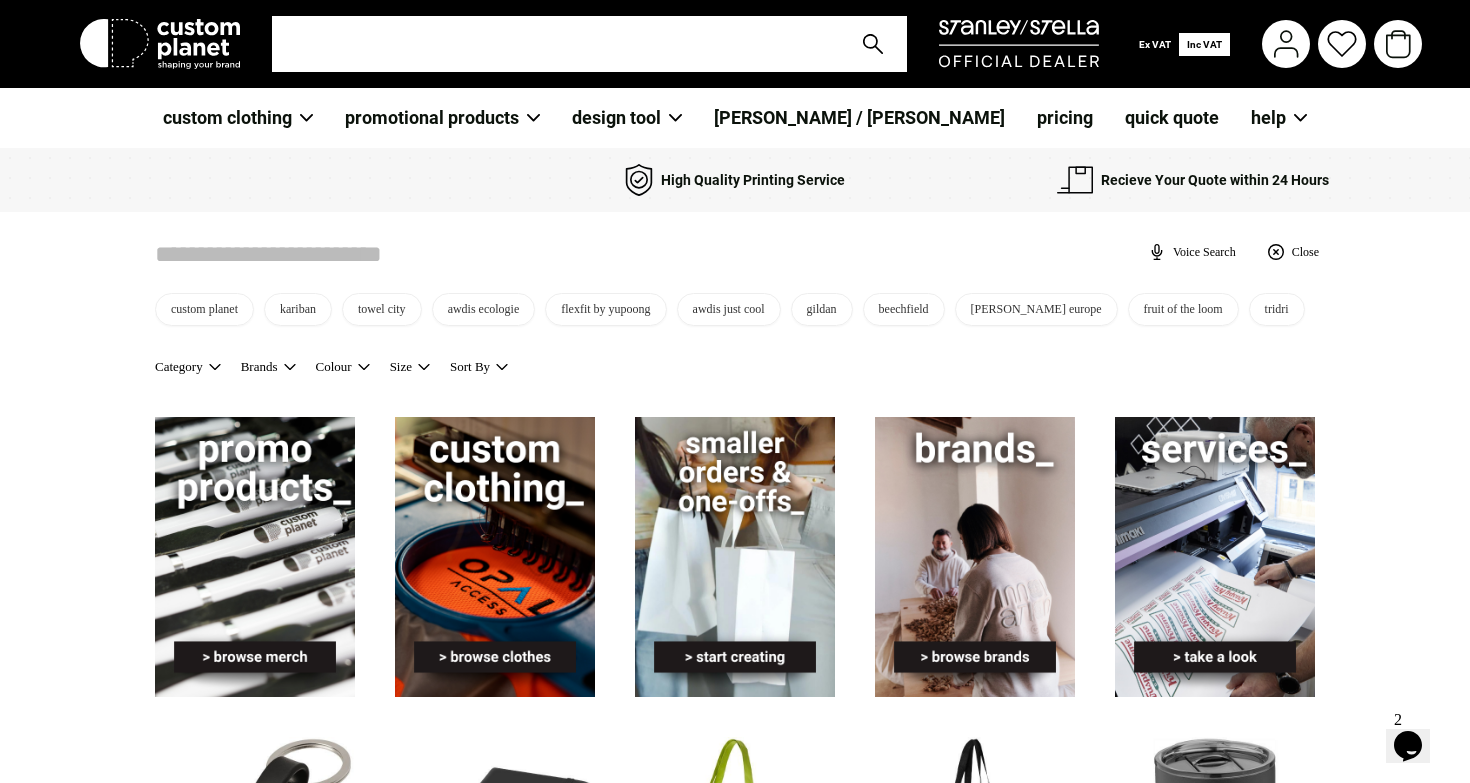 type on "*" 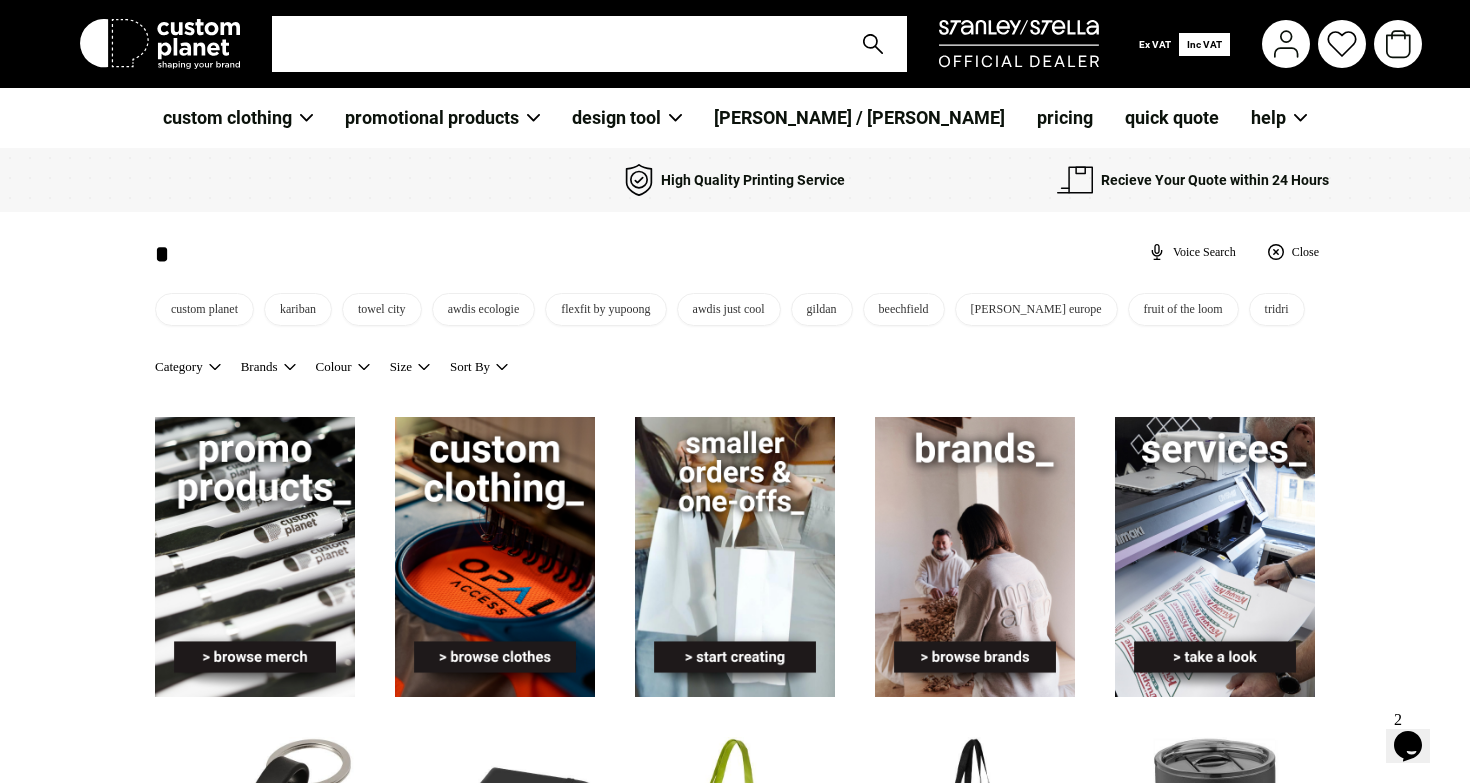 type on "*" 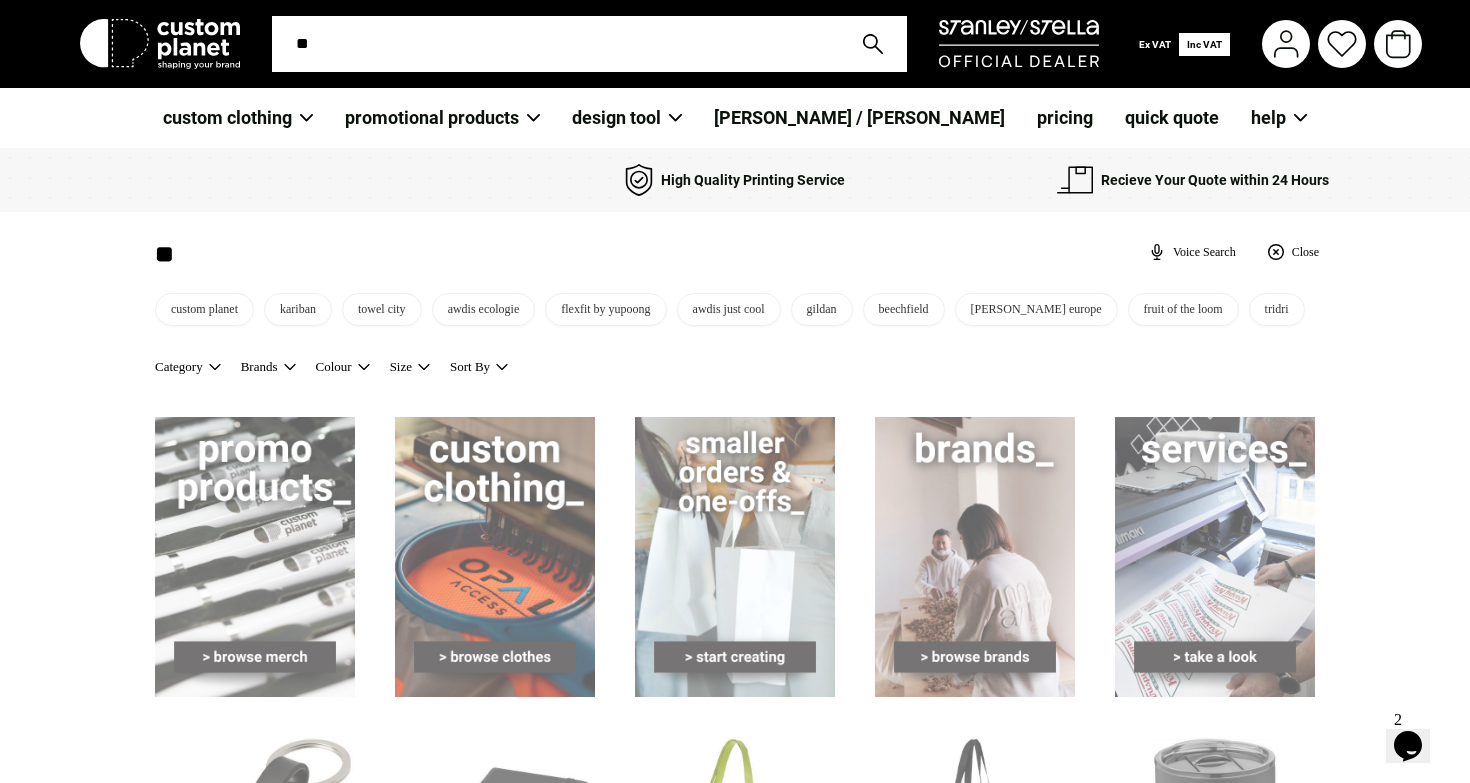 type on "***" 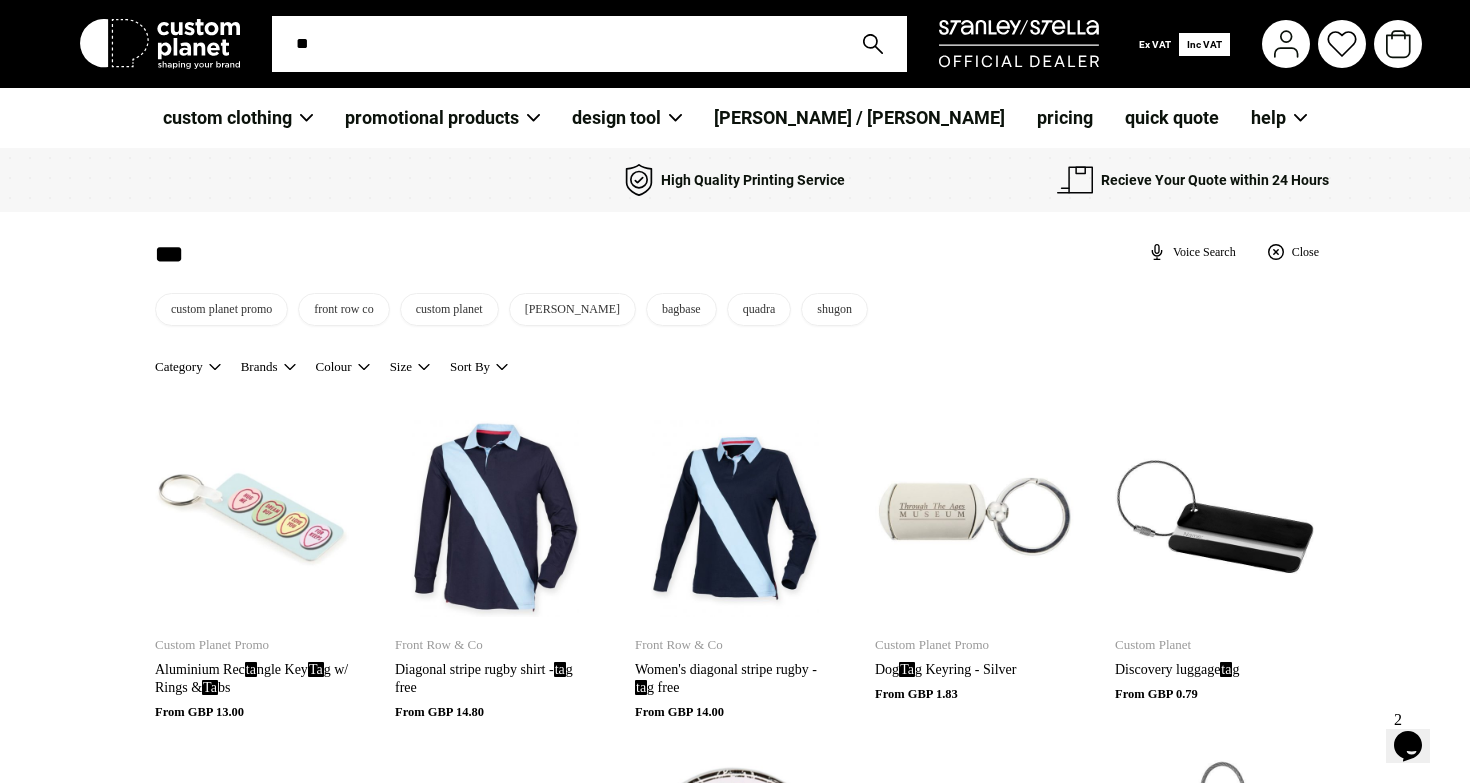 type on "***" 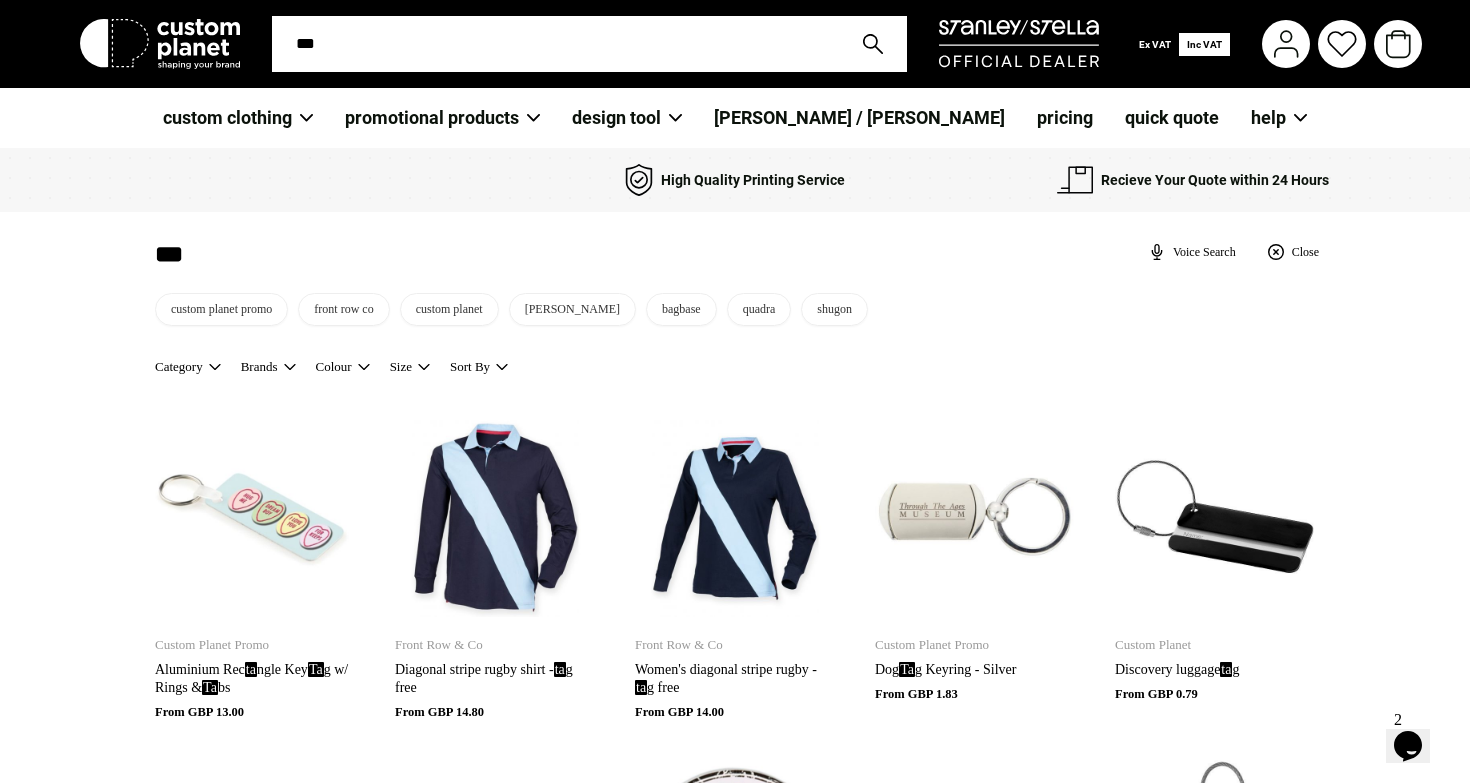 type on "****" 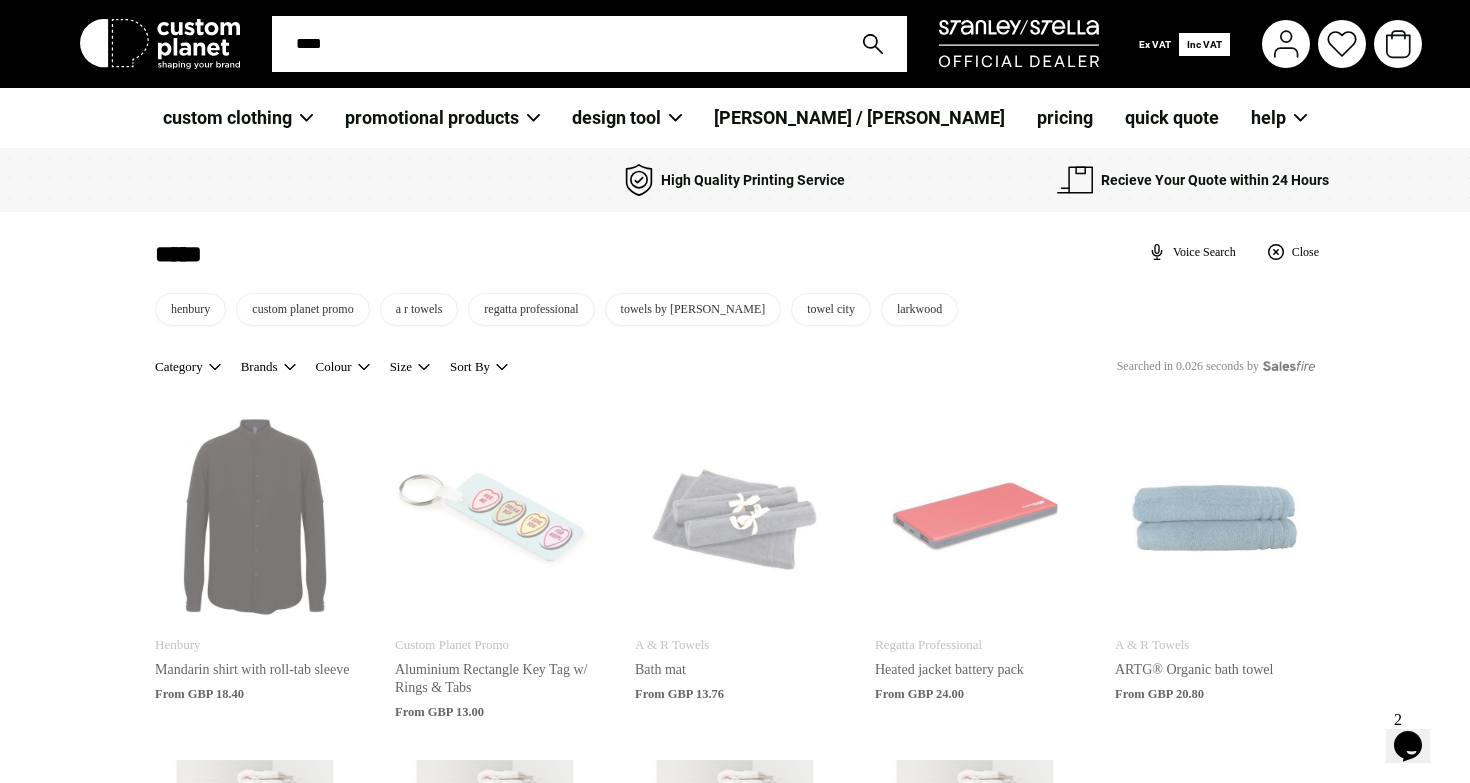 type on "*****" 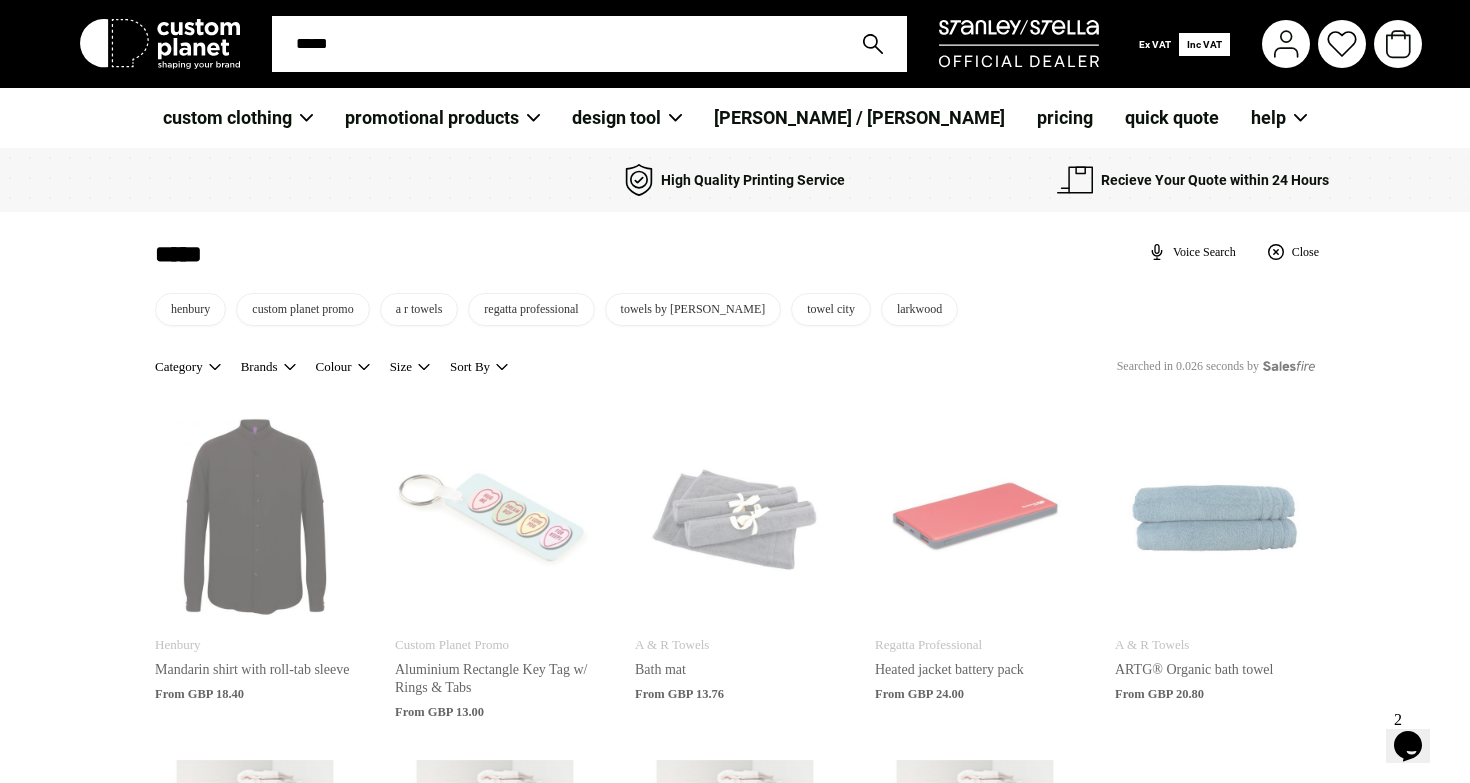 type on "*****" 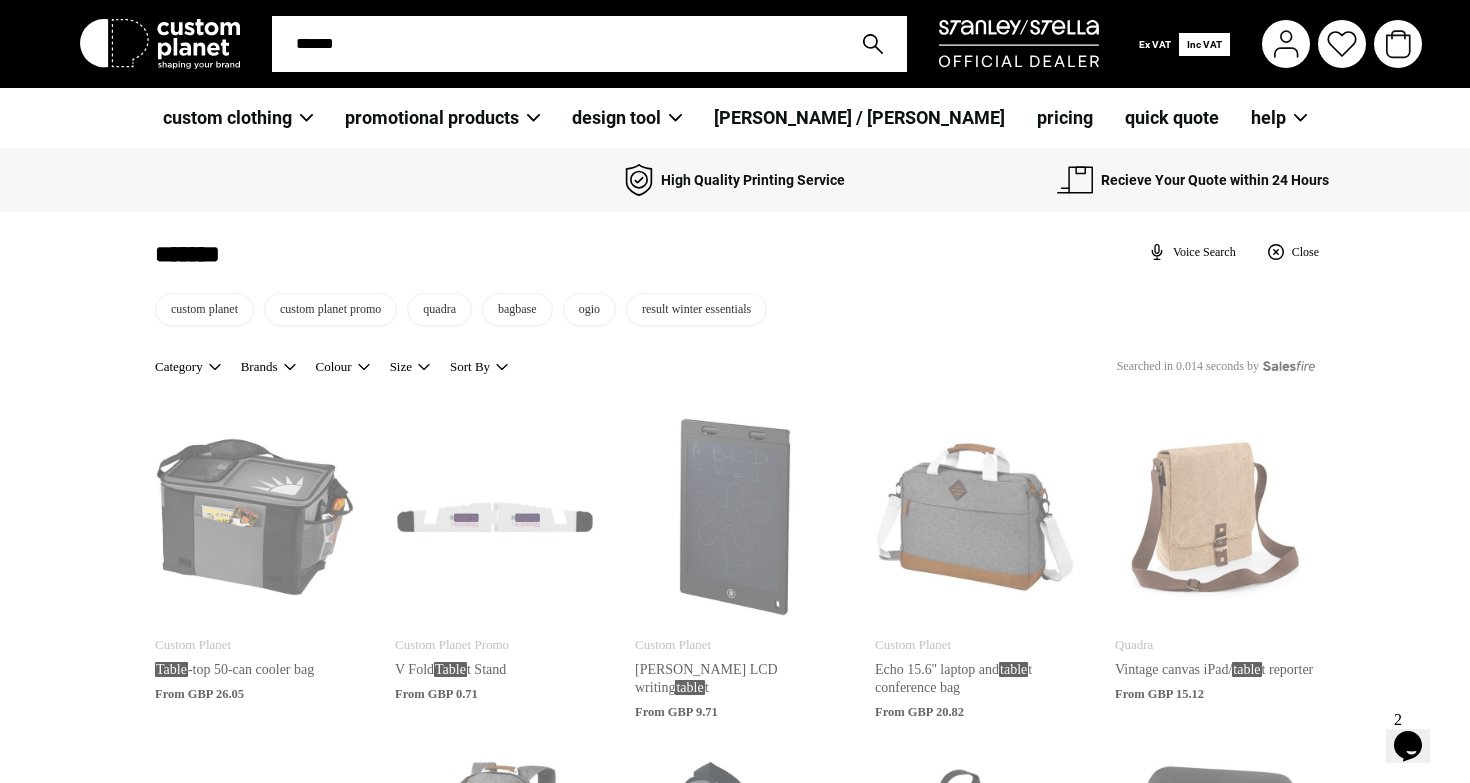 type on "*******" 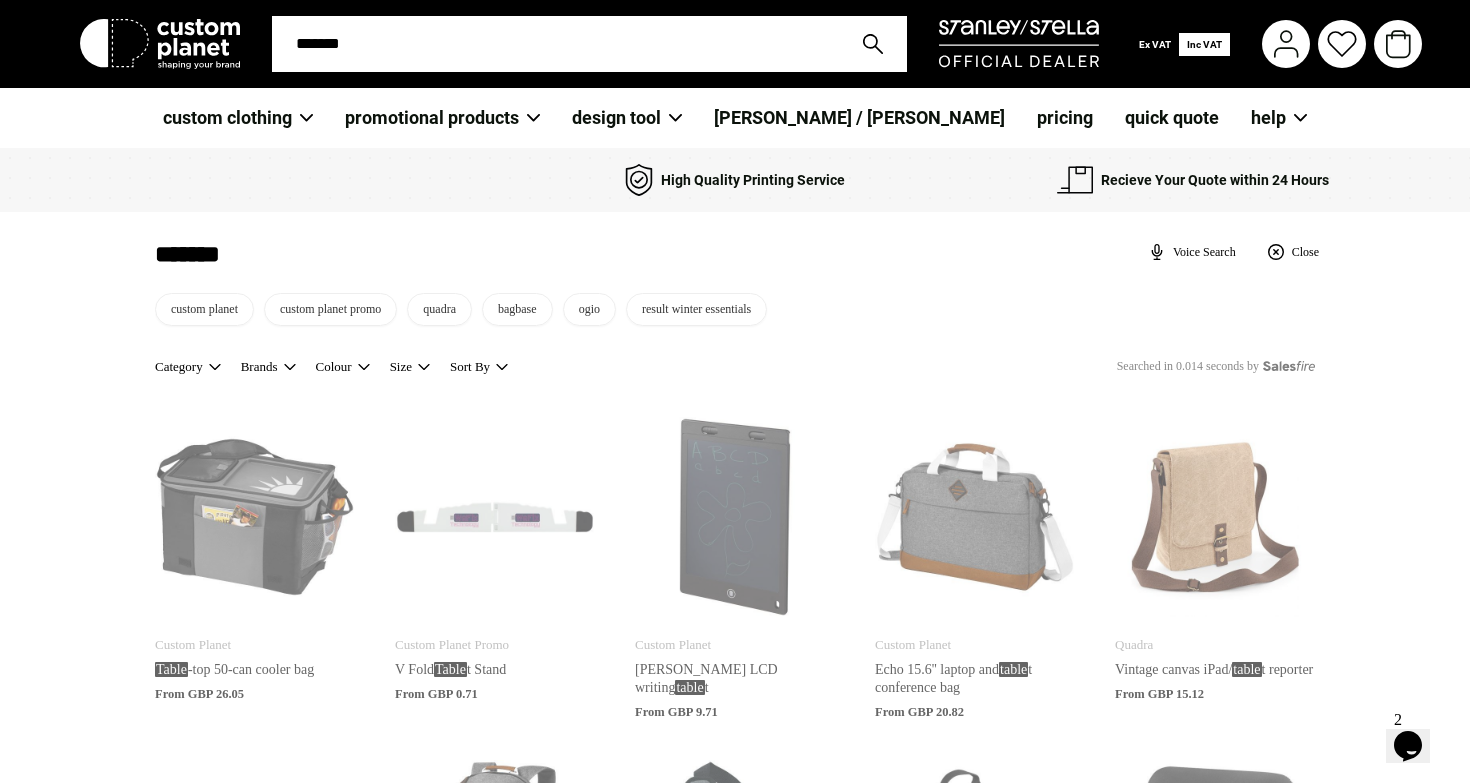 type on "********" 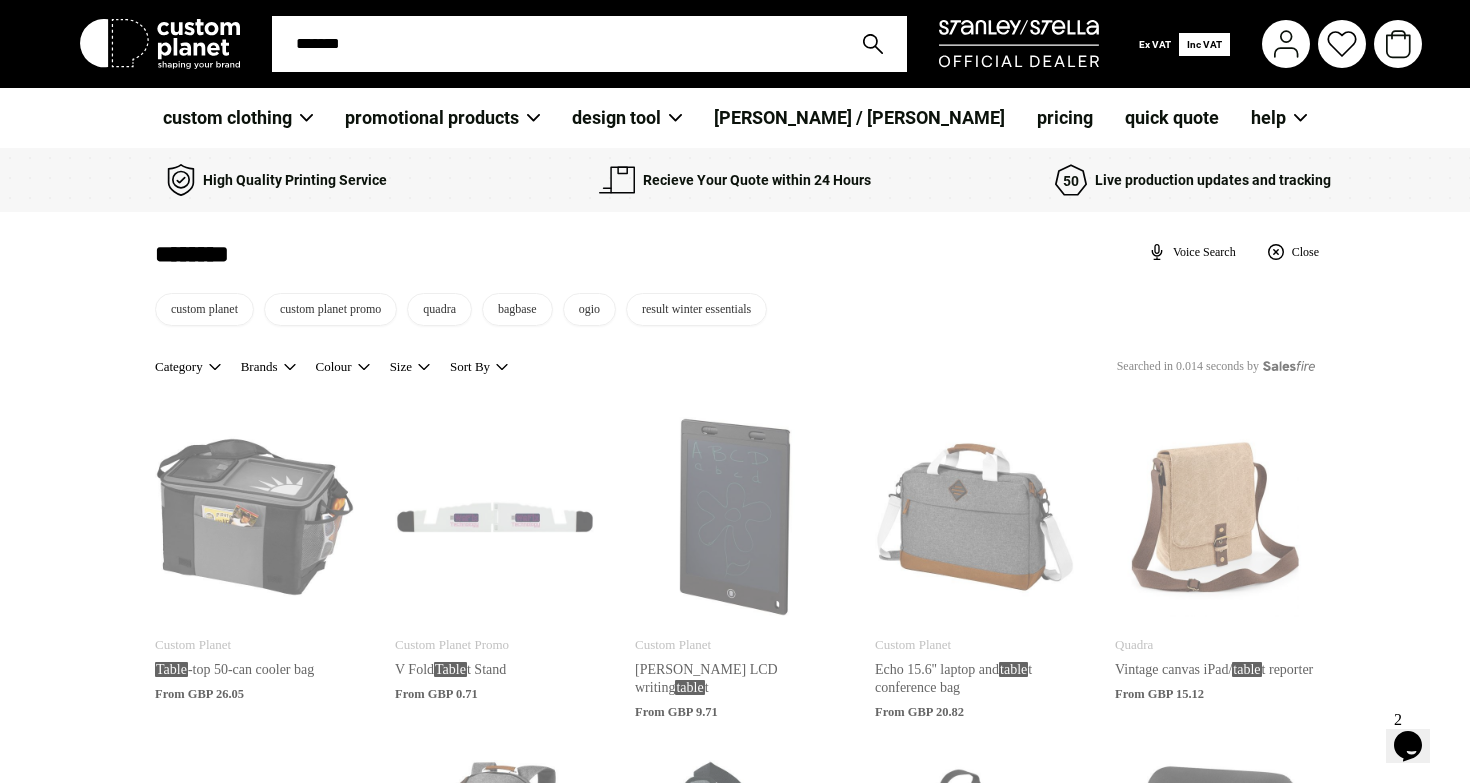 type on "********" 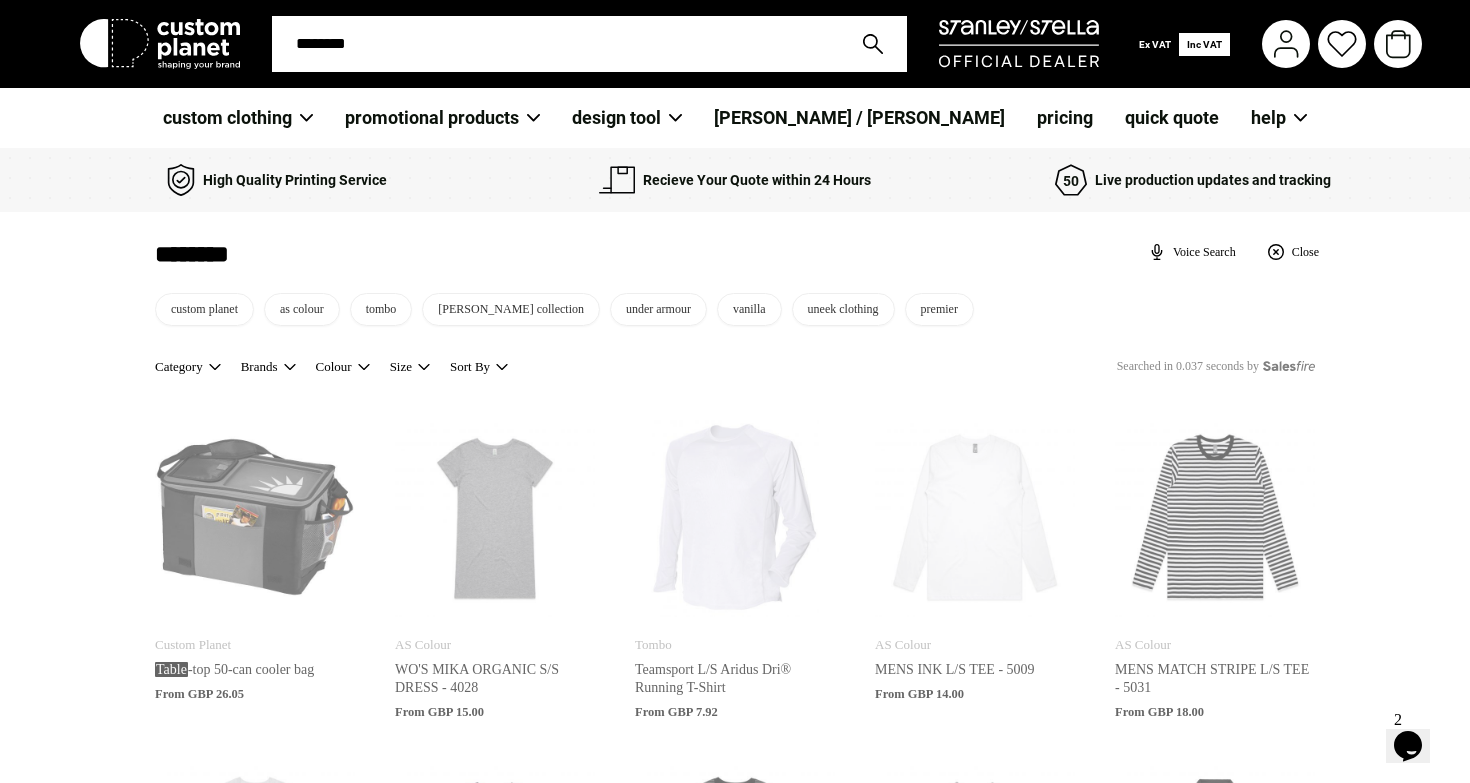 type on "*********" 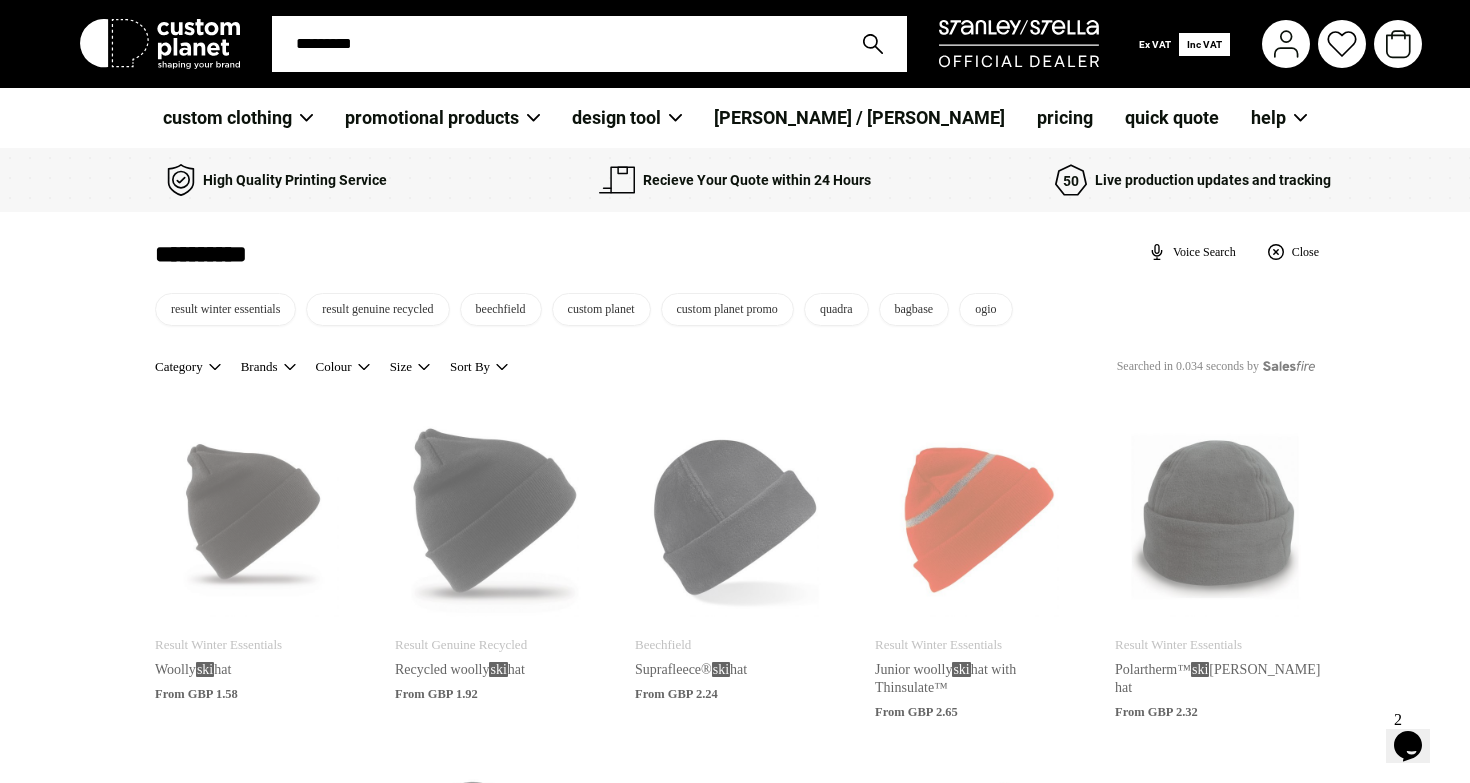 type on "**********" 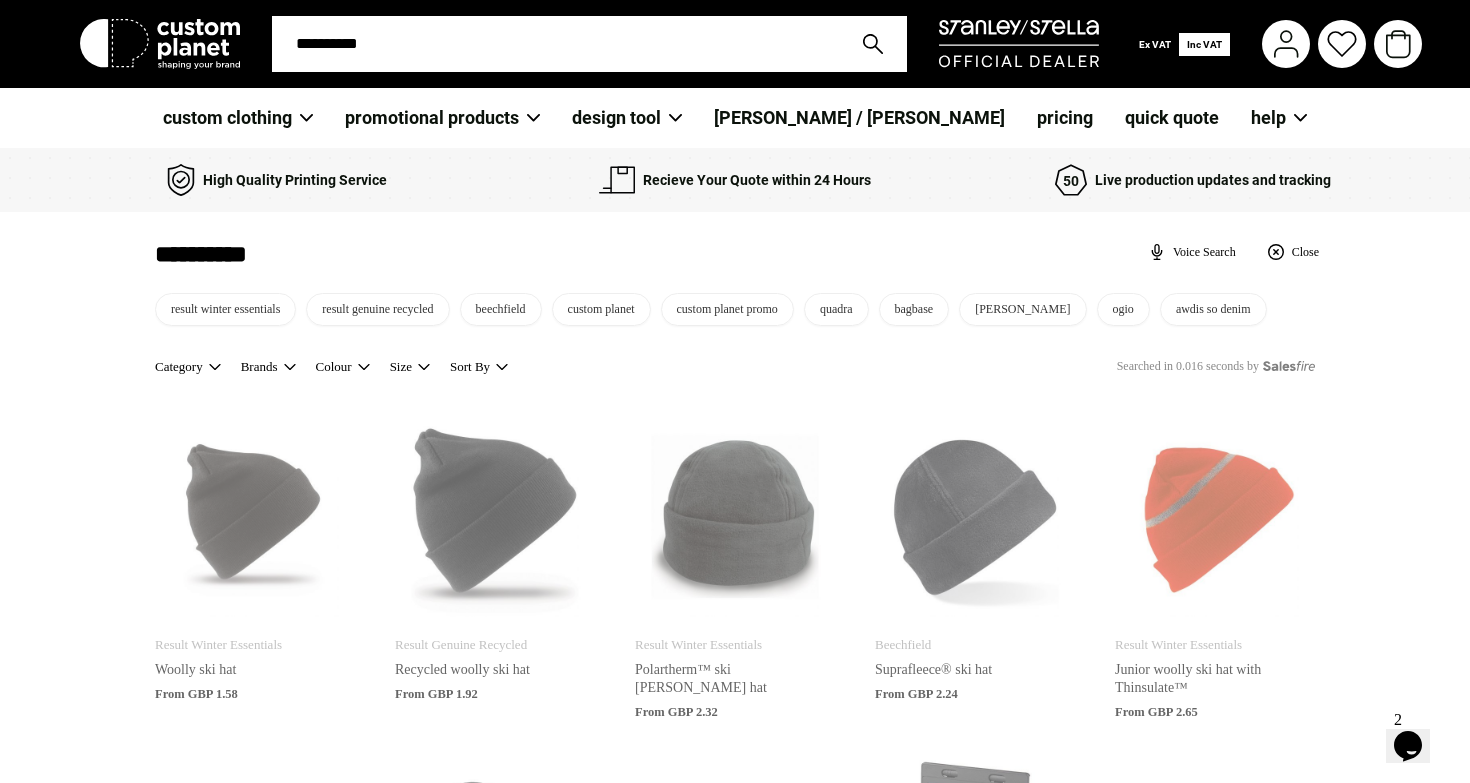 type on "**********" 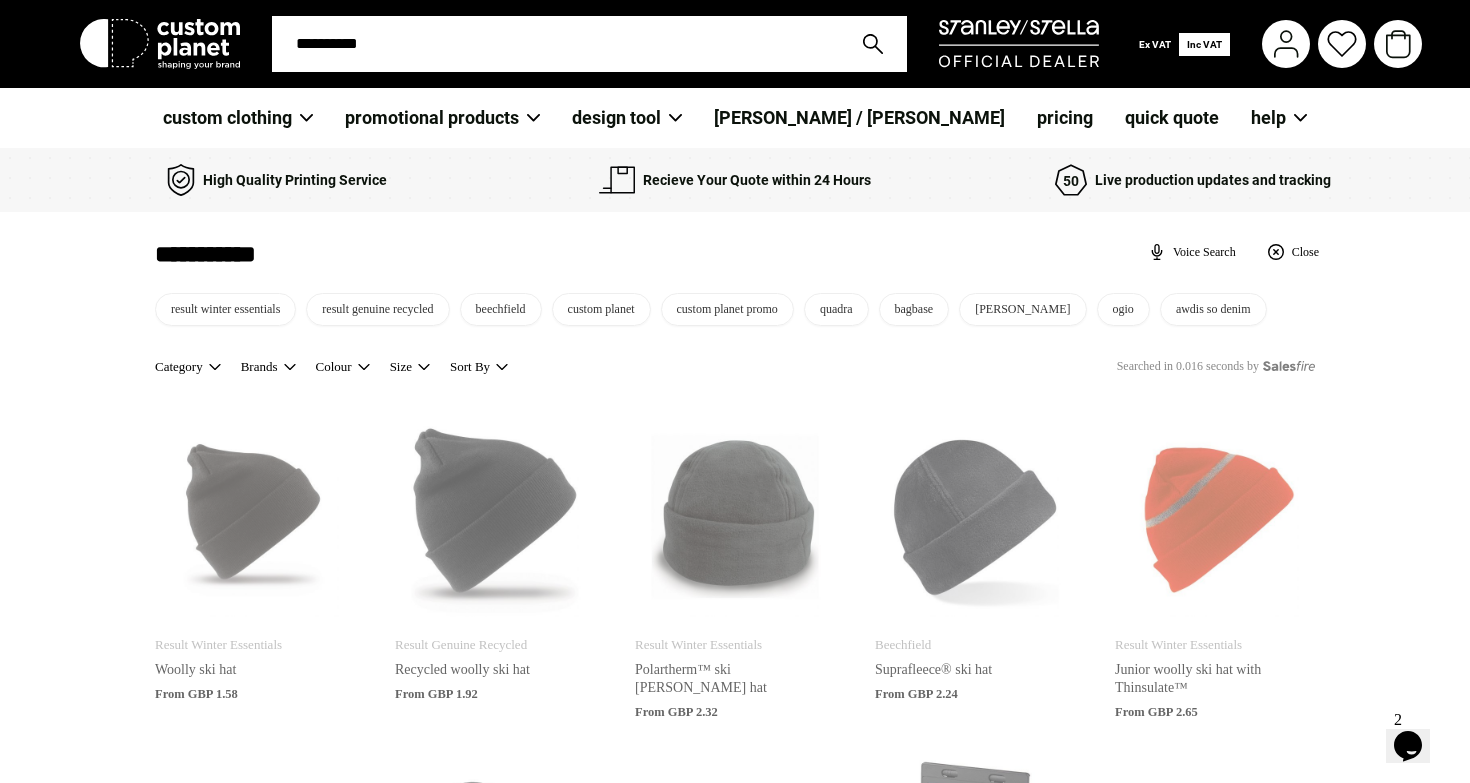 type on "**********" 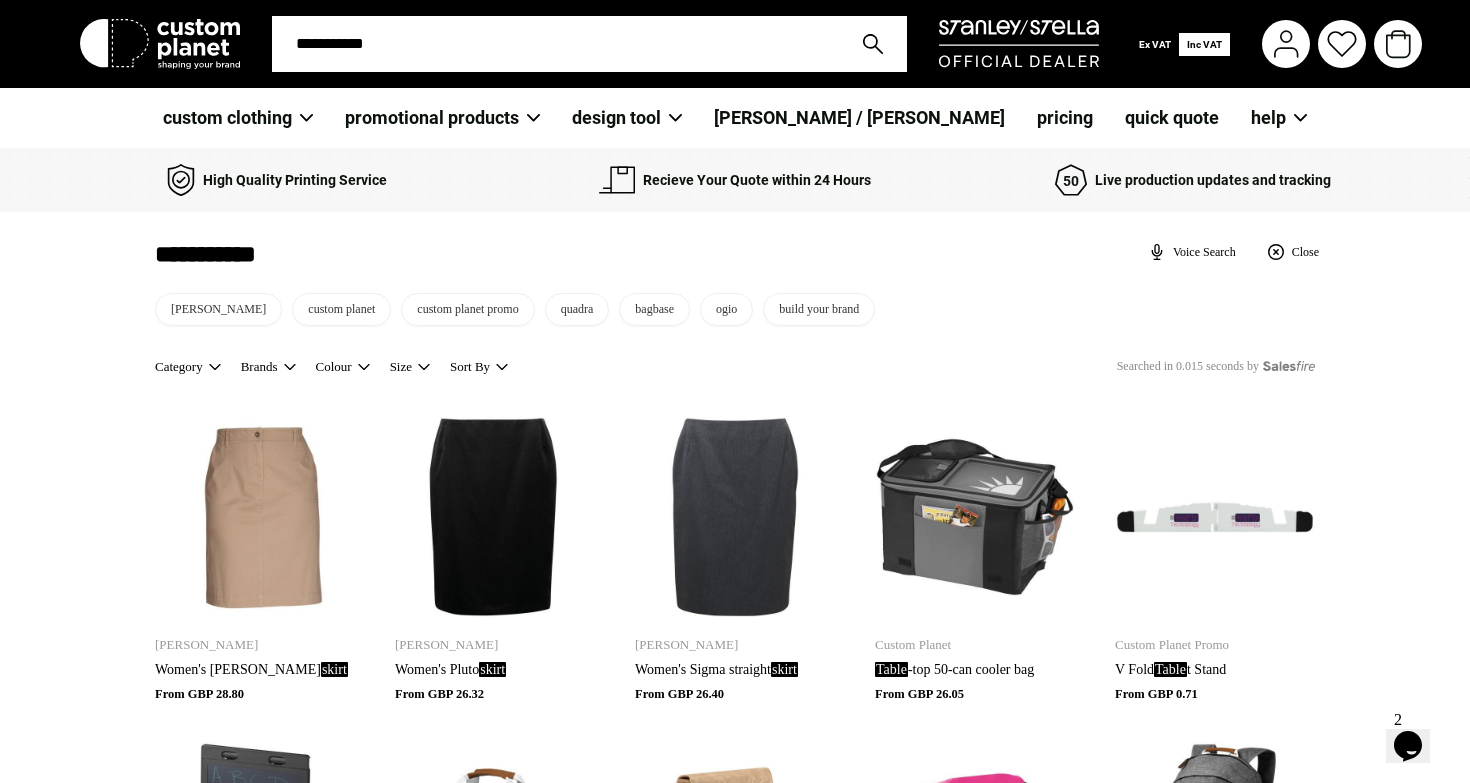 type on "**********" 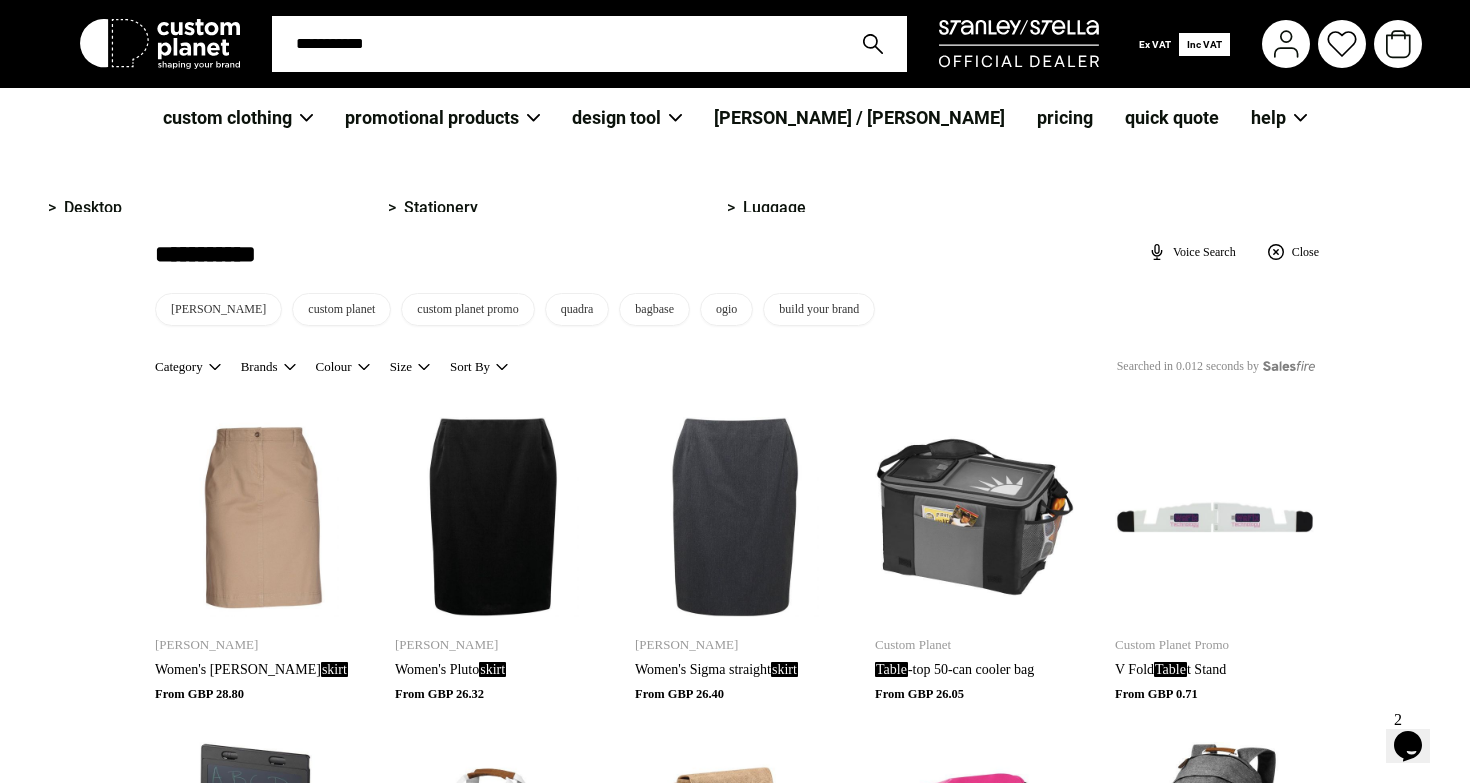 scroll, scrollTop: 0, scrollLeft: 0, axis: both 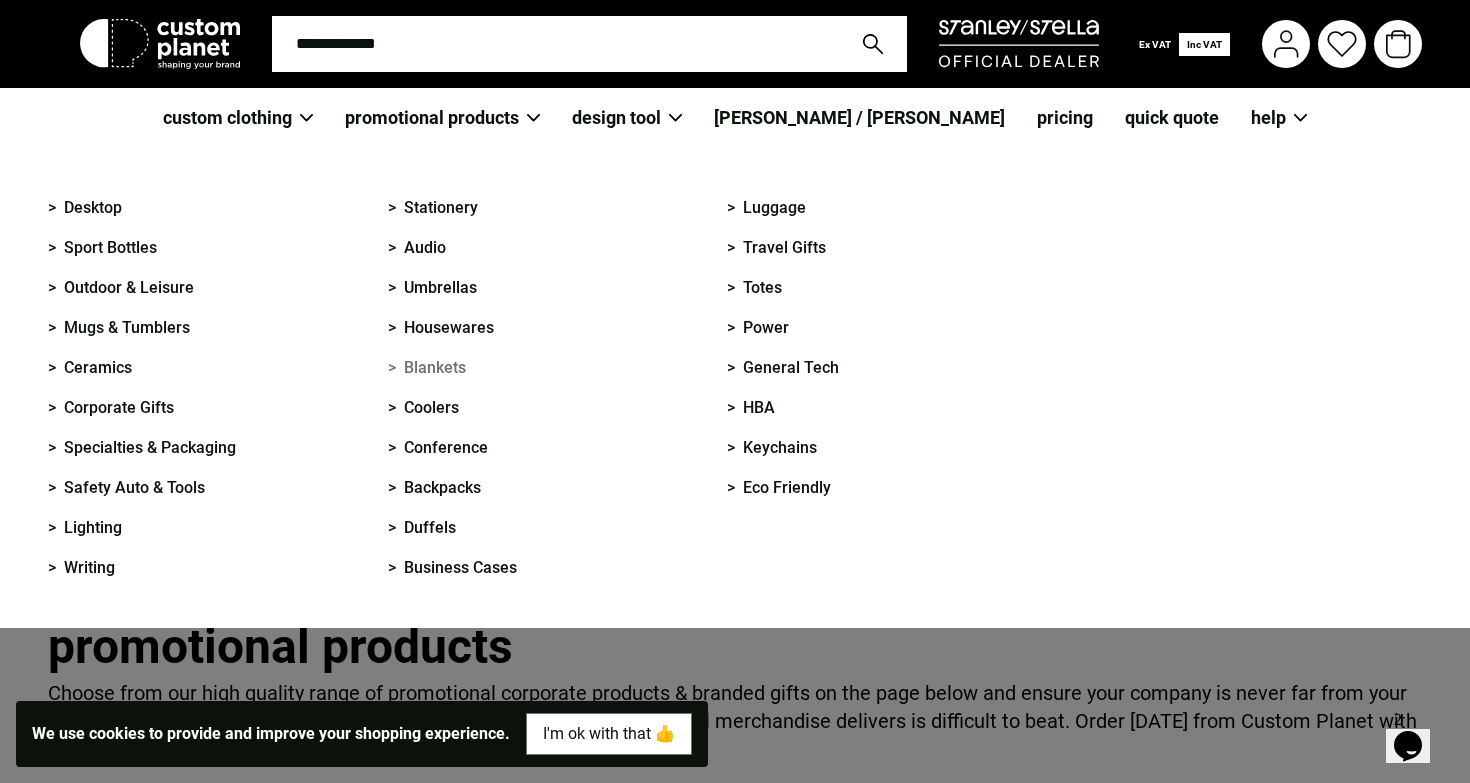 click on ">  Blankets" at bounding box center (427, 368) 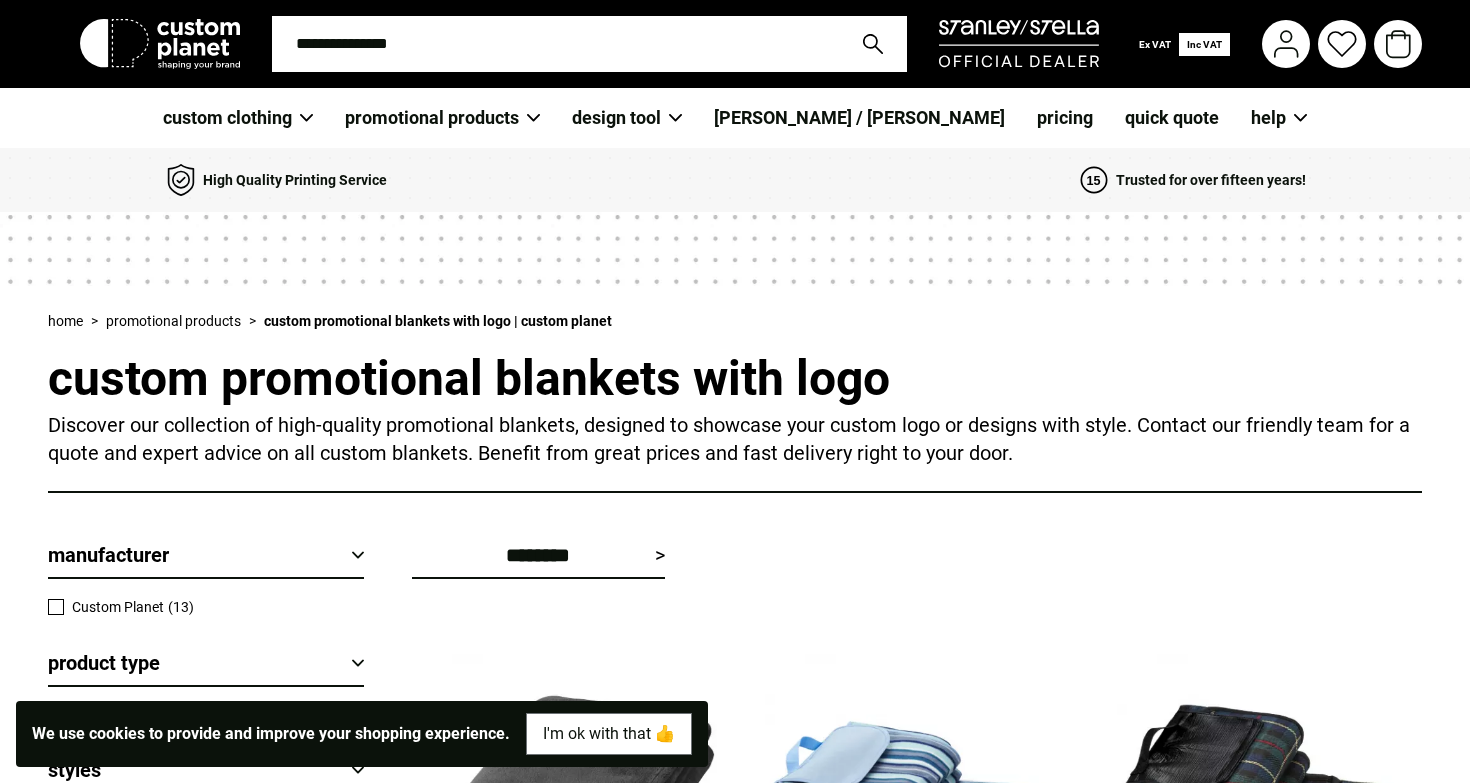 scroll, scrollTop: 0, scrollLeft: 0, axis: both 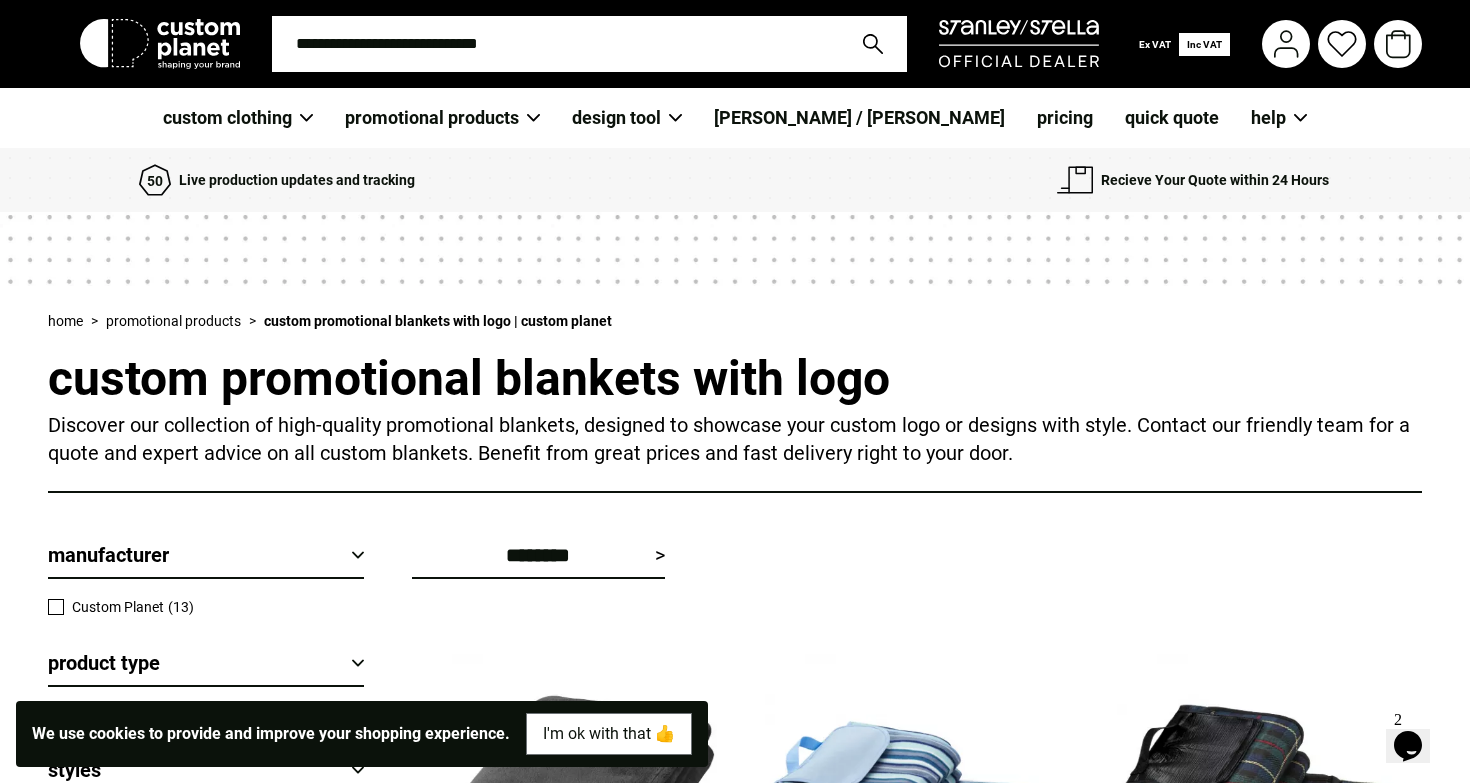 click 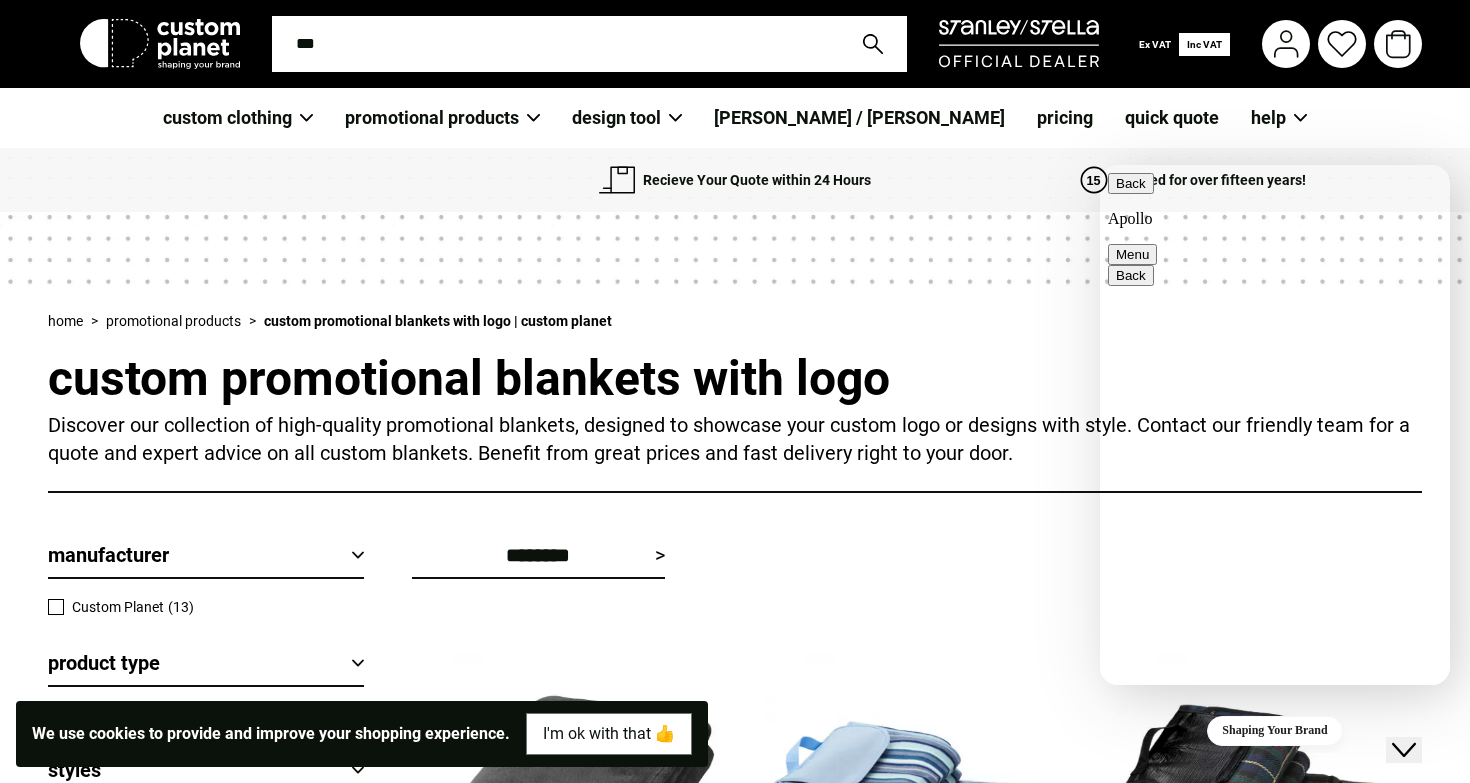 click on "Promotional Products" at bounding box center (1179, 2116) 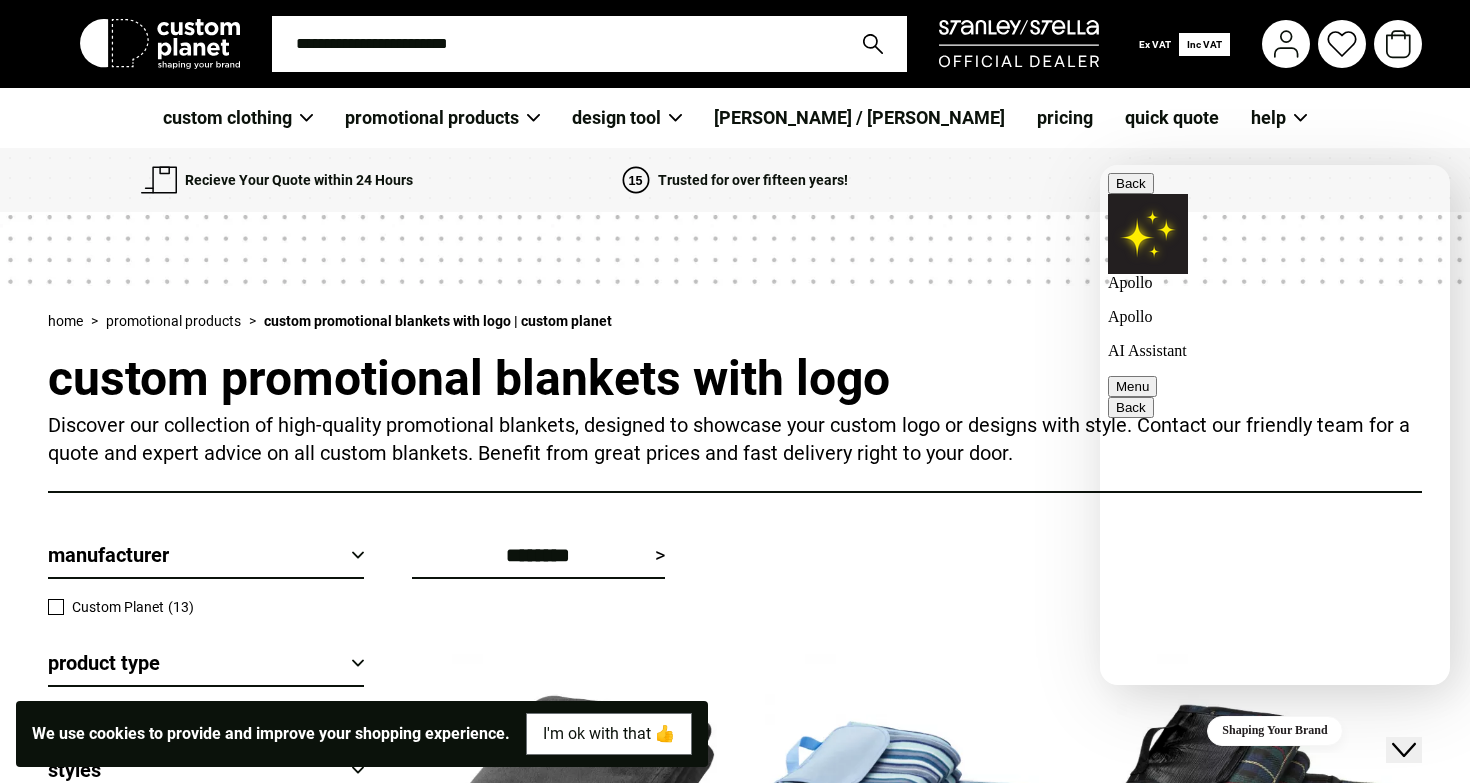 scroll, scrollTop: 186, scrollLeft: 0, axis: vertical 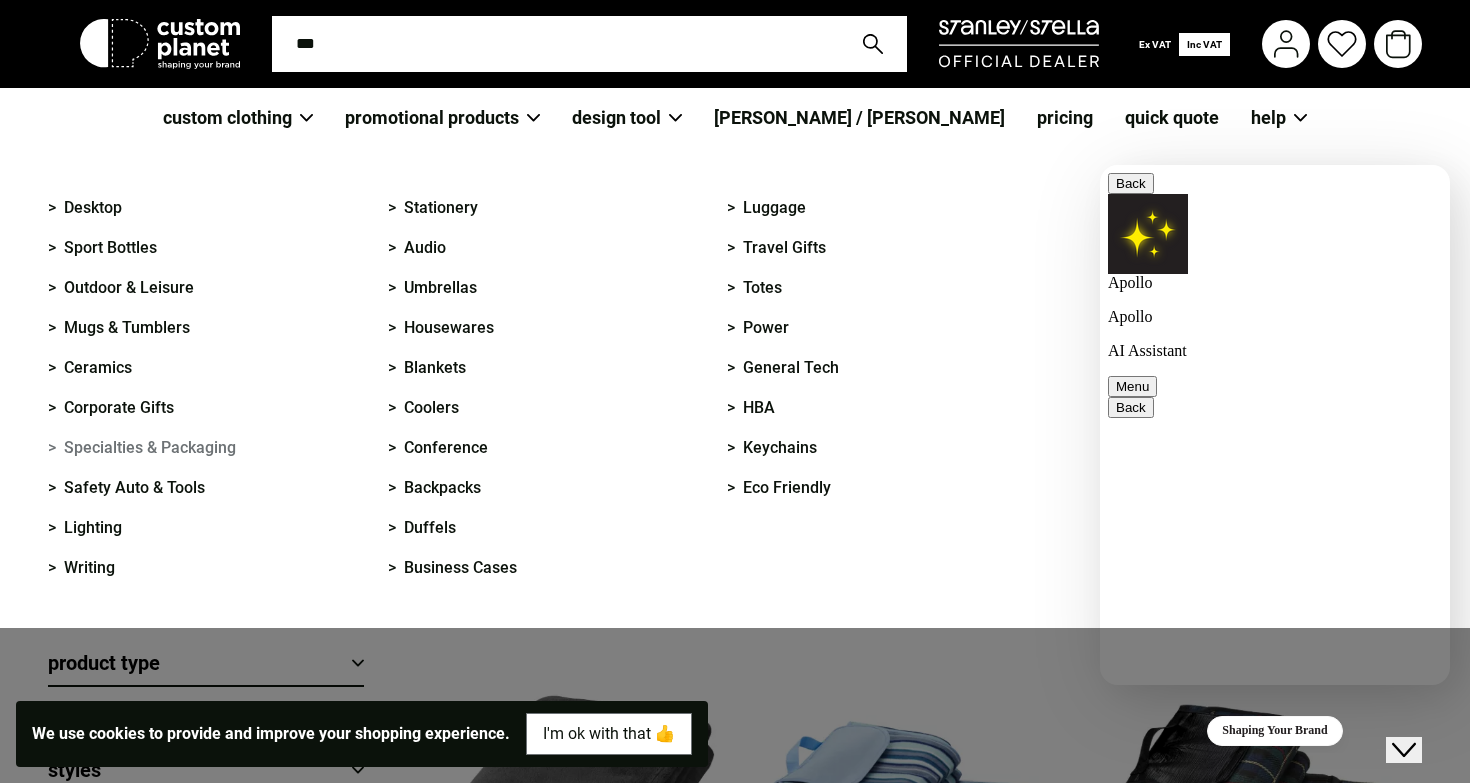 click on ">  Specialties & Packaging" at bounding box center (142, 448) 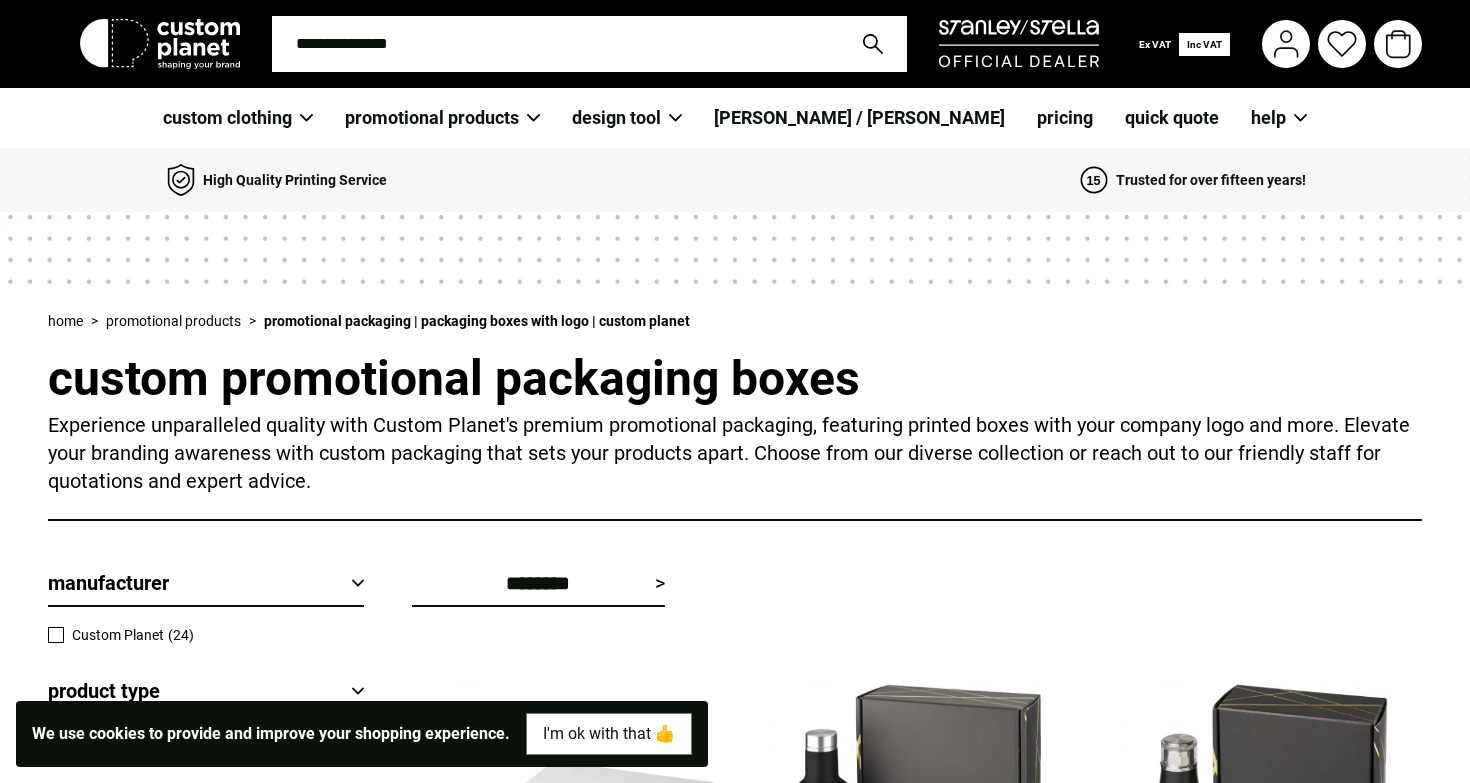 scroll, scrollTop: 0, scrollLeft: 0, axis: both 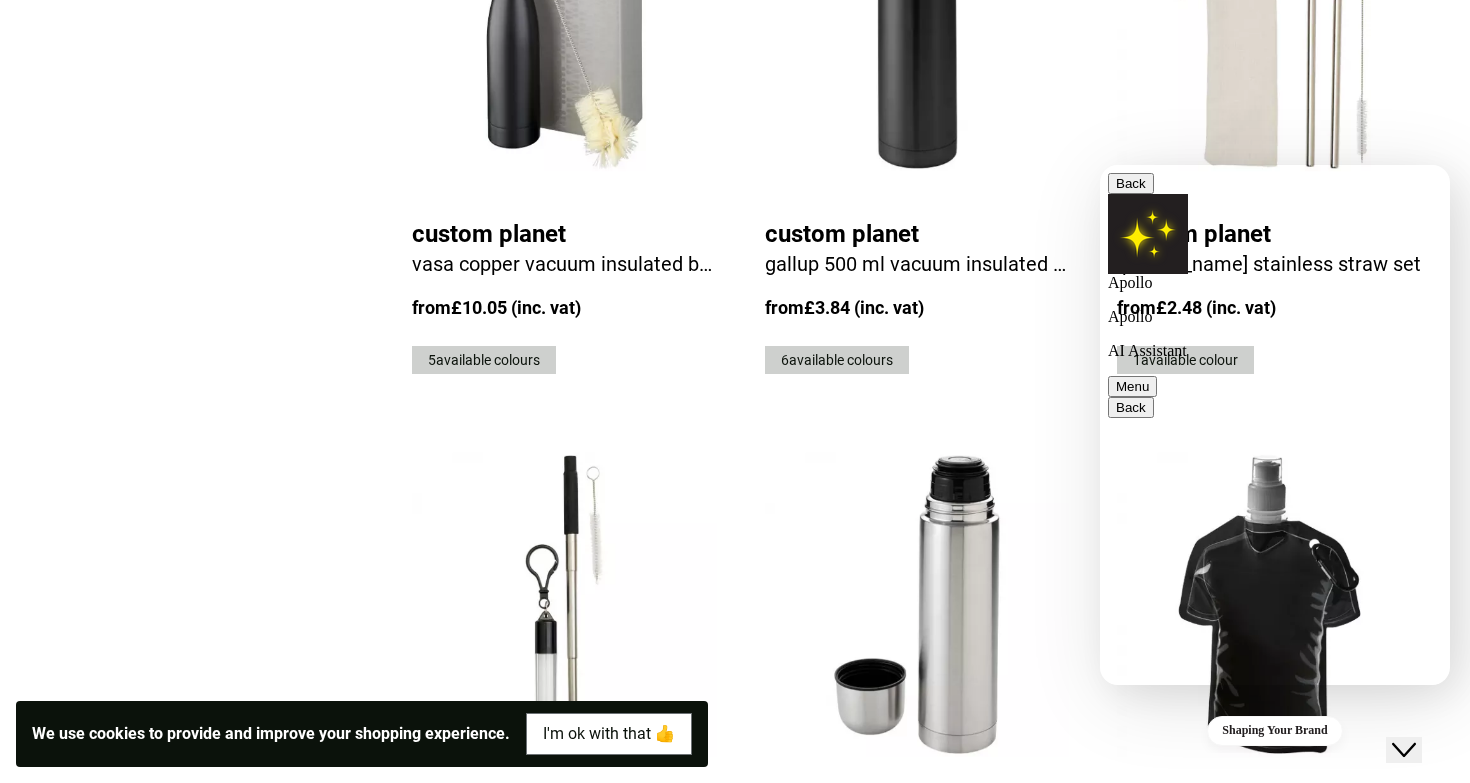 click on "Back" at bounding box center [1131, 183] 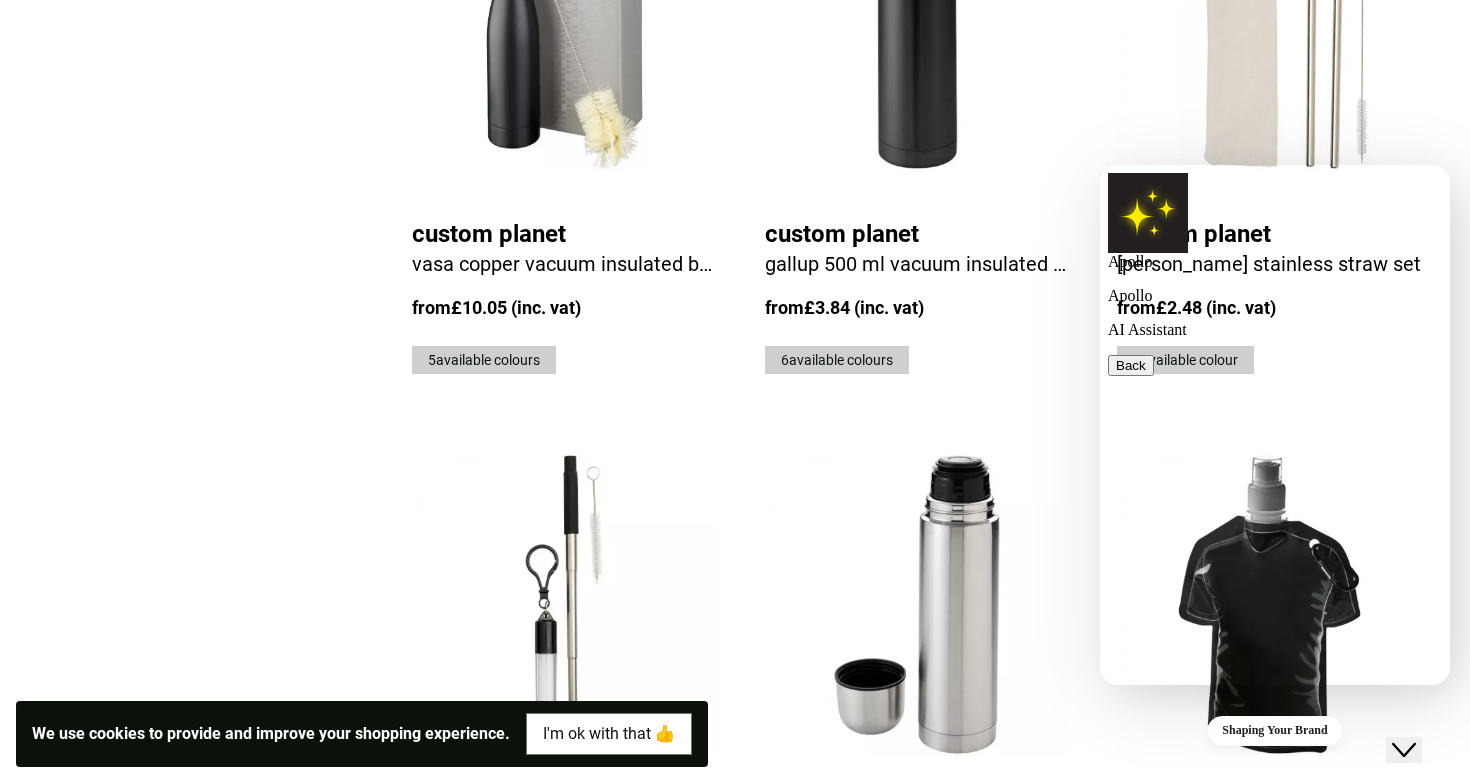 scroll, scrollTop: 136, scrollLeft: 0, axis: vertical 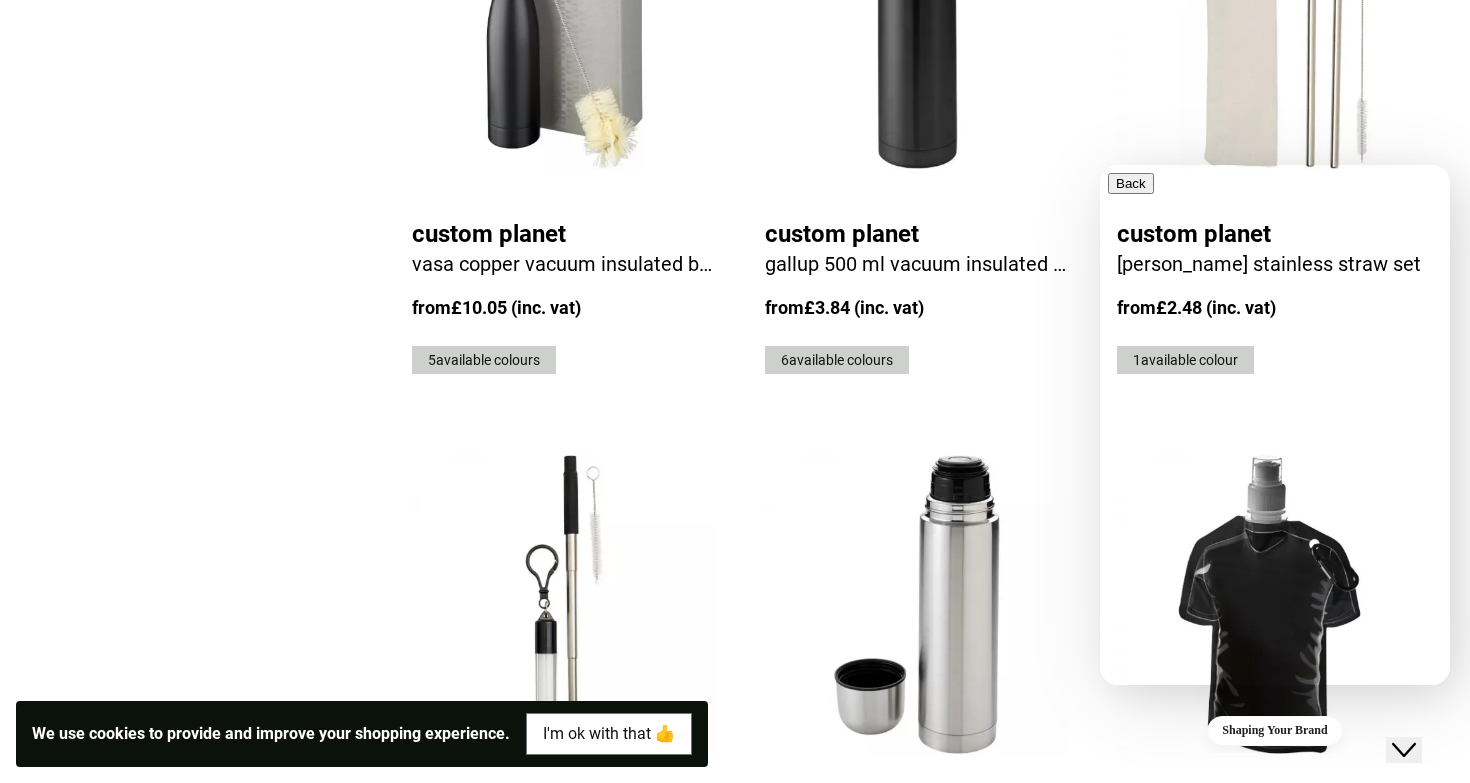 click on "Custom Planet Ceramic mug 2-pieces gift set from  £3.97 £3.31   (inc. vat) (ex. vat) 7  available colour s Custom Planet Pinto and Corzo copper vacuum insulated gift set from  £23.70 £19.75   (inc. vat) (ex. vat) 3  available colour s Custom Planet Hugo copper vacuum insulated gift set from  £18.99 £15.83   (inc. vat) (ex. vat) 4  available colour s Custom Planet Kai 540 ml glass sport bottle with wood lid from  £8.00 £6.66   (inc. vat) (ex. vat) 4  available colour s Custom Planet Oasis 650 ml glass sport bottle from  £9.44 £7.86   (inc. vat) (ex. vat) 2  available colour s Custom Planet Ceramic sublimation mug 2-pieces gift set from  £4.95 £4.12   (inc. vat) (ex. vat) 7  available colour s Custom Planet Ceramic mug 4-pieces gift set from  £6.56 £5.46   (inc. vat) (ex. vat) 7  available colour s Custom Planet Ceramic sublimation mug 4-pieces gift set from  £8.22 £6.85   (inc. vat) (ex. vat) 7  available colour s Custom Planet Hover 590 ml glass sport bottle from    3" at bounding box center (917, 397) 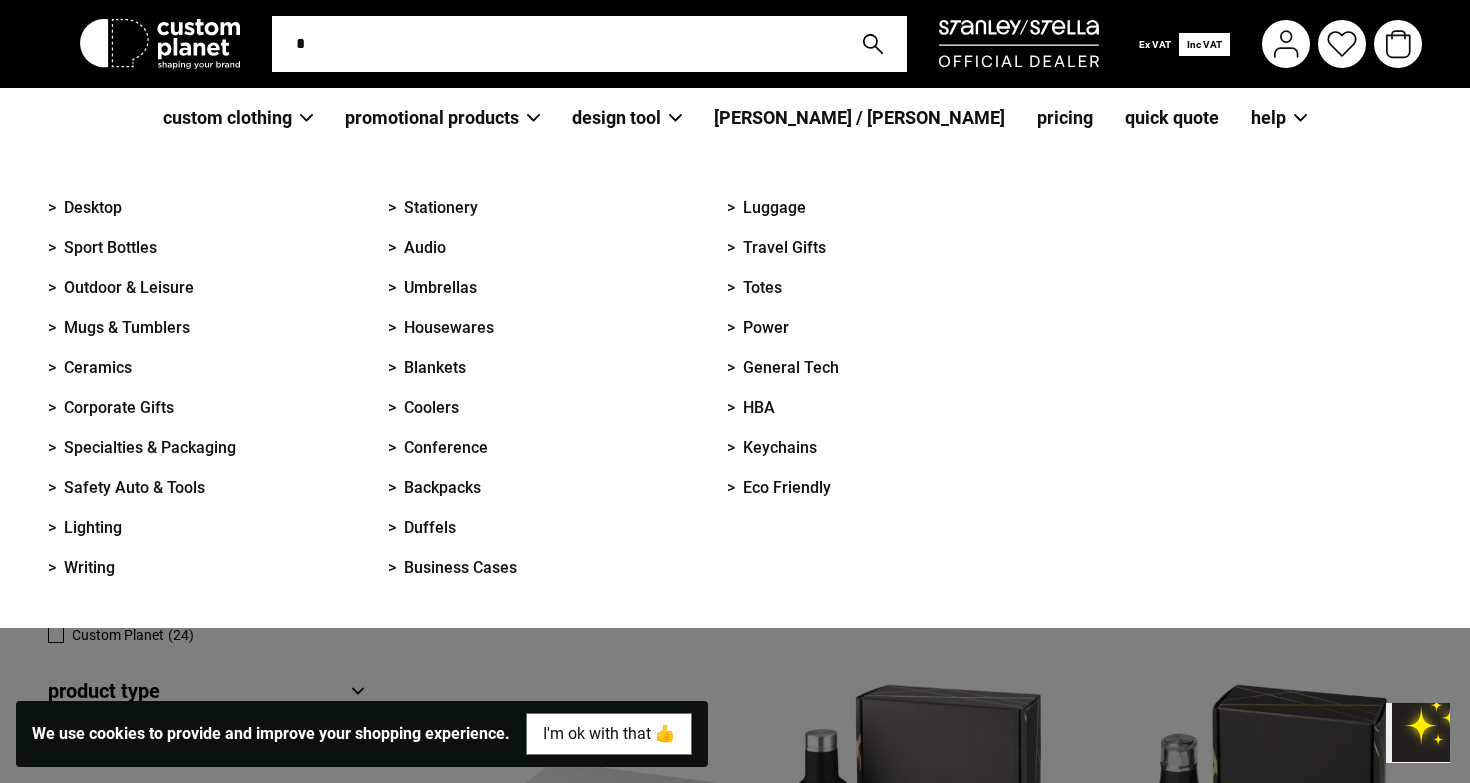 scroll, scrollTop: 0, scrollLeft: 0, axis: both 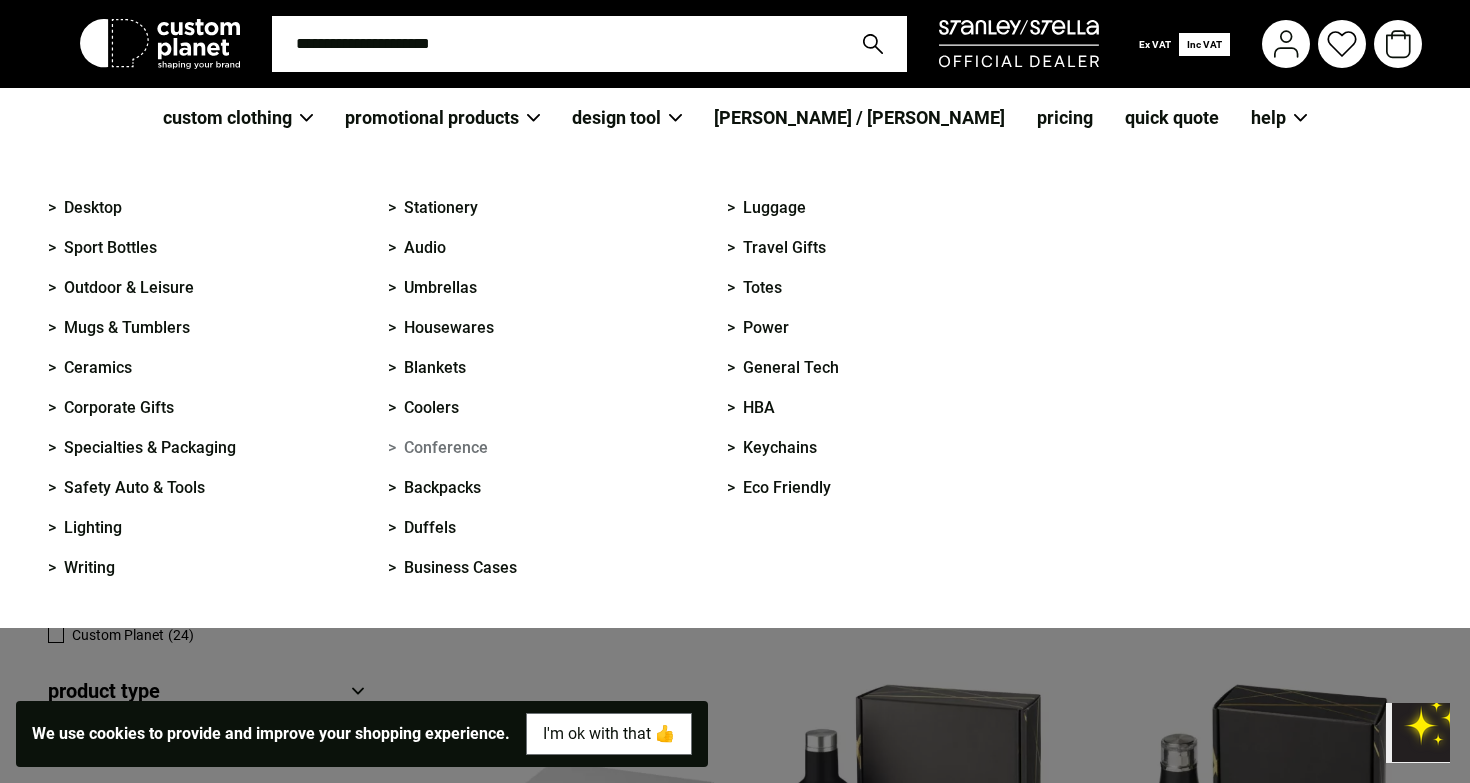 click on ">  Conference" at bounding box center [438, 448] 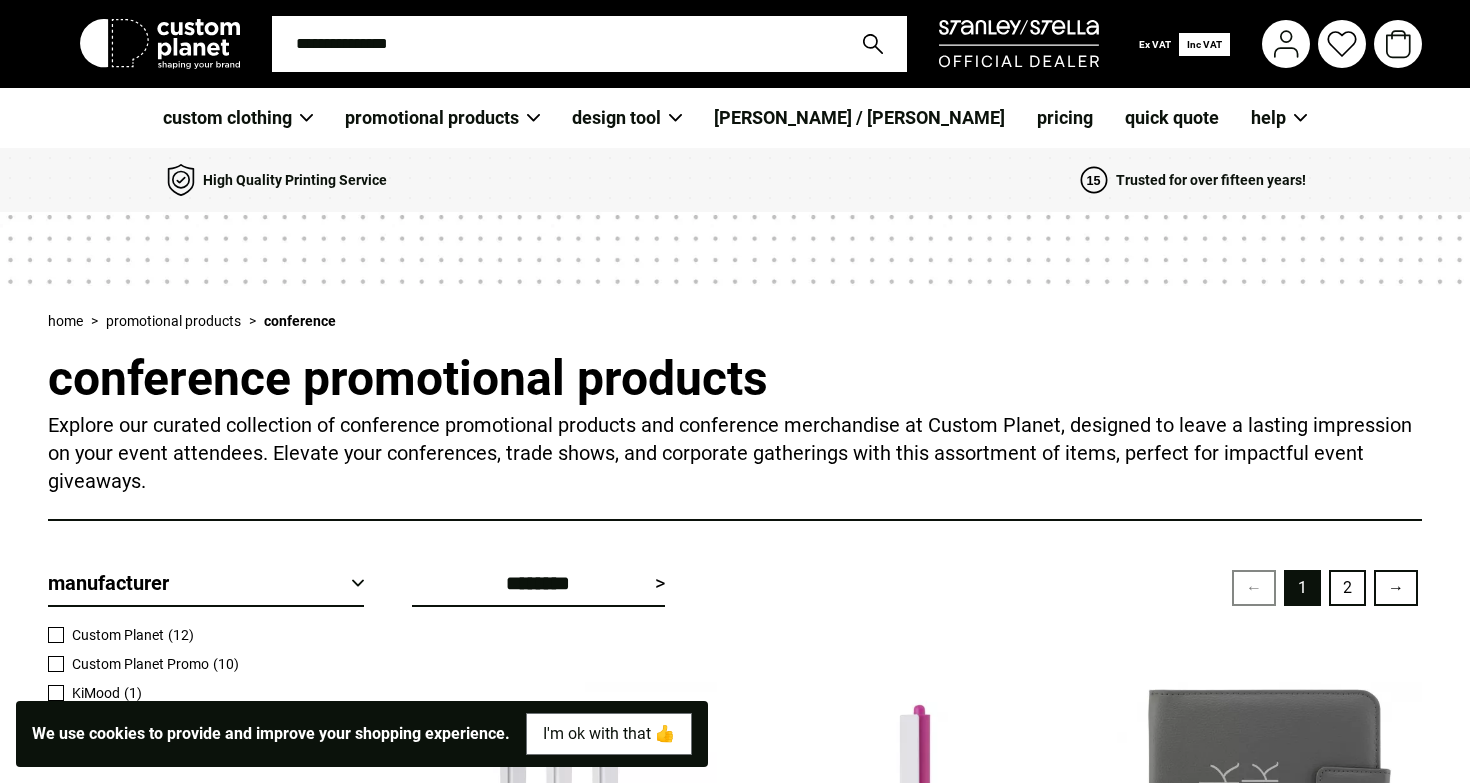 scroll, scrollTop: 0, scrollLeft: 0, axis: both 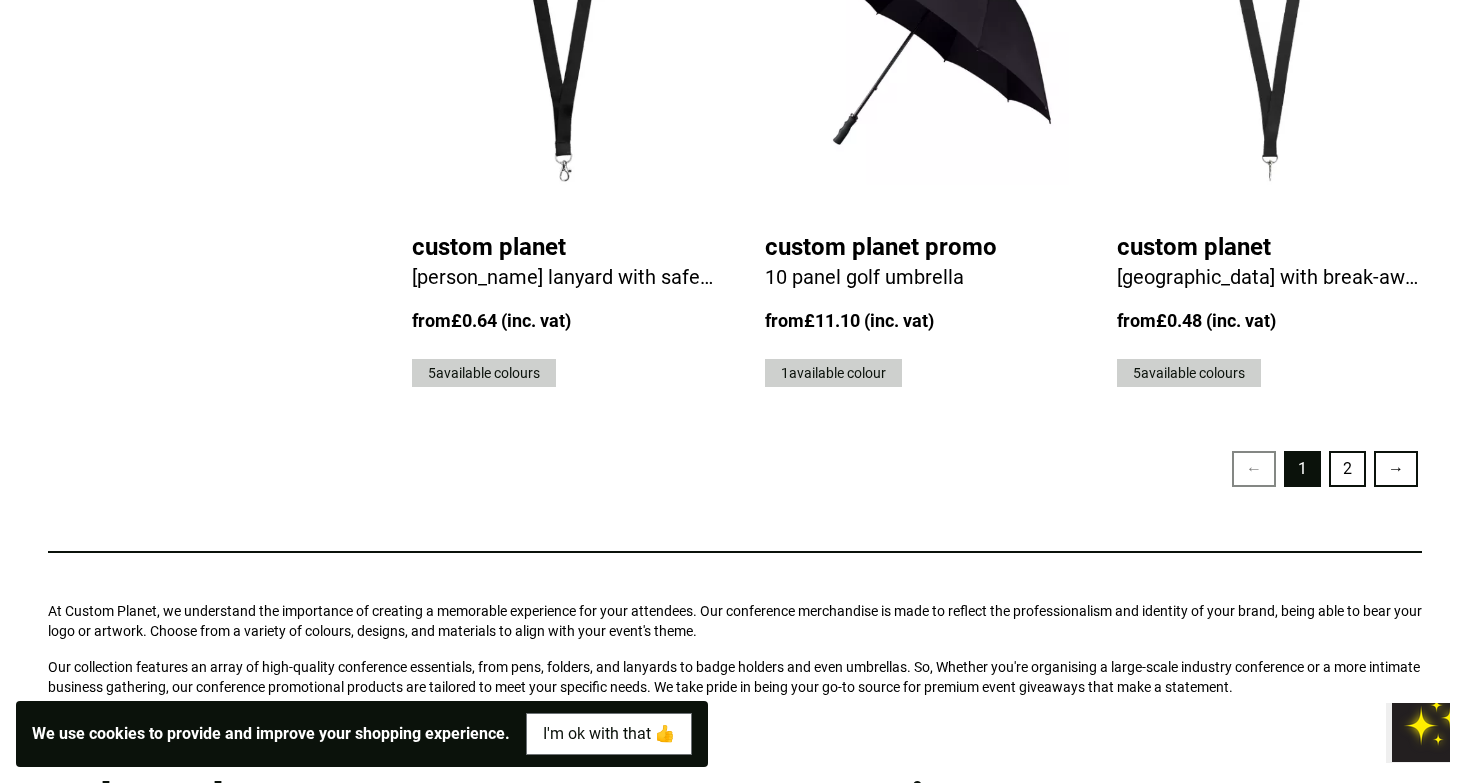 click on "2" at bounding box center (1347, 469) 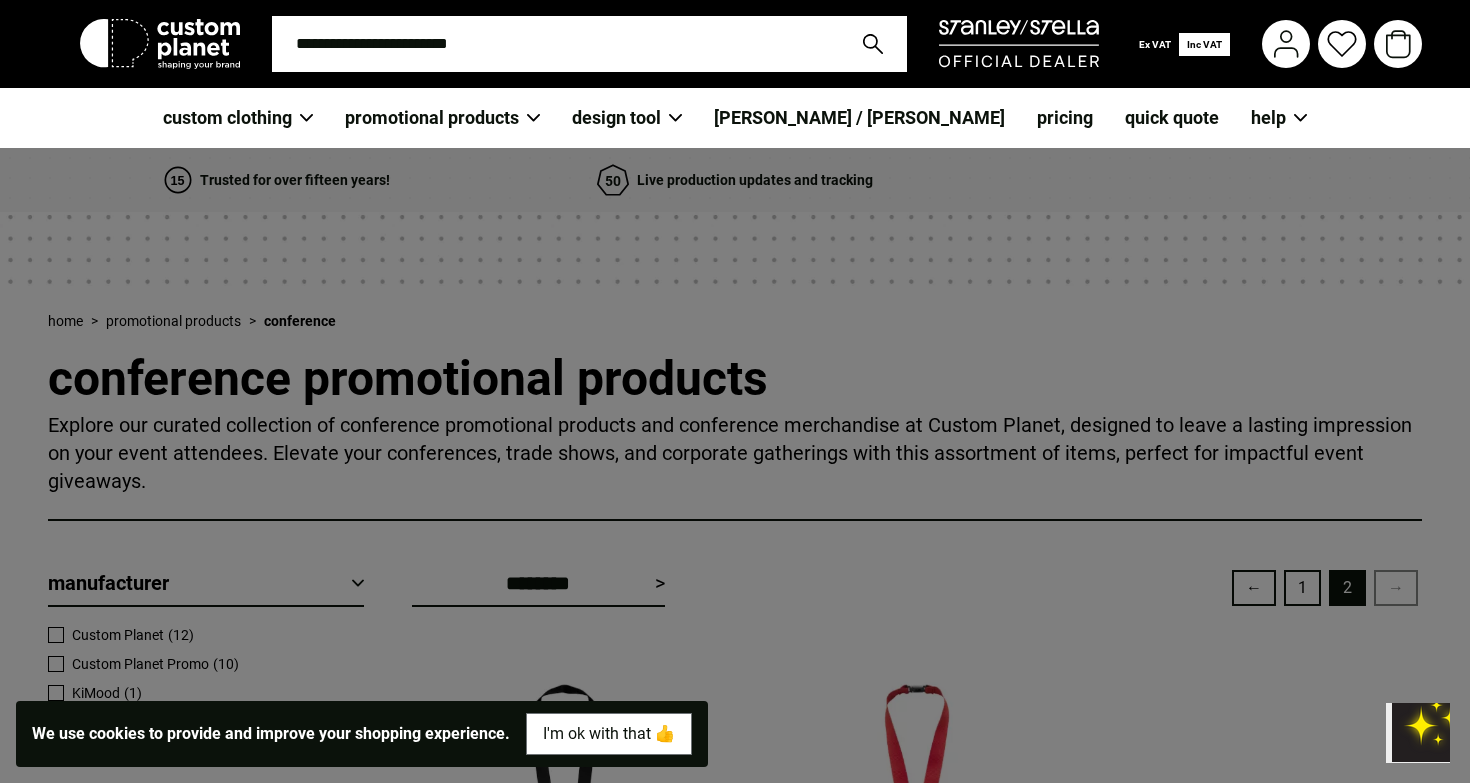 scroll, scrollTop: 0, scrollLeft: 0, axis: both 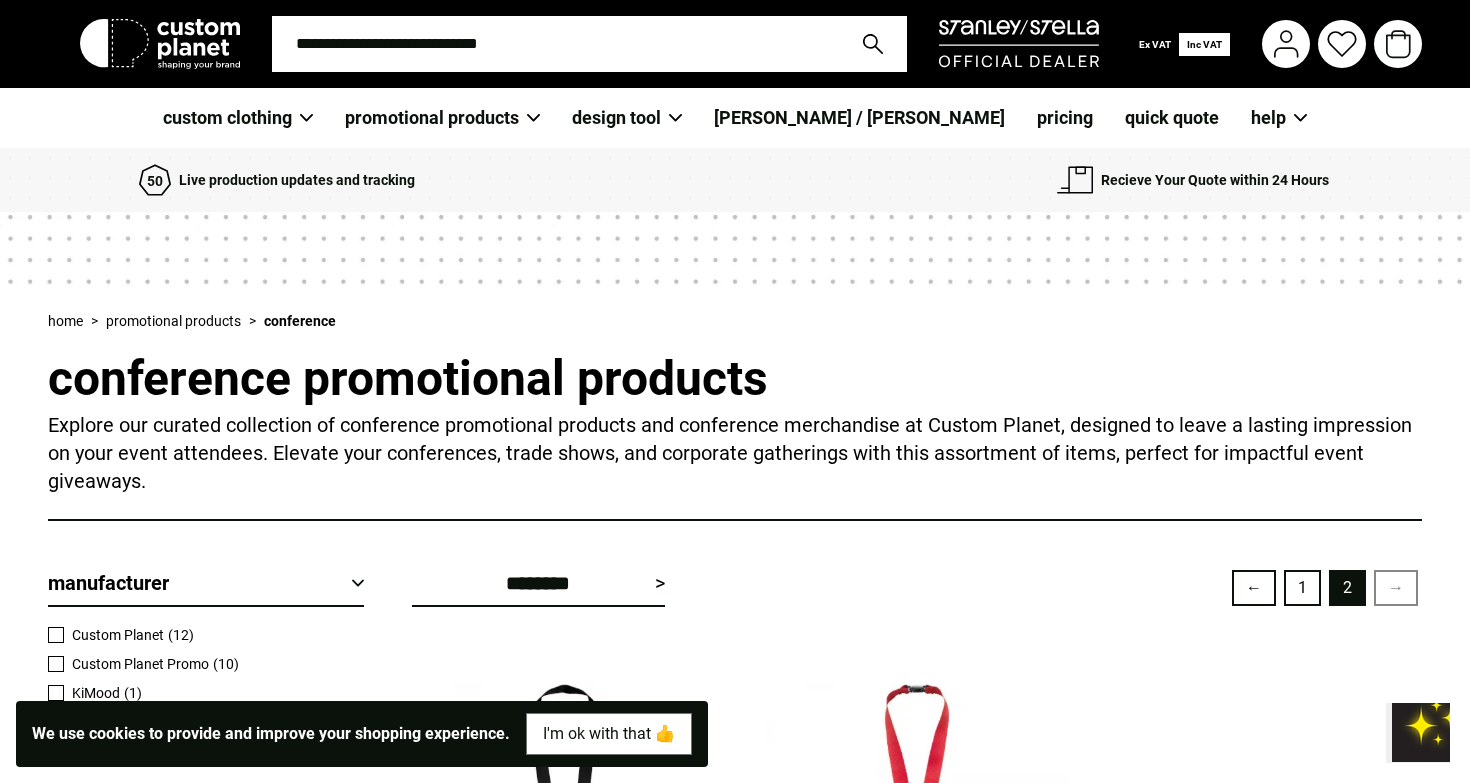click at bounding box center (555, 44) 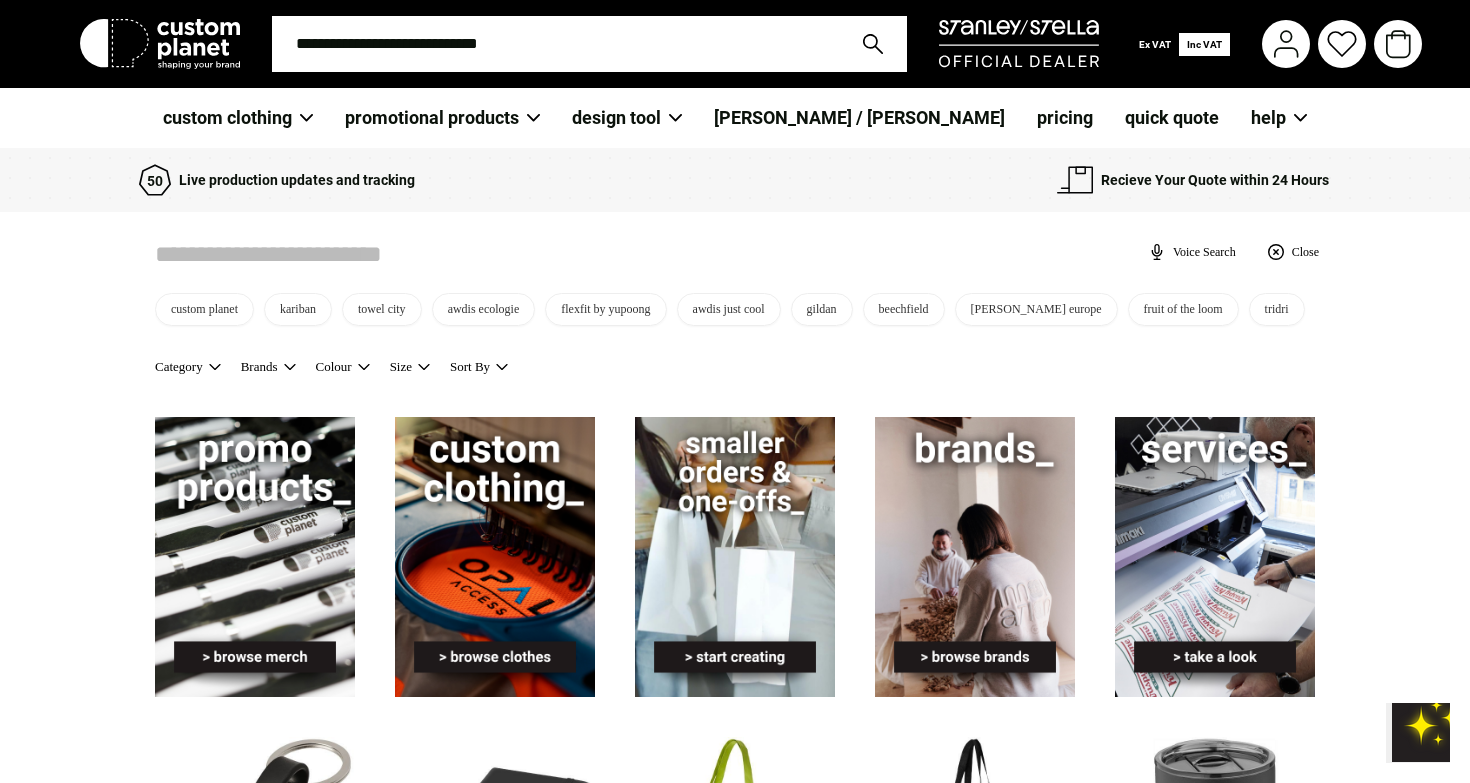 scroll, scrollTop: 0, scrollLeft: 0, axis: both 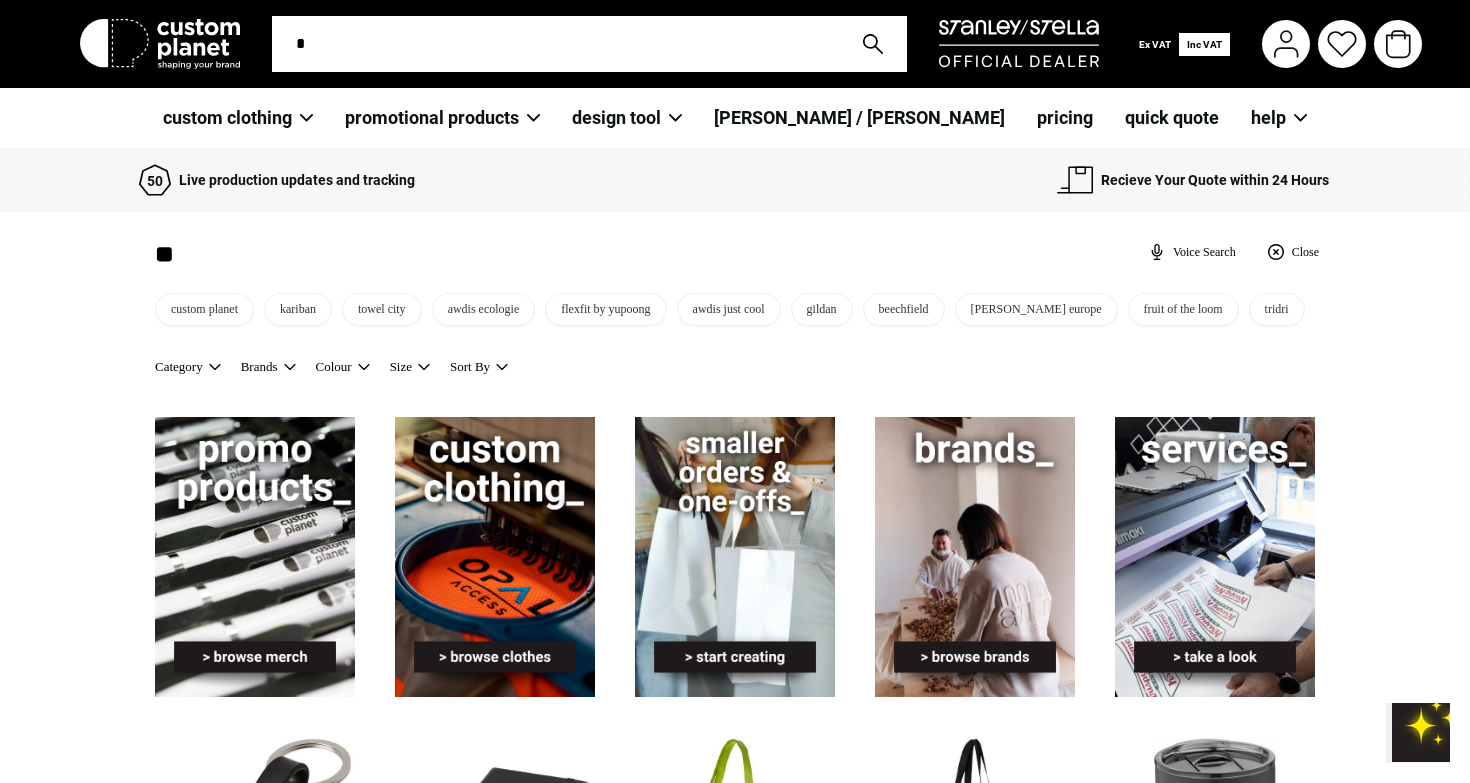 type on "**" 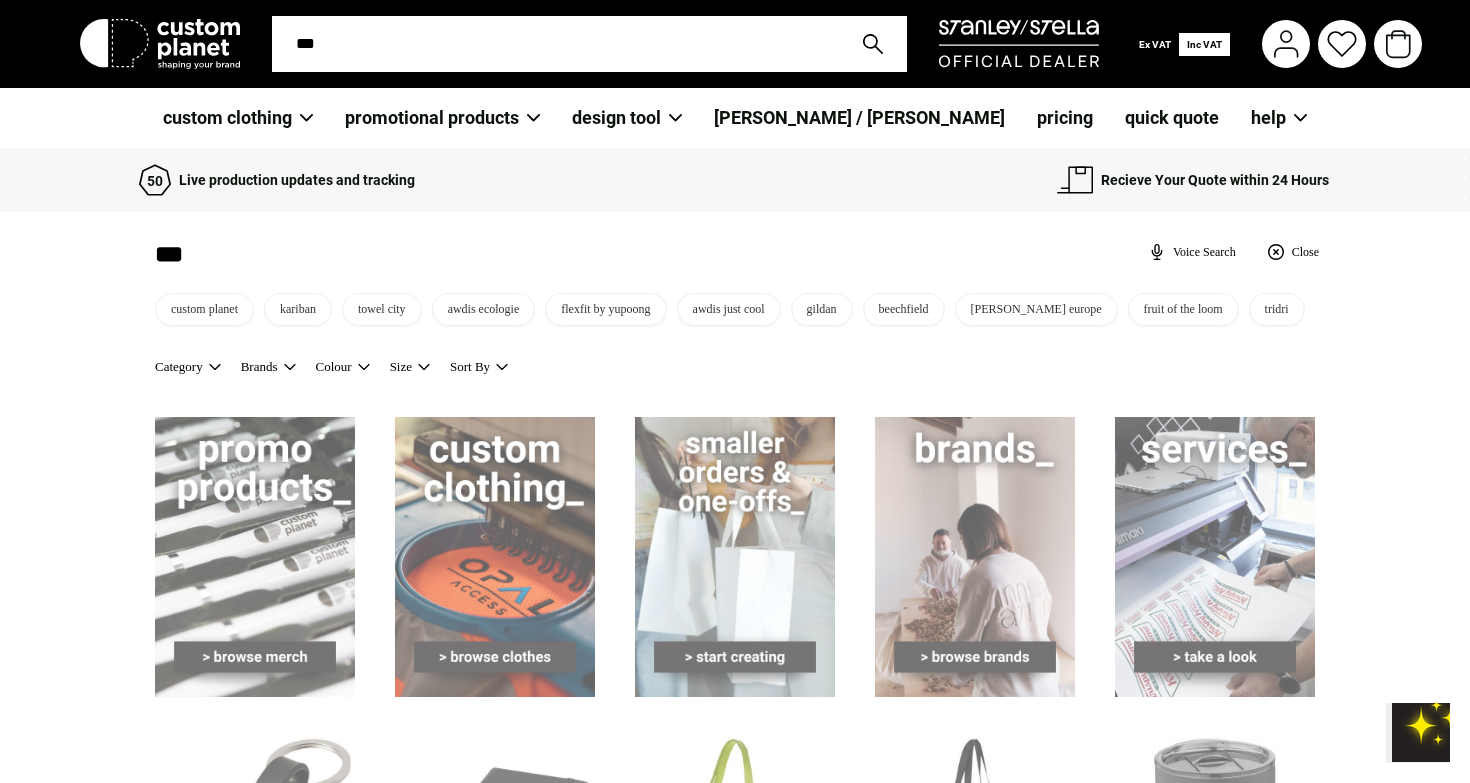 type on "****" 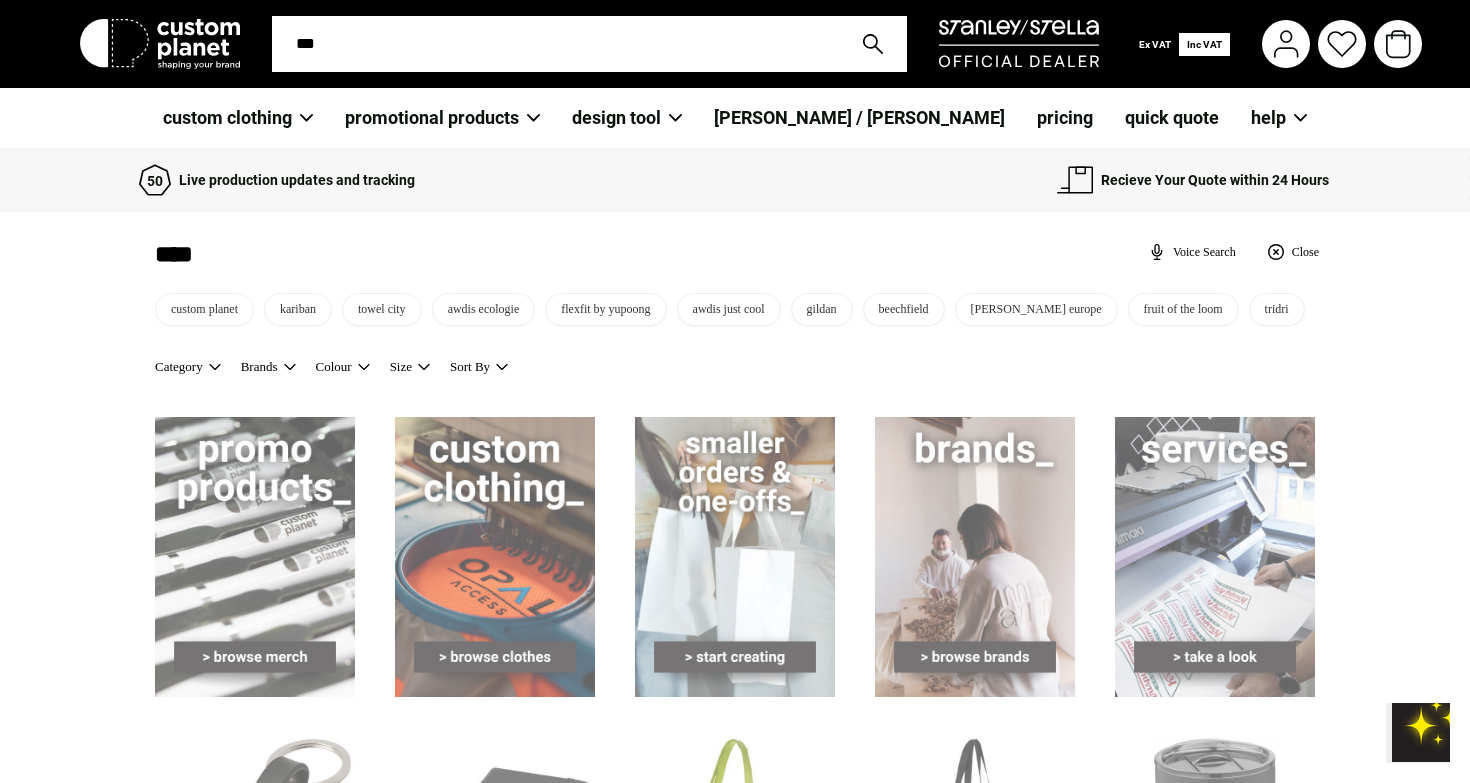 type on "****" 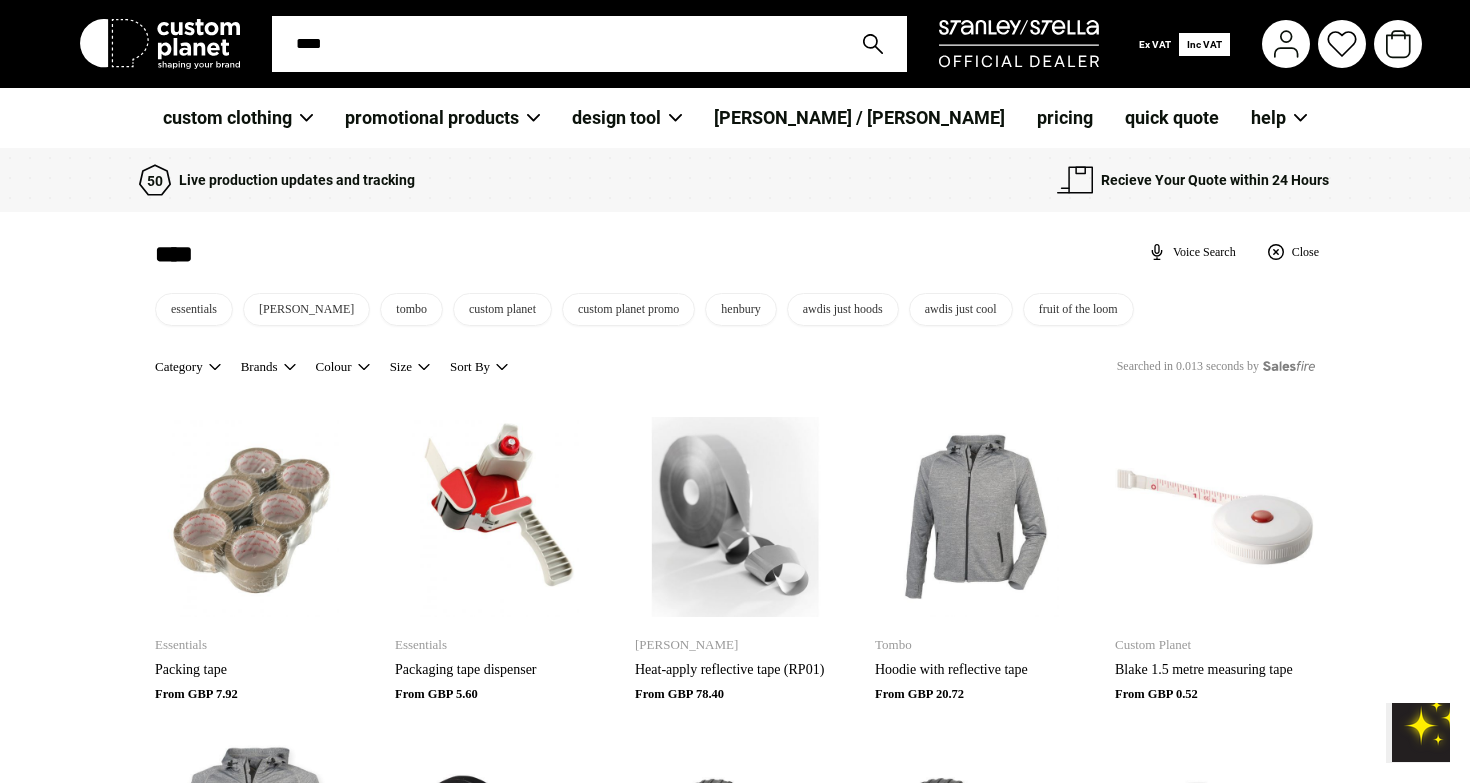 type on "*****" 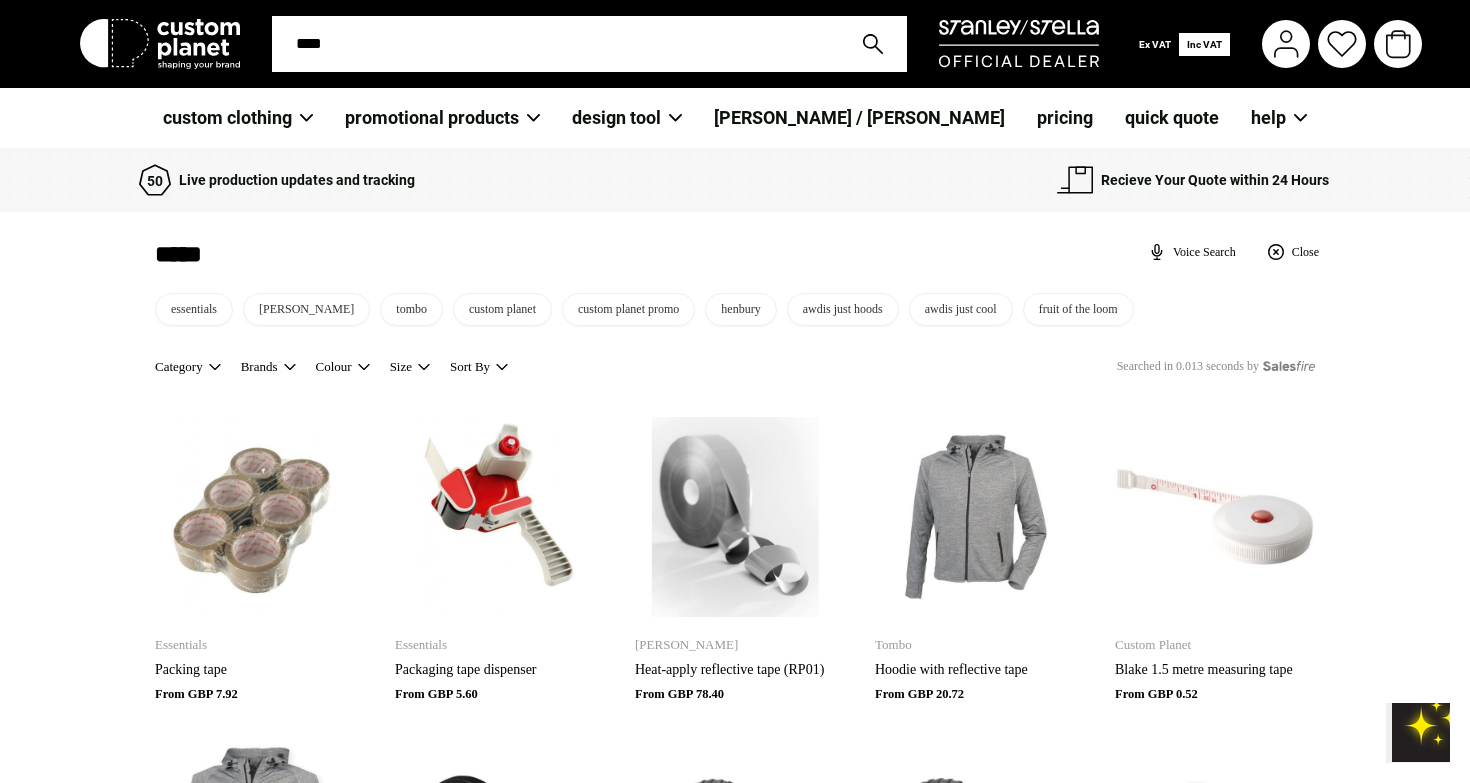 type on "*****" 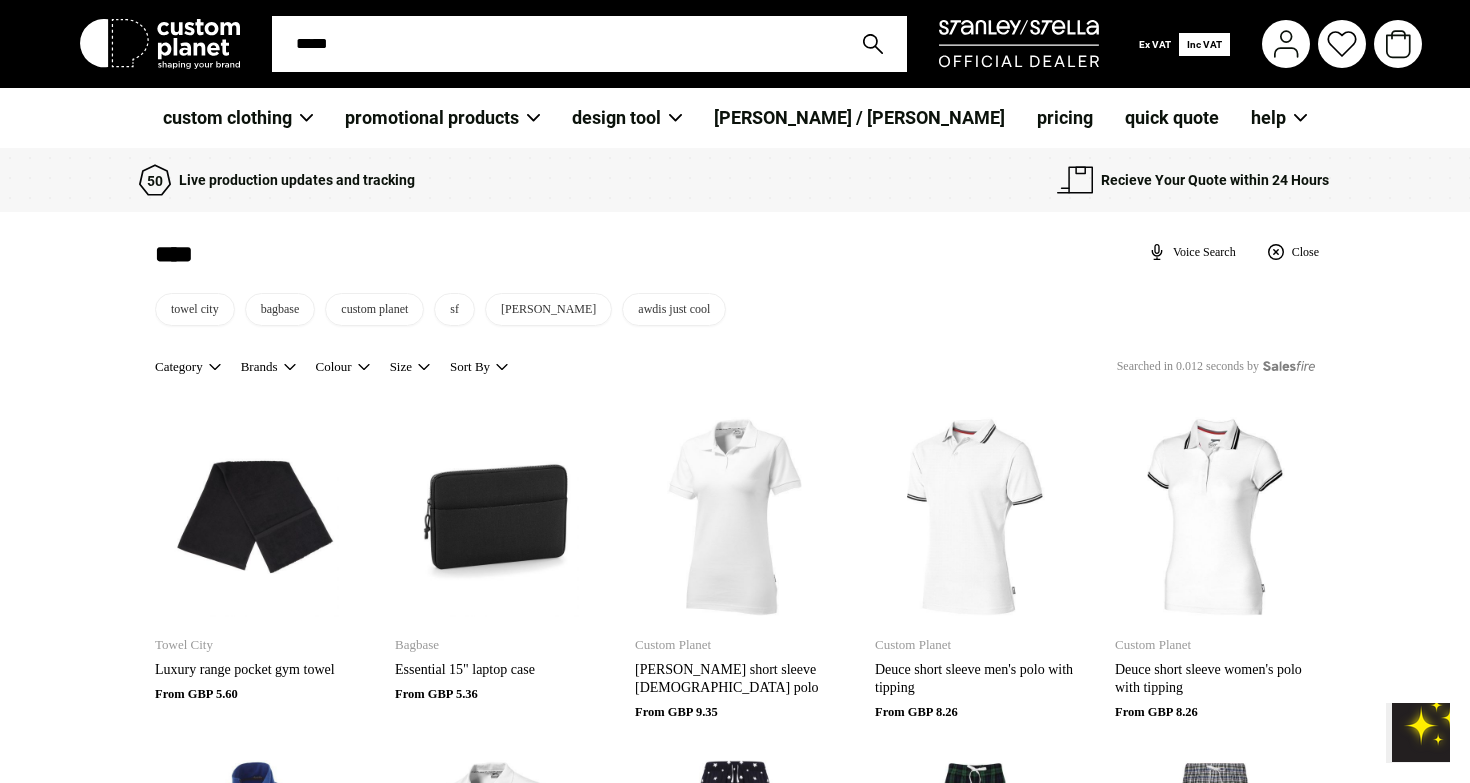 type on "****" 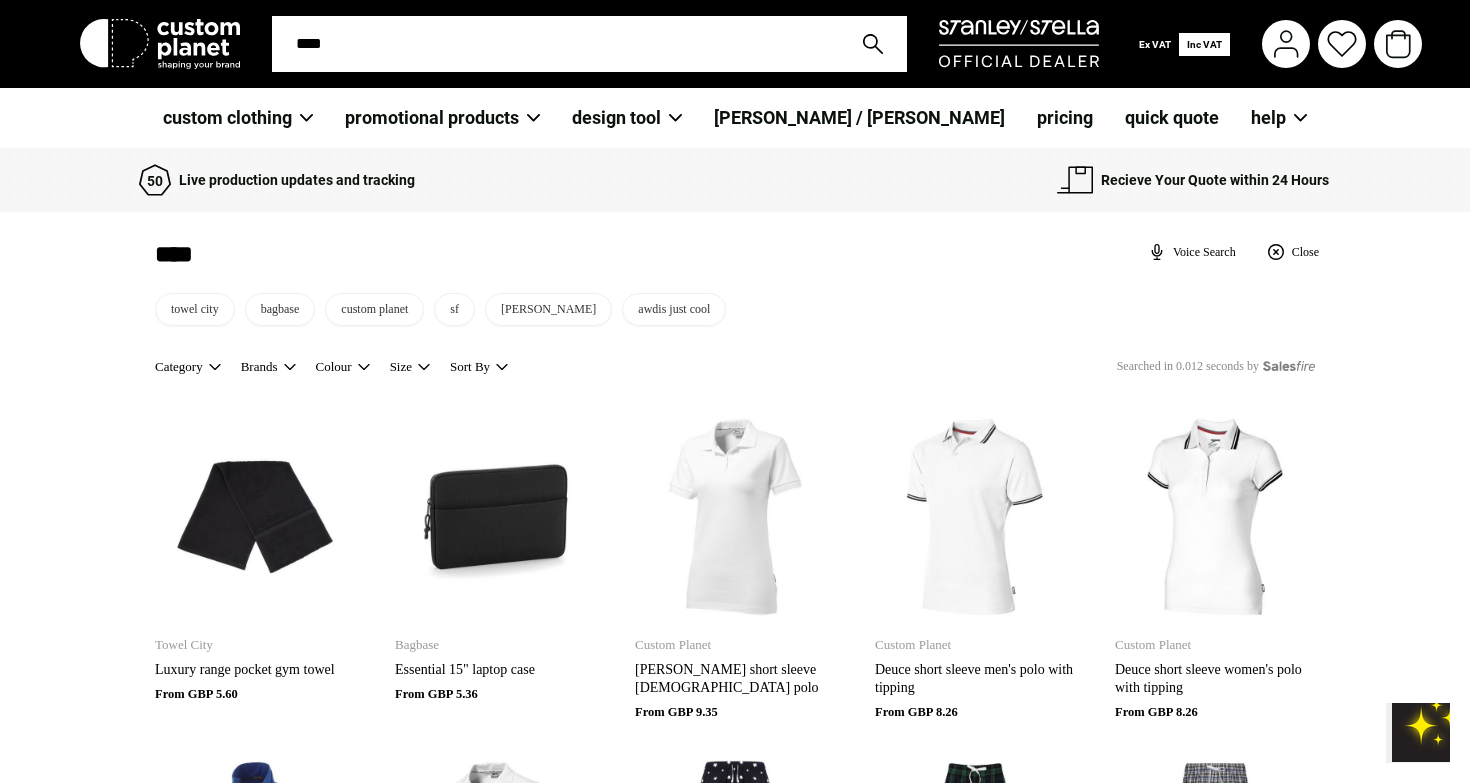 type on "***" 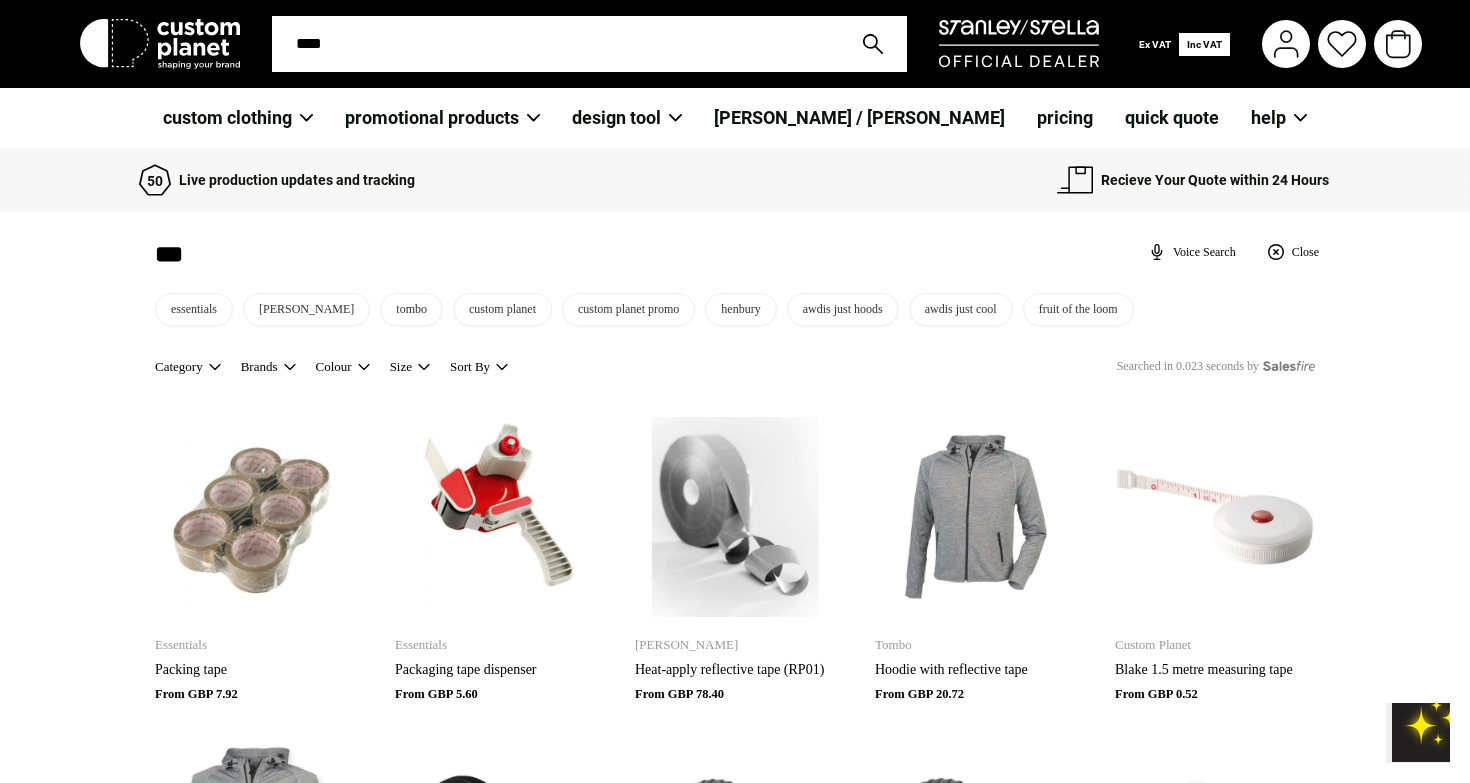 type on "***" 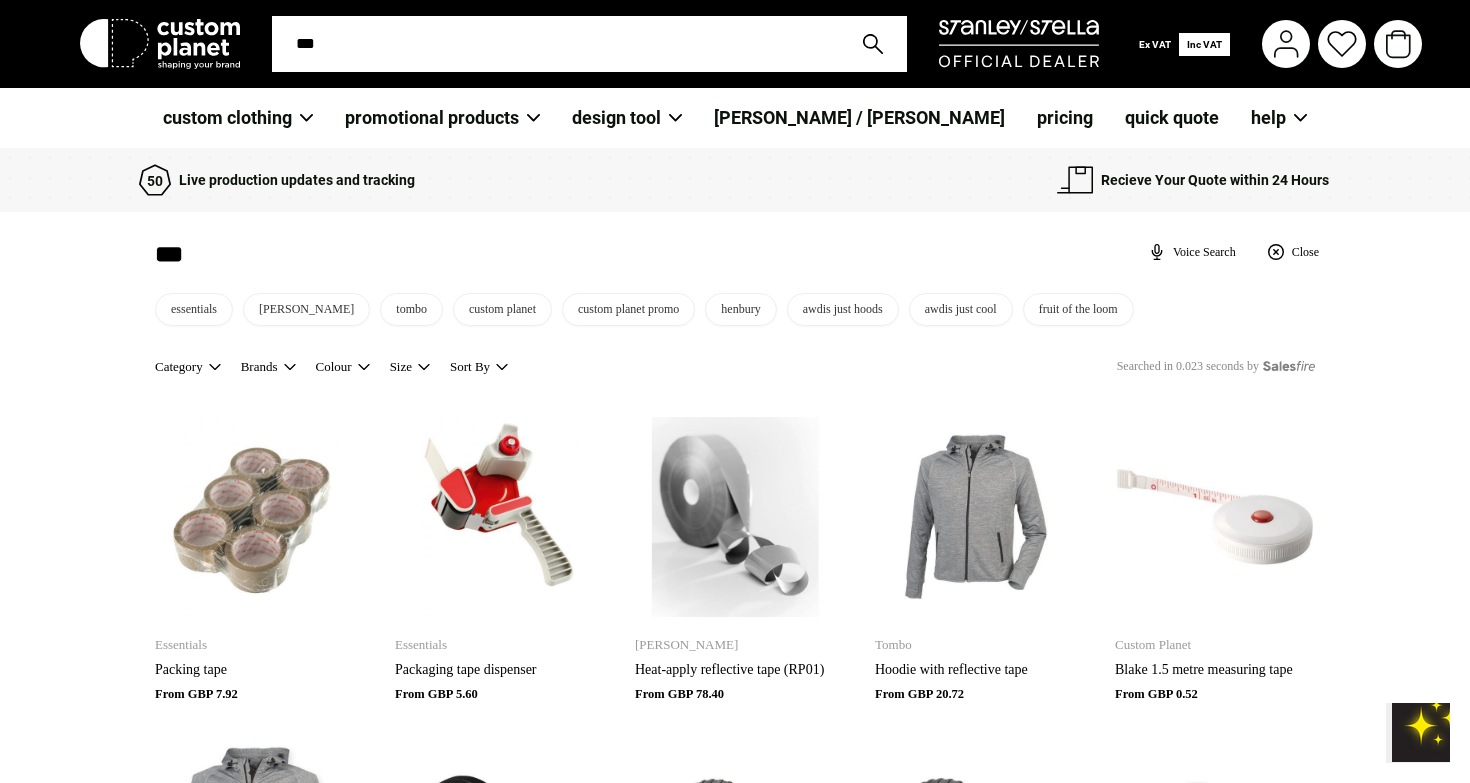 type on "****" 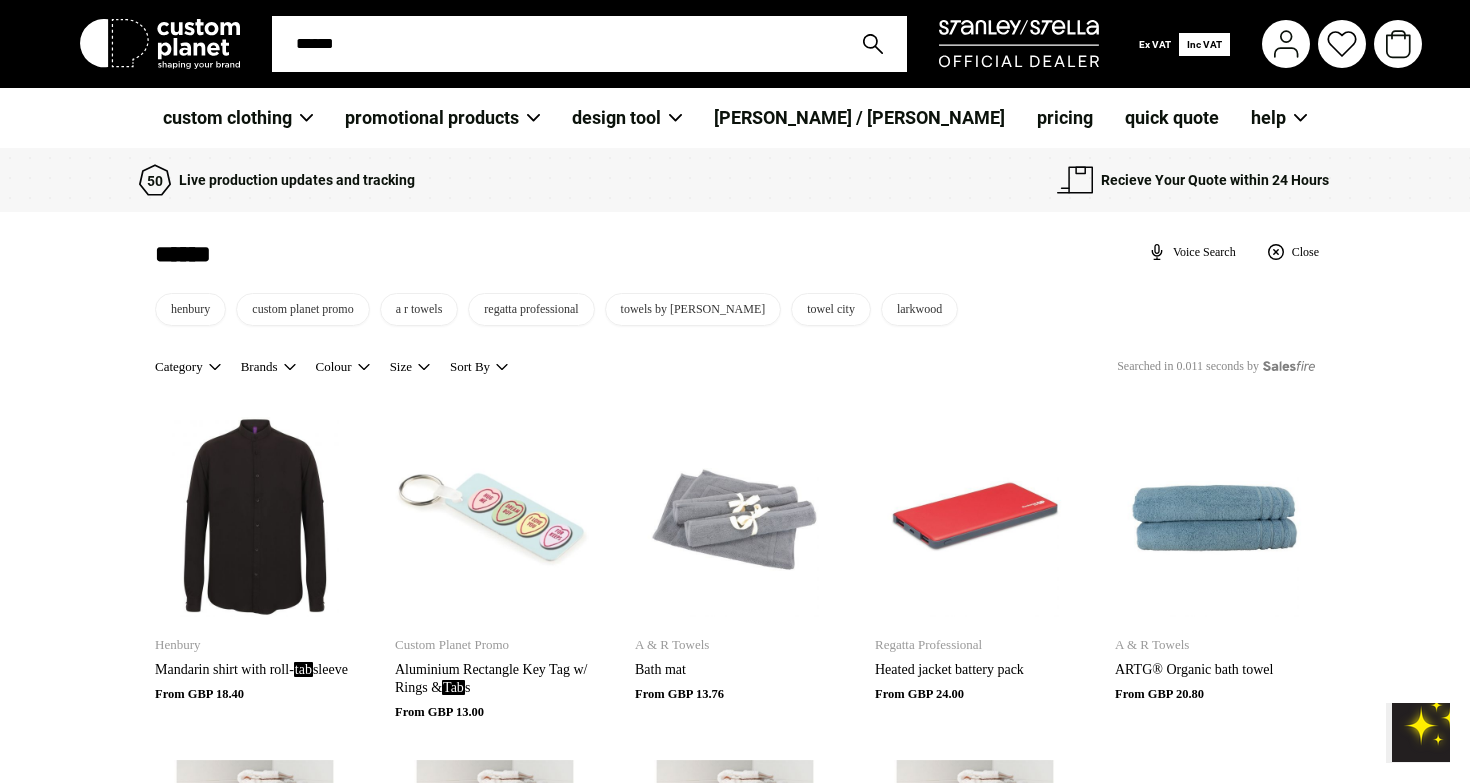 type on "*******" 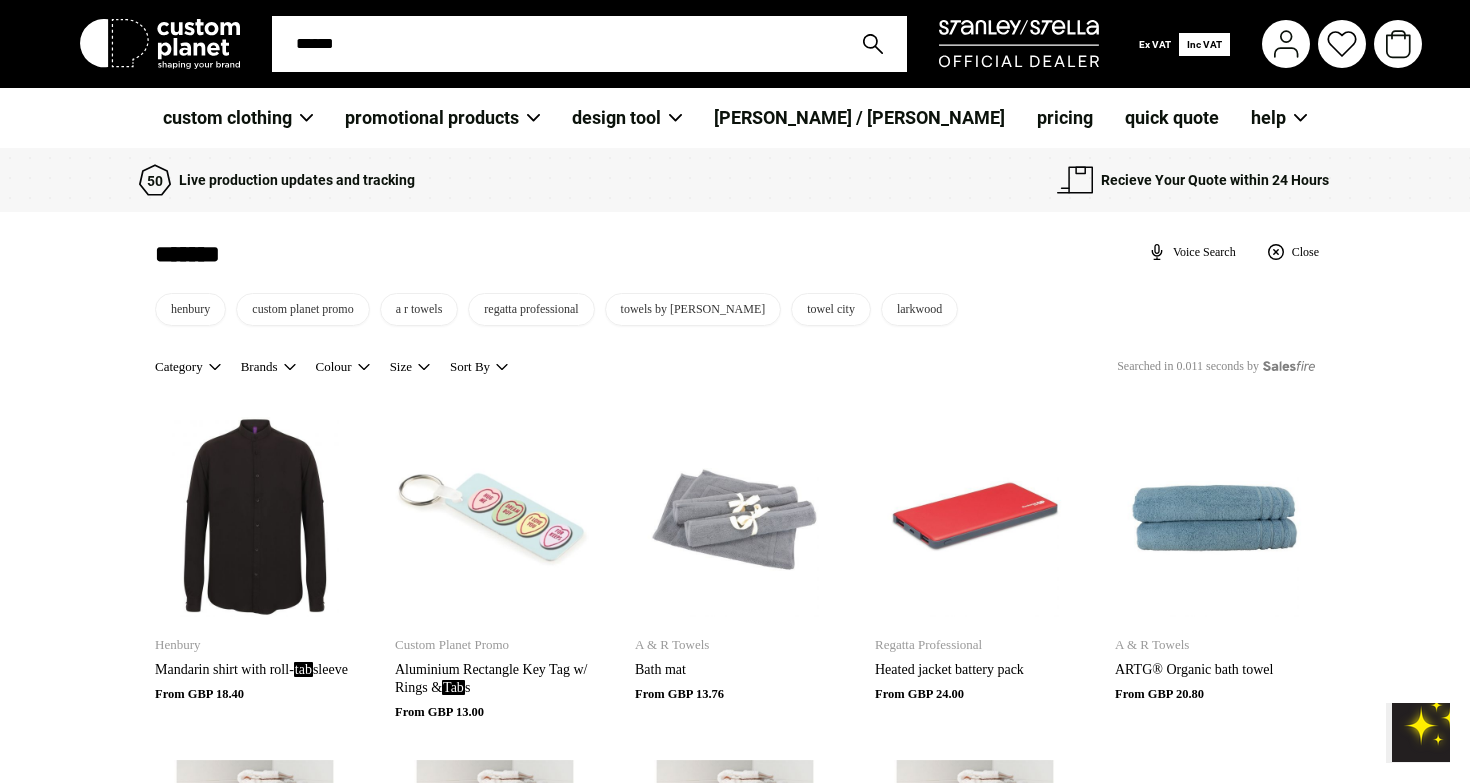 type on "*******" 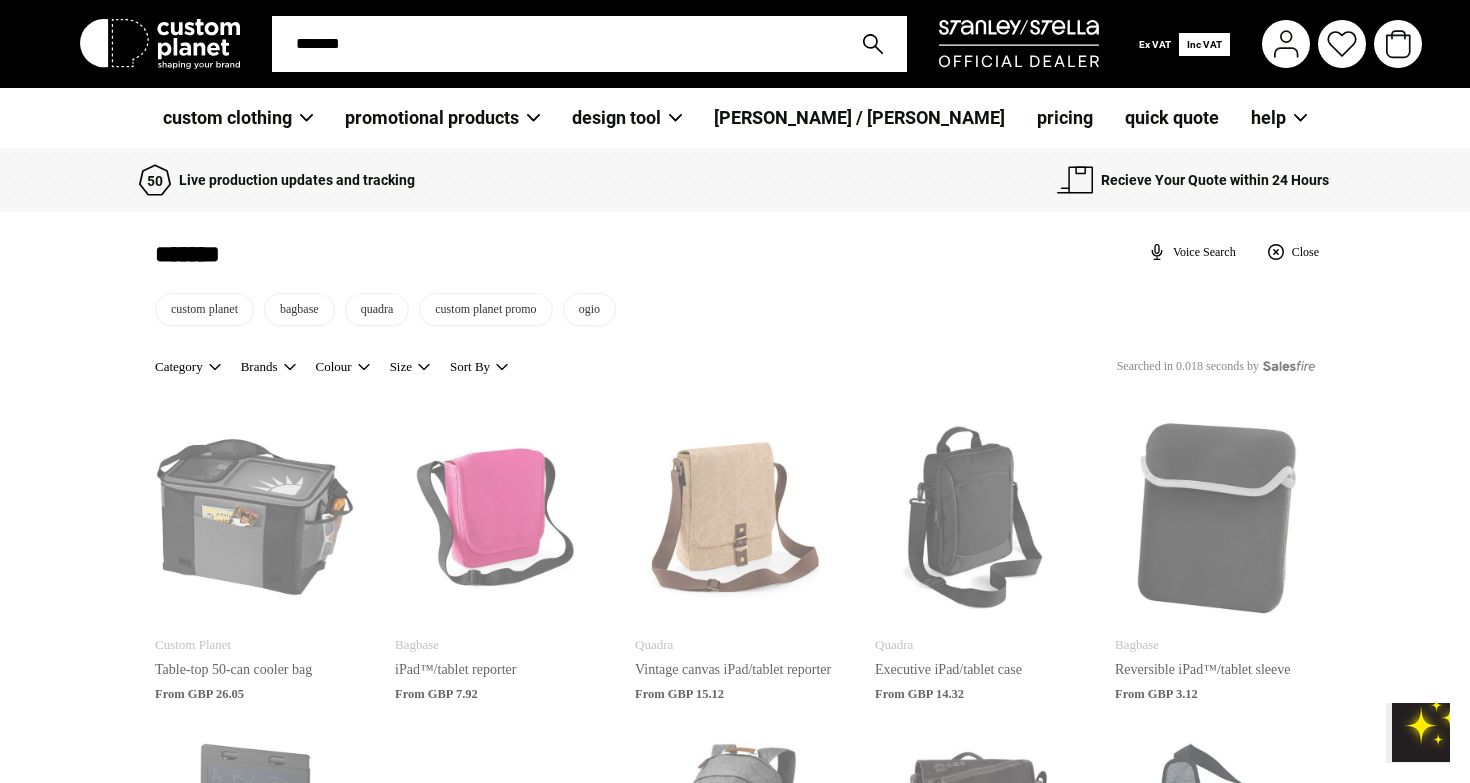 type on "******" 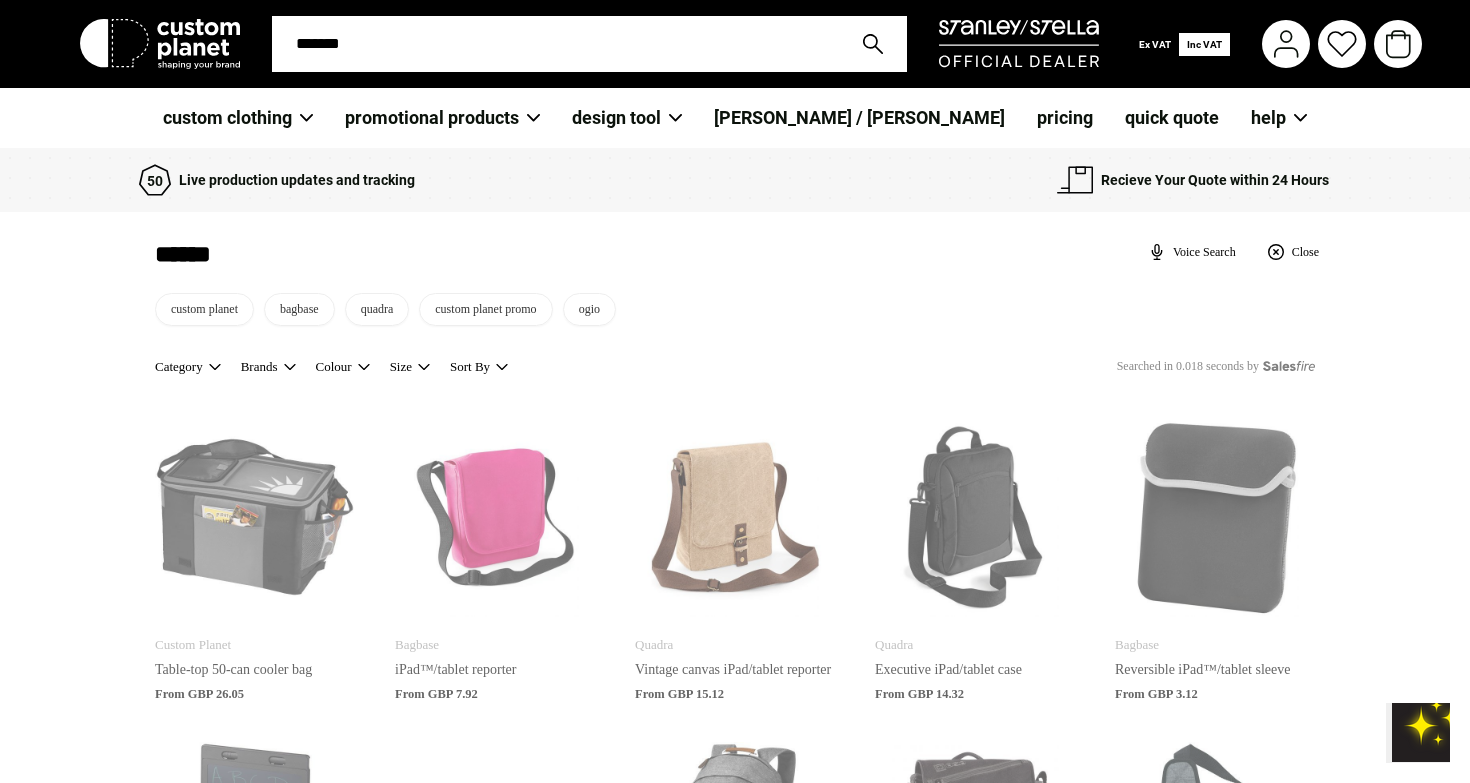 type on "******" 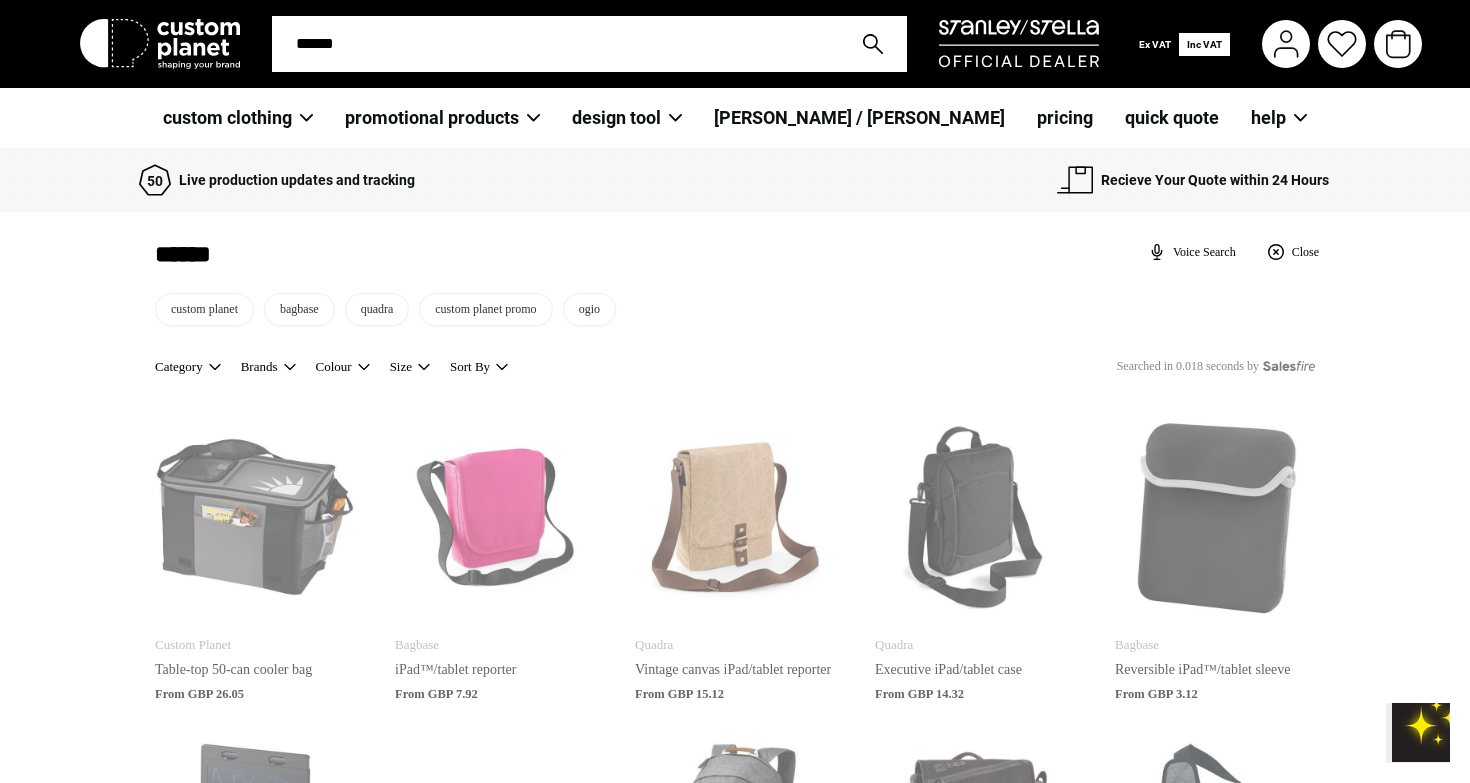 type on "*****" 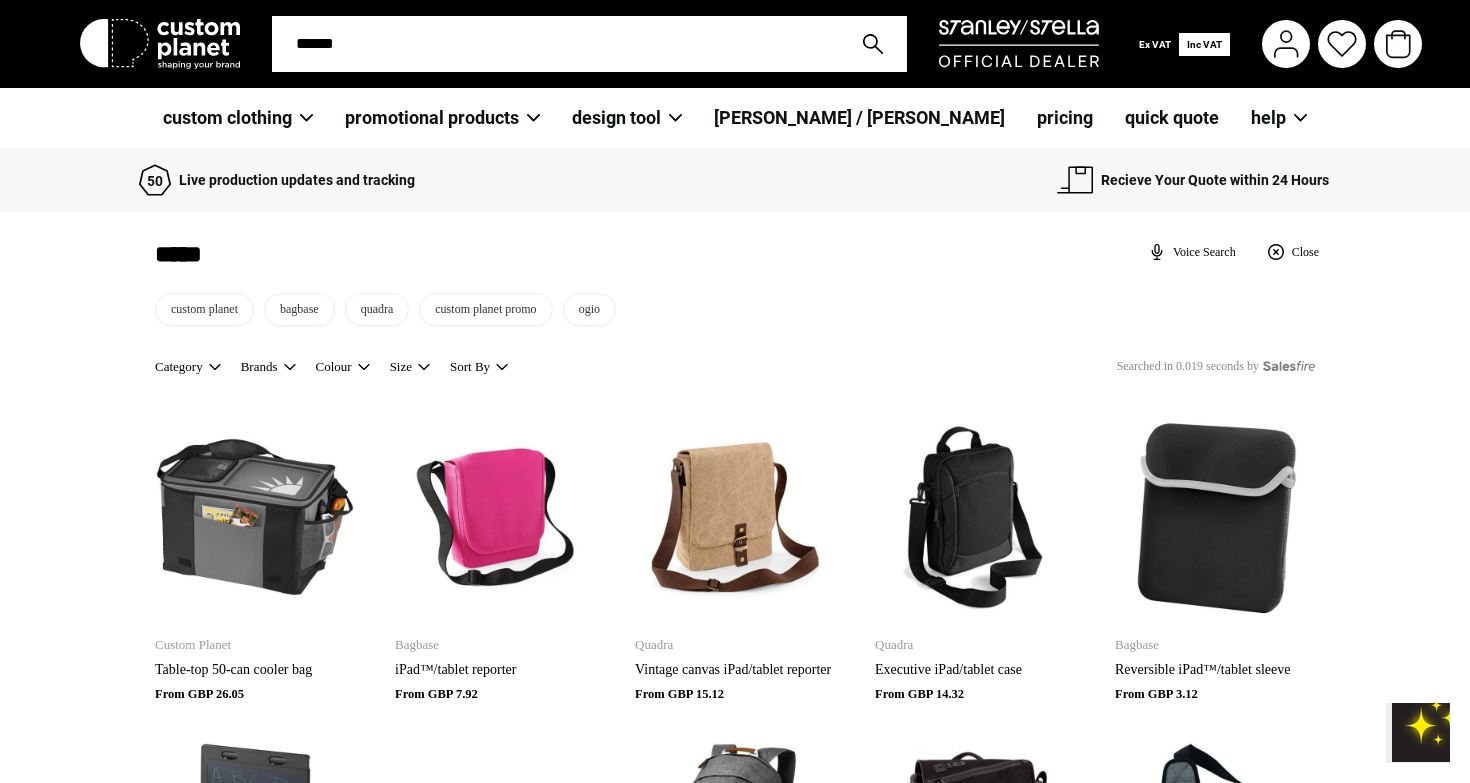 type on "*****" 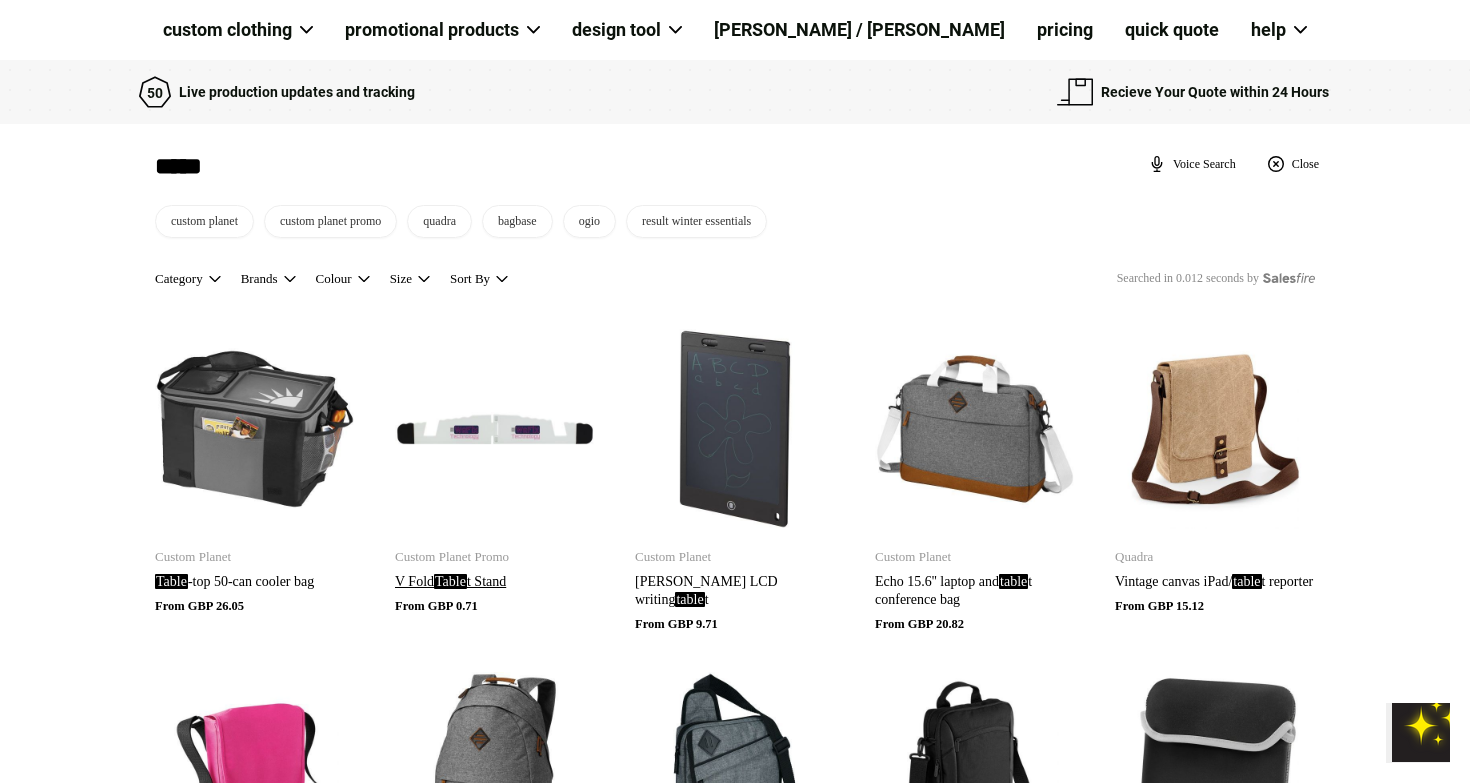scroll, scrollTop: 76, scrollLeft: 0, axis: vertical 